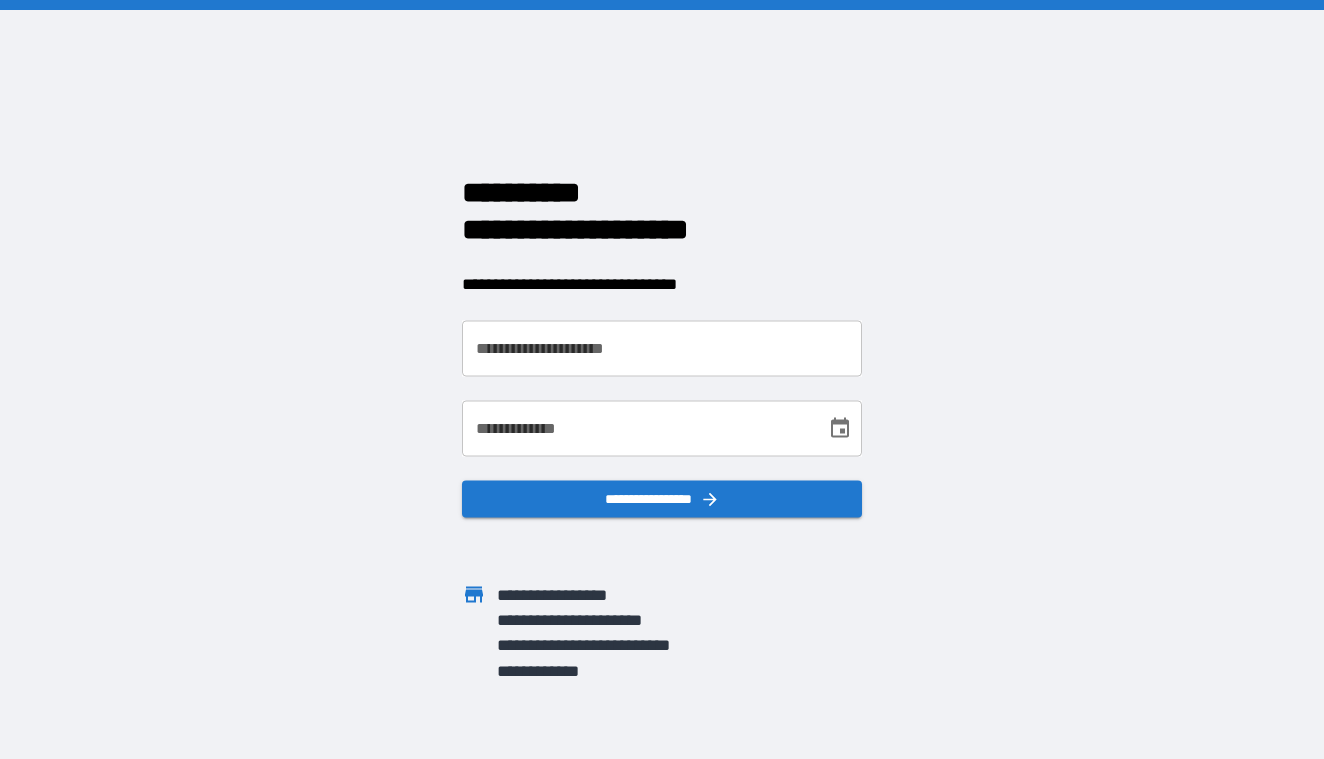 scroll, scrollTop: 0, scrollLeft: 0, axis: both 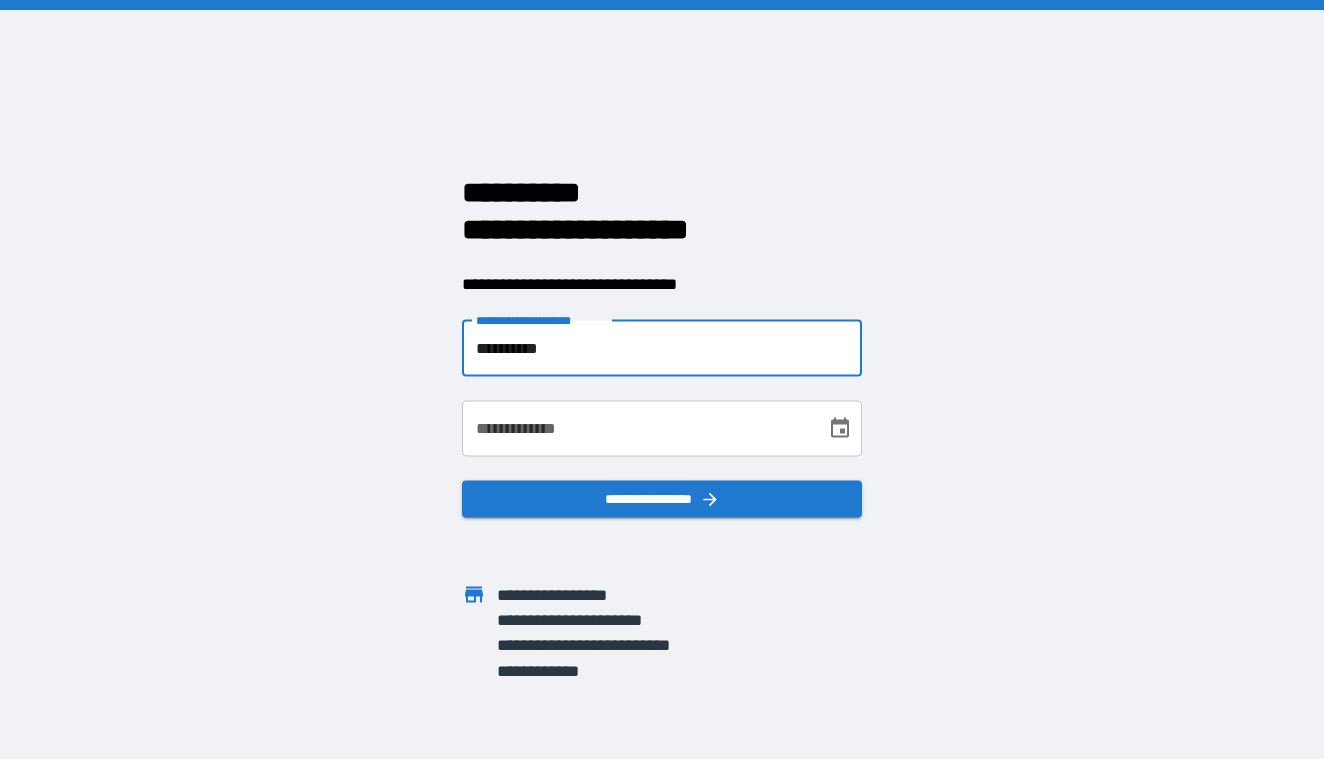 type on "**********" 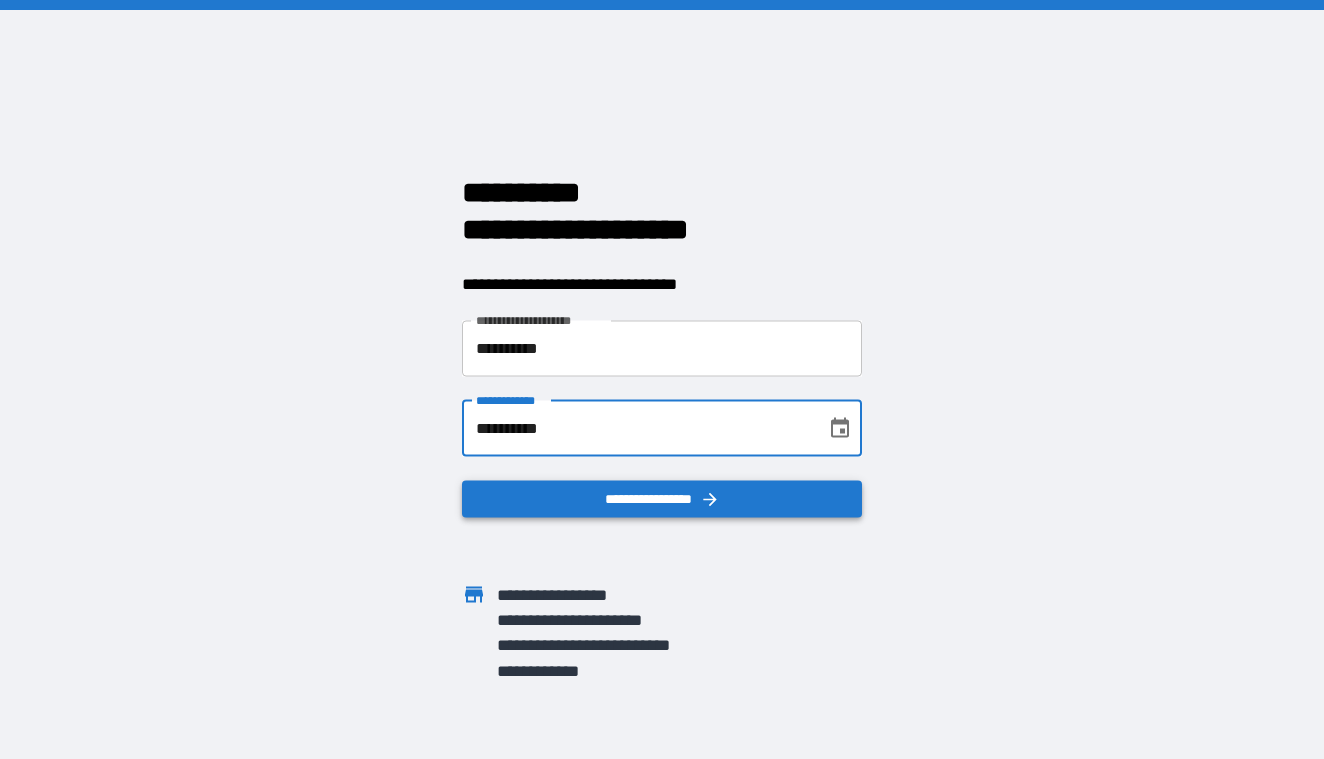 type on "**********" 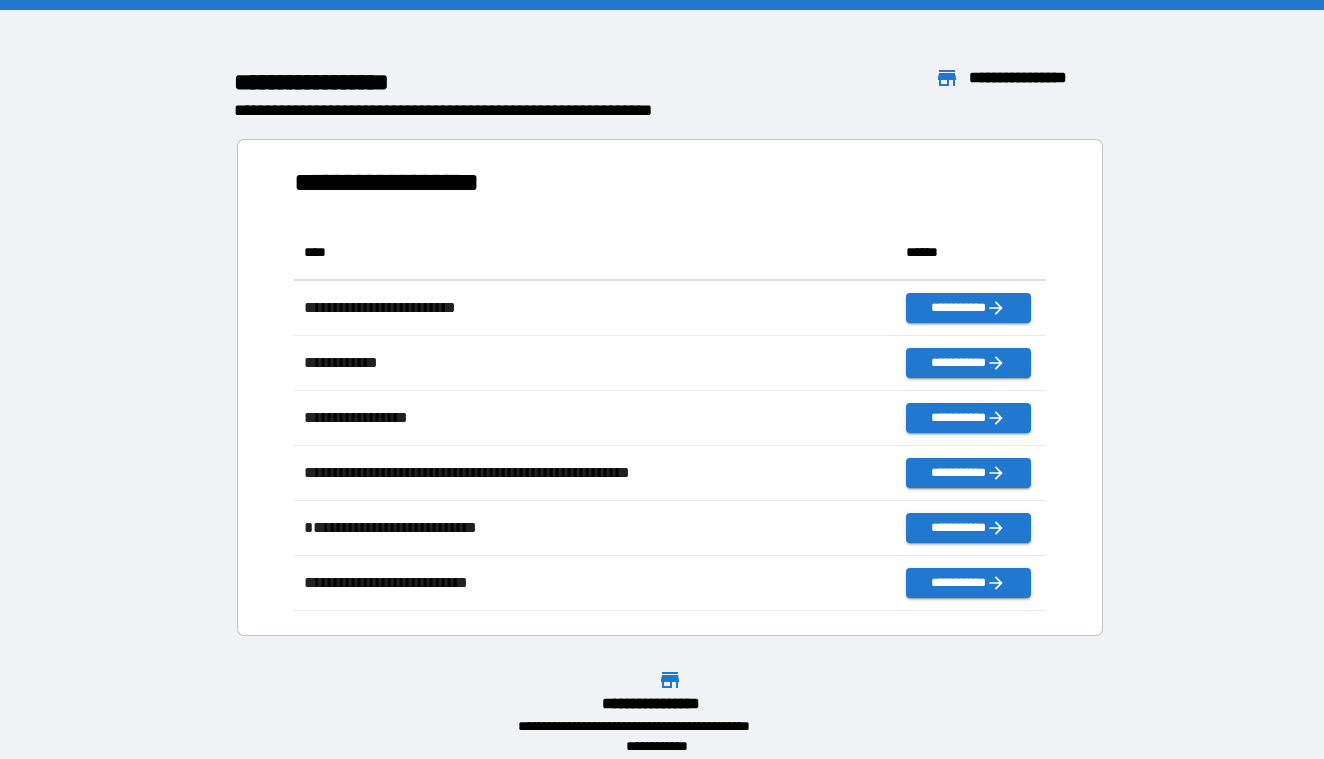 scroll, scrollTop: 386, scrollLeft: 752, axis: both 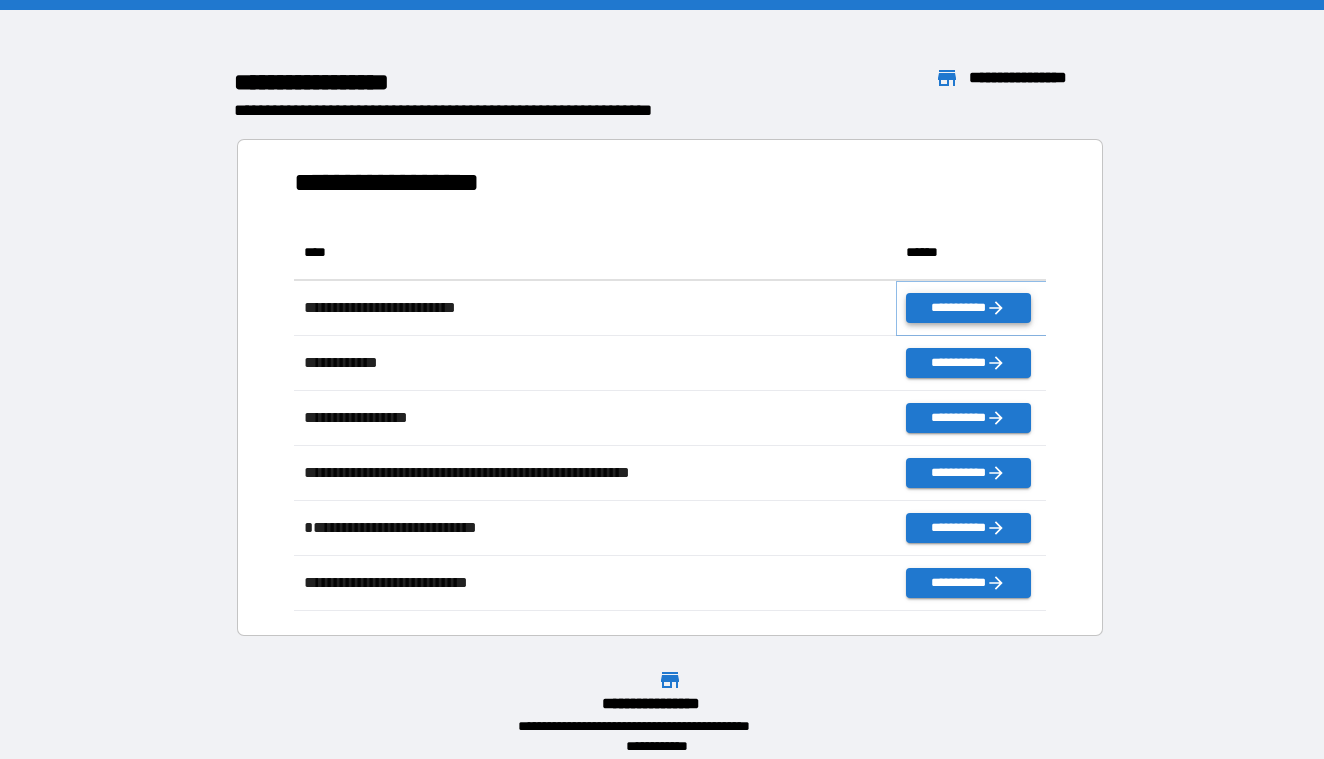 click on "**********" at bounding box center (968, 308) 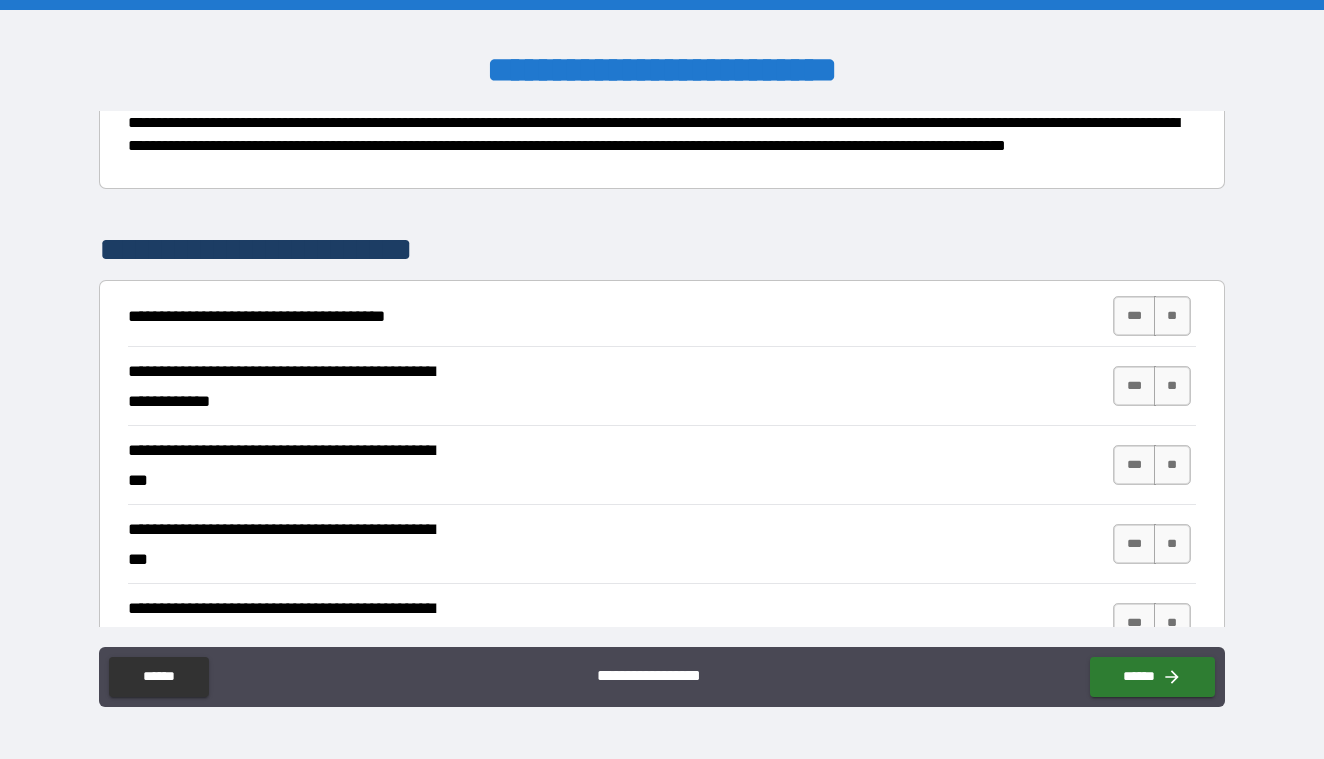 scroll, scrollTop: 241, scrollLeft: 0, axis: vertical 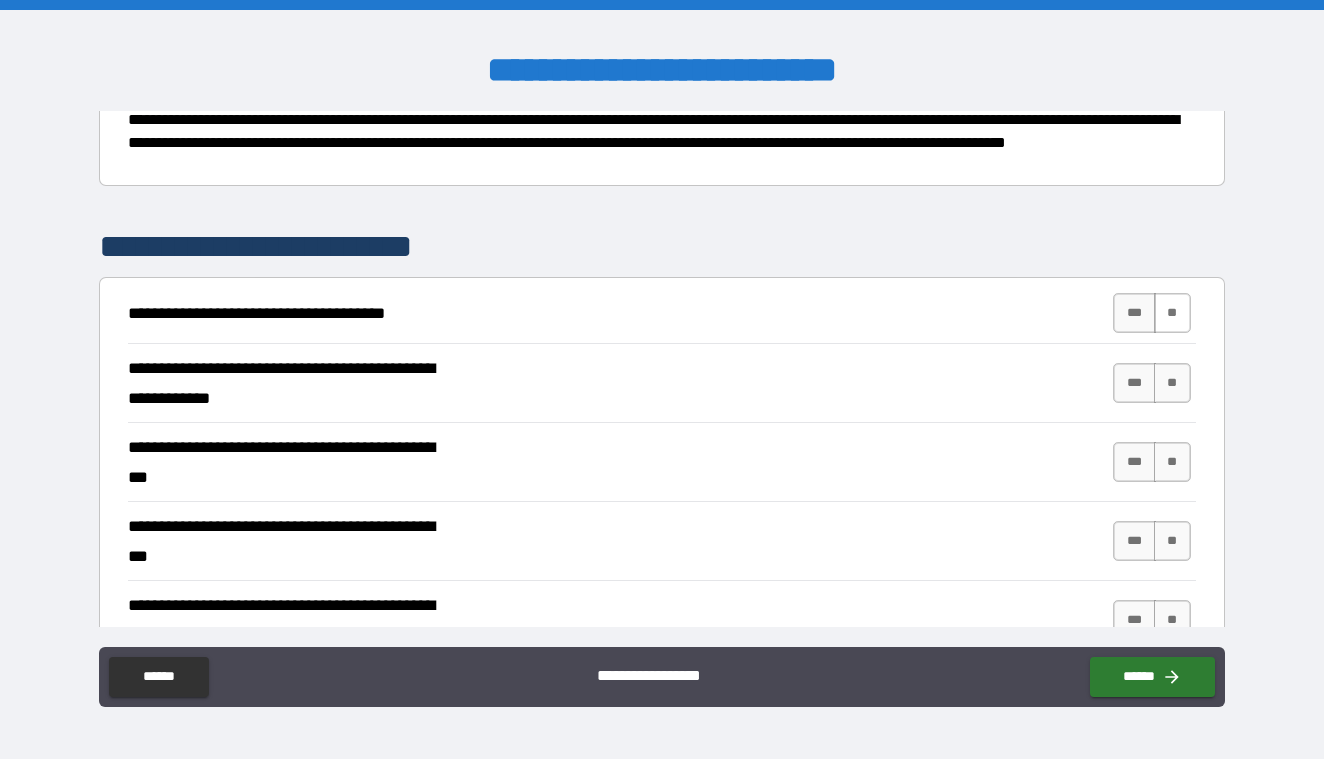 click on "**" at bounding box center (1172, 313) 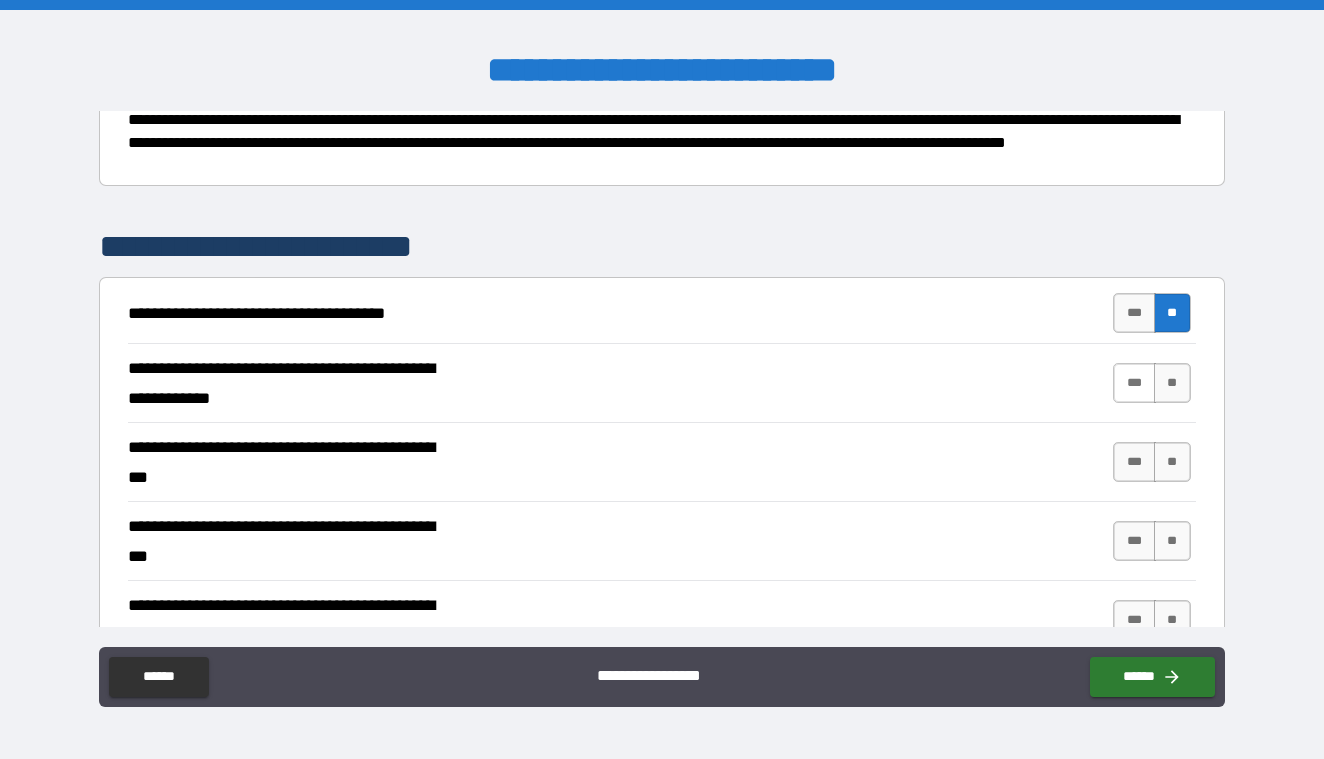 click on "***" at bounding box center [1134, 383] 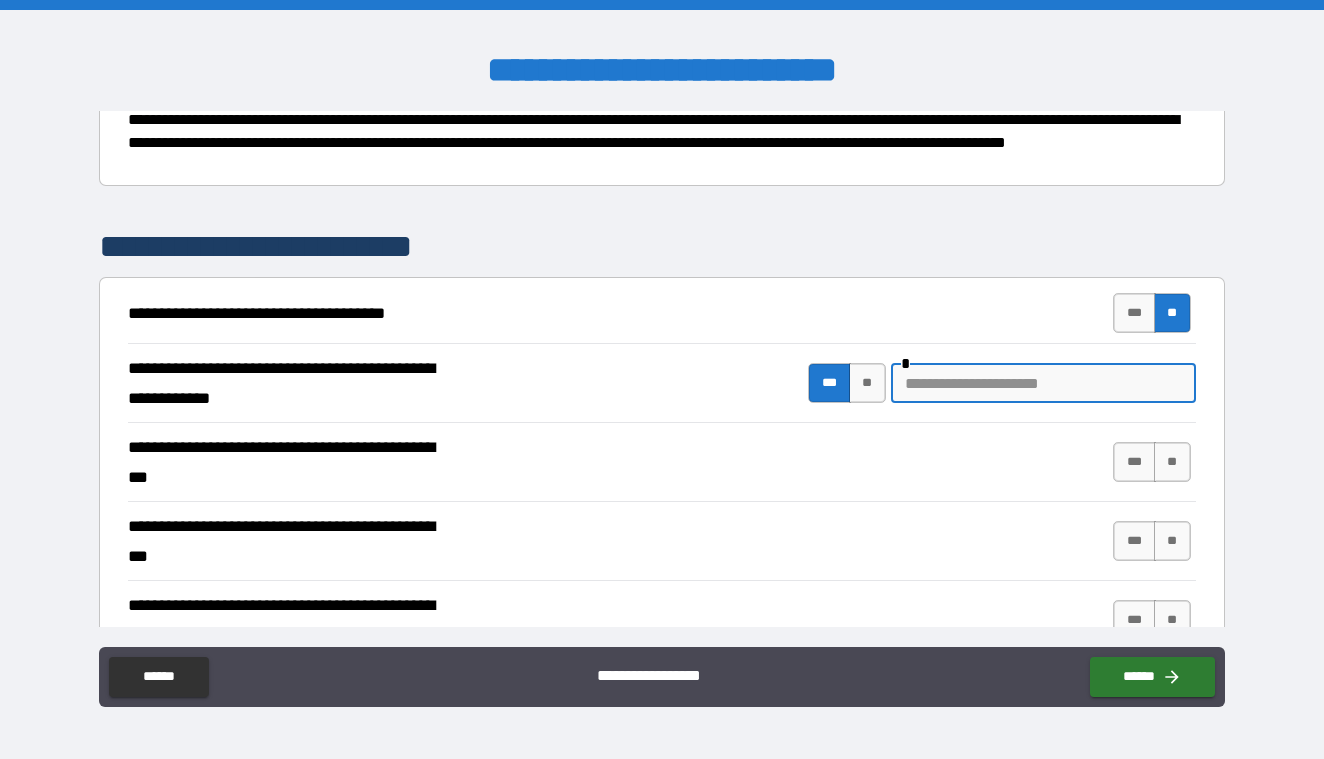 click at bounding box center (1043, 383) 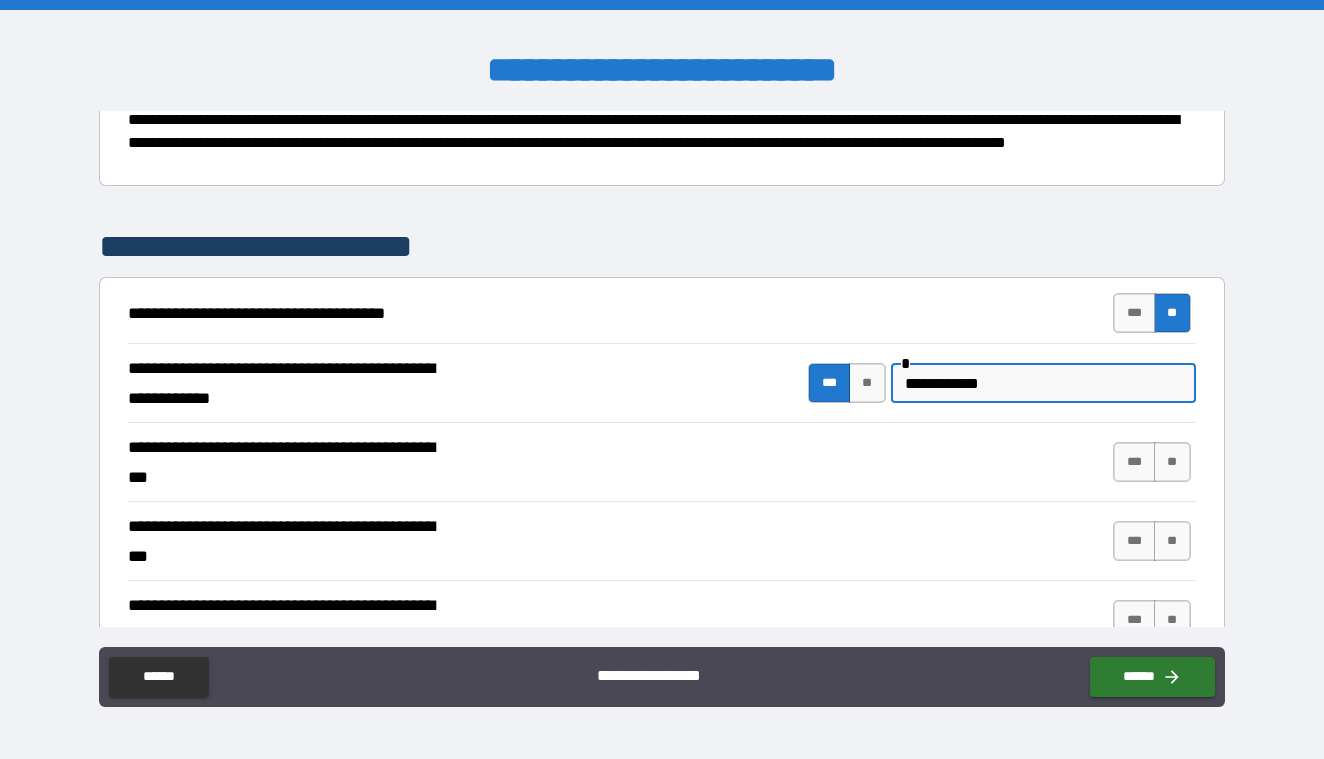 type on "**********" 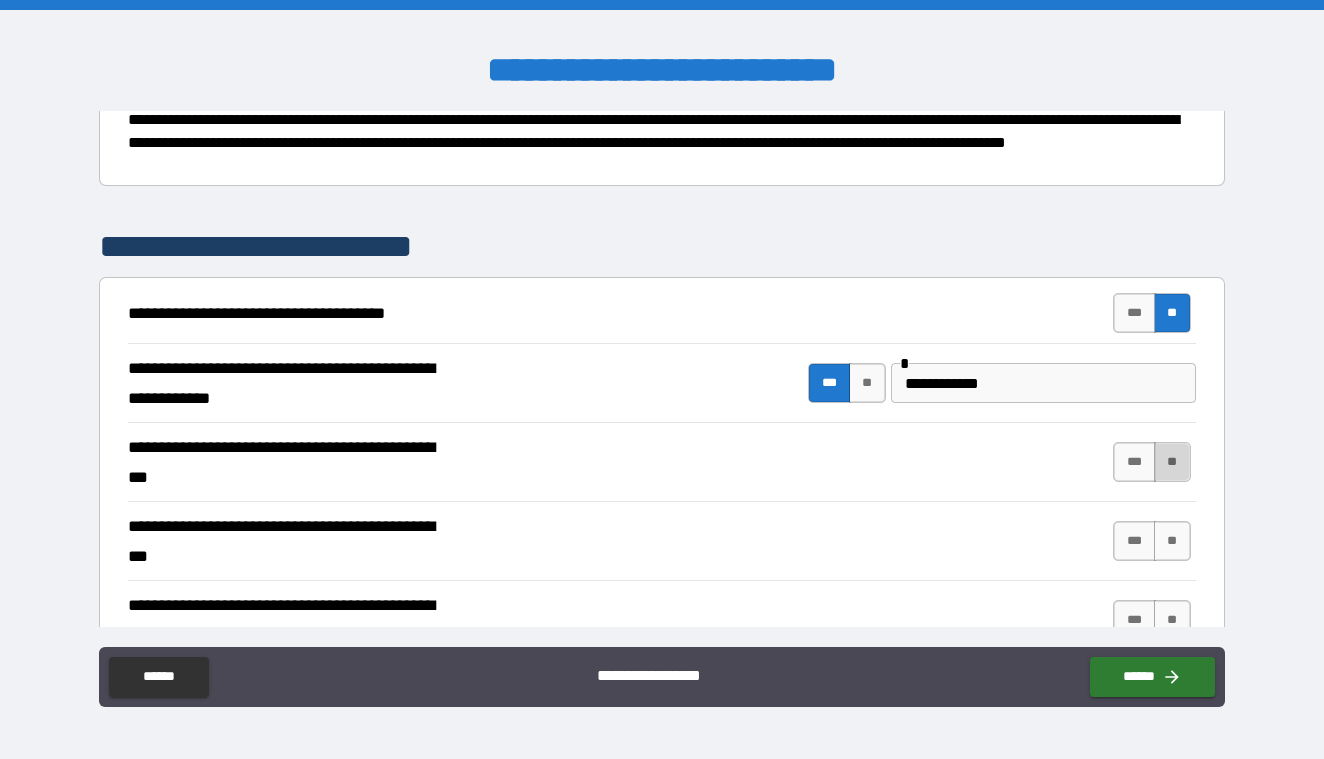 click on "**" at bounding box center [1172, 462] 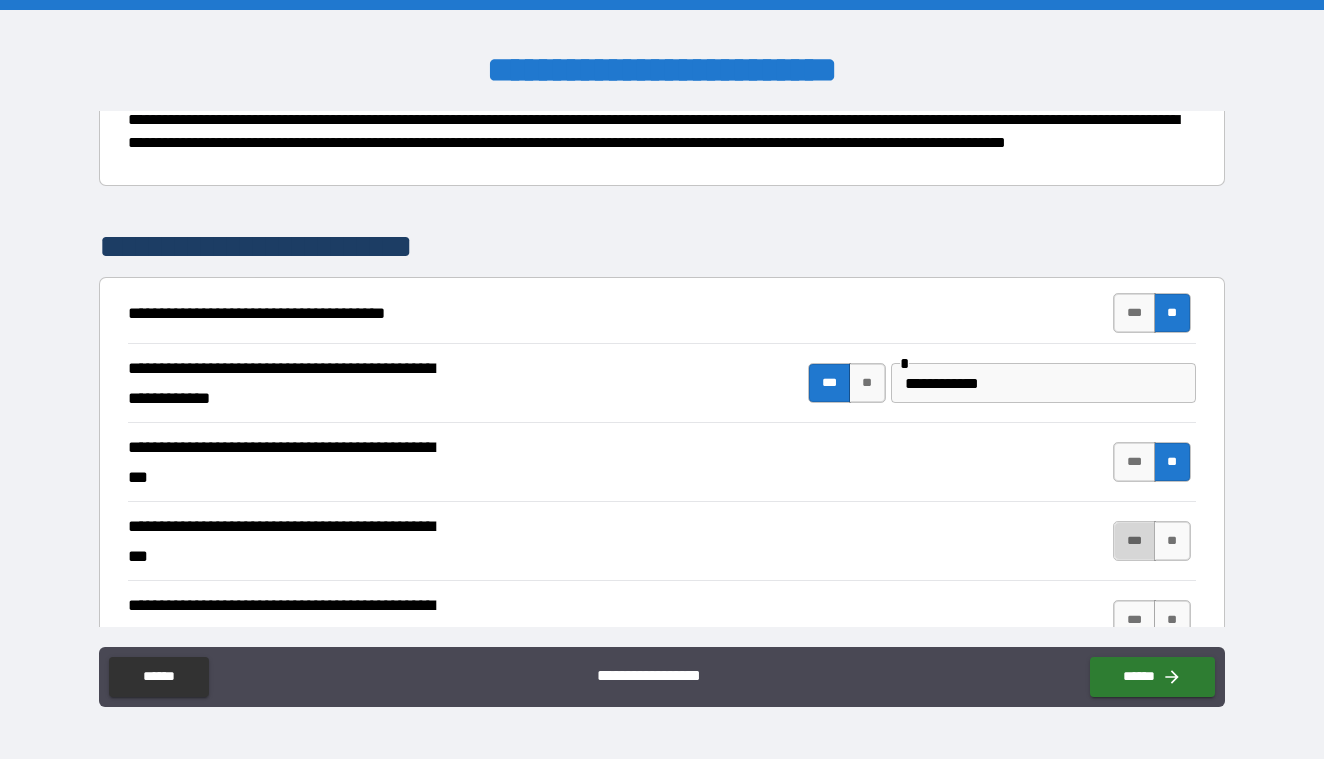 click on "***" at bounding box center (1134, 541) 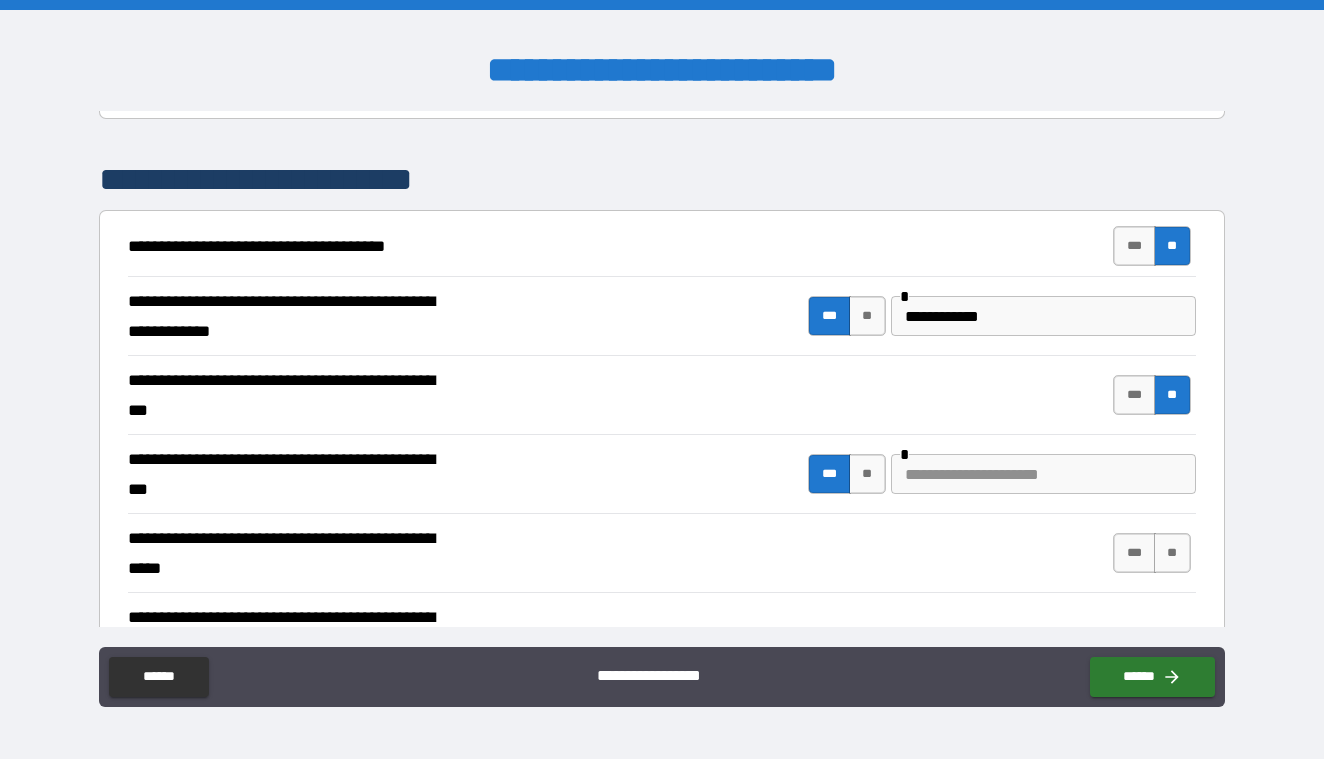 scroll, scrollTop: 351, scrollLeft: 0, axis: vertical 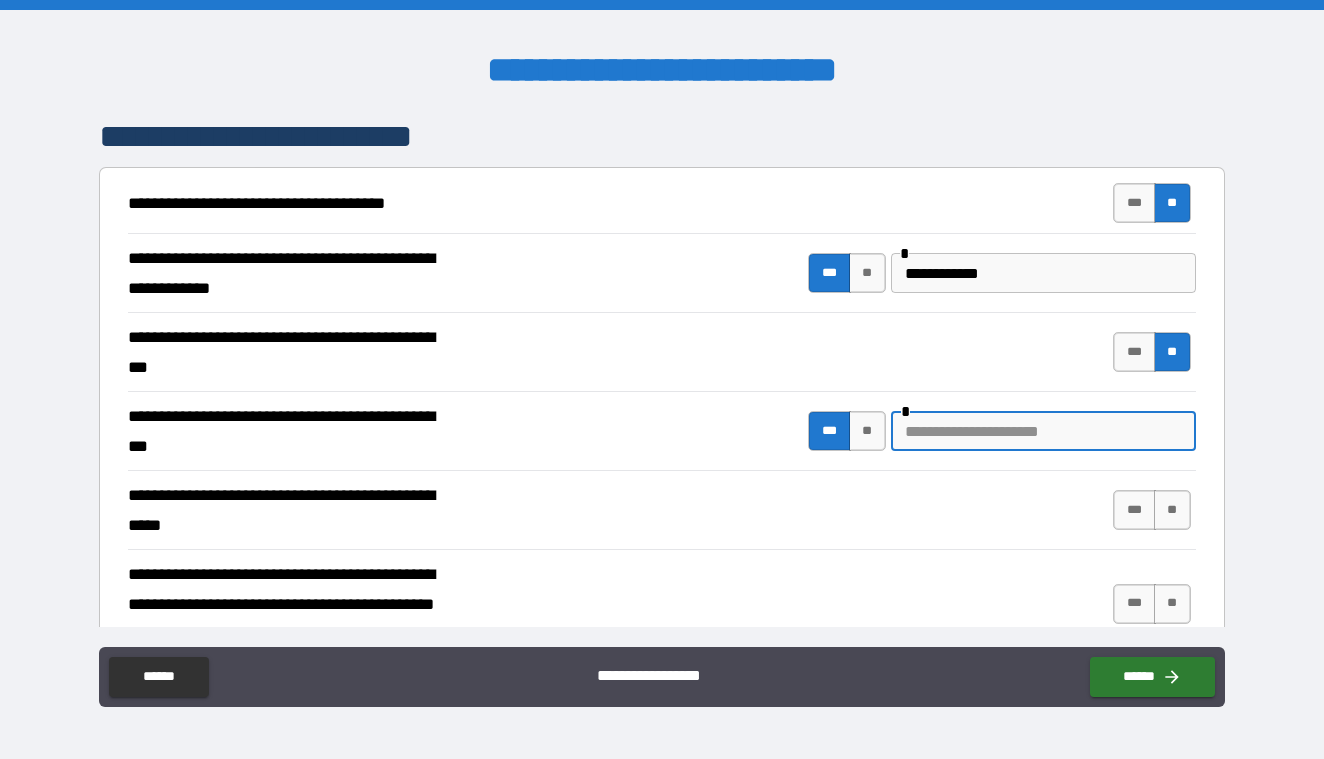 click at bounding box center (1043, 431) 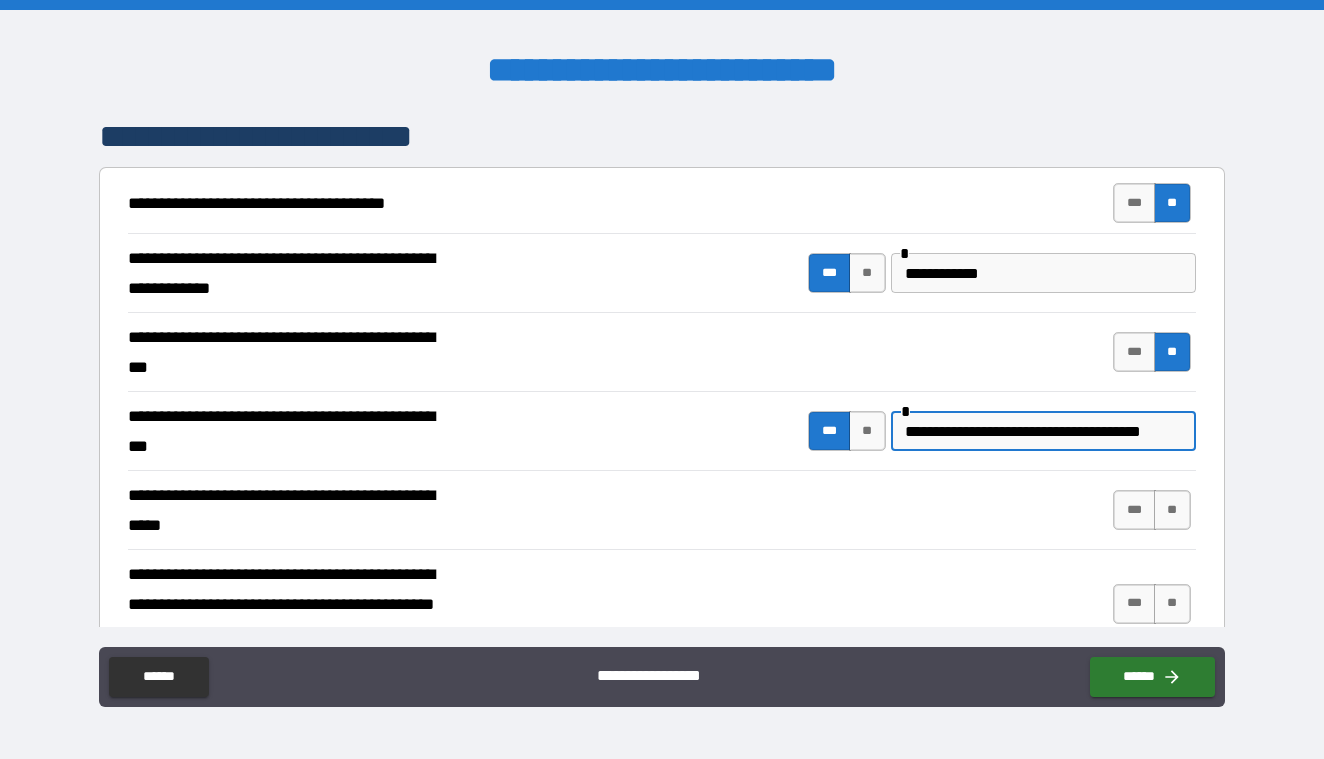 type on "**********" 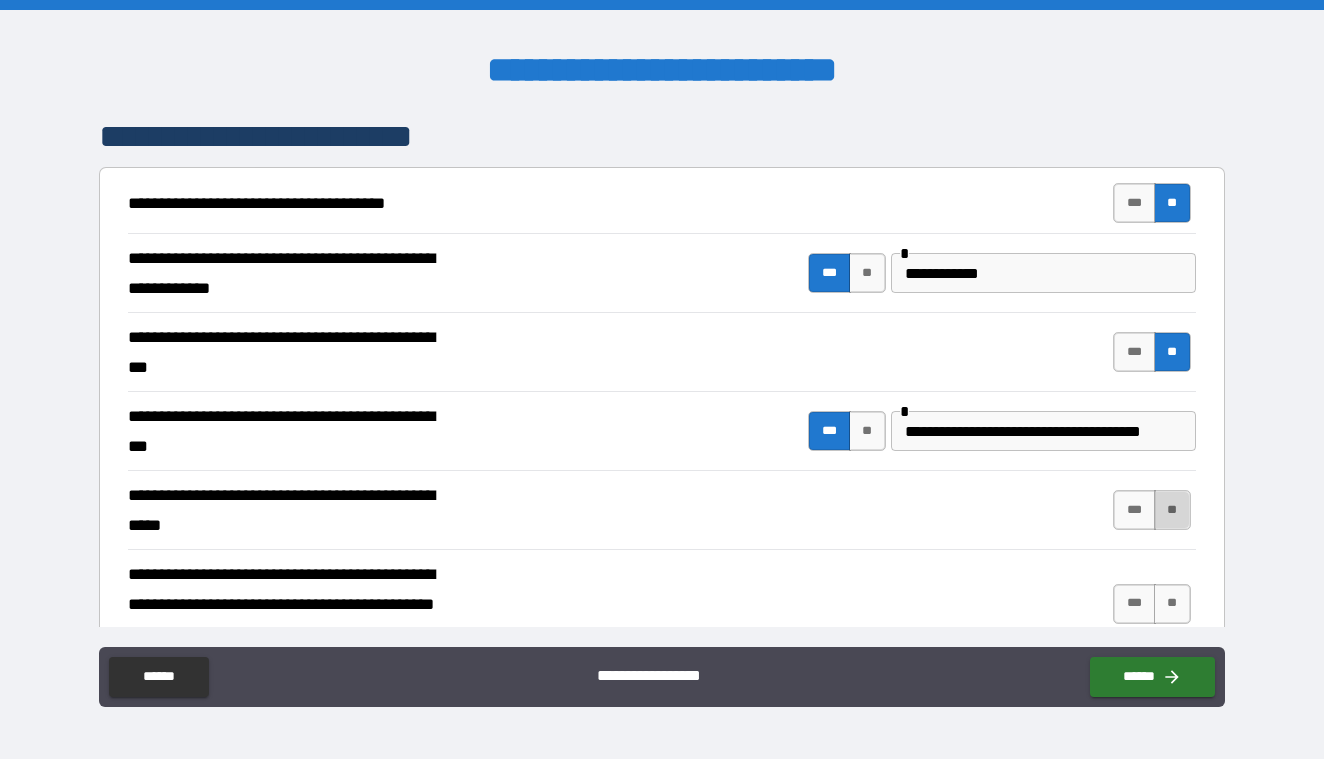 click on "**" at bounding box center [1172, 510] 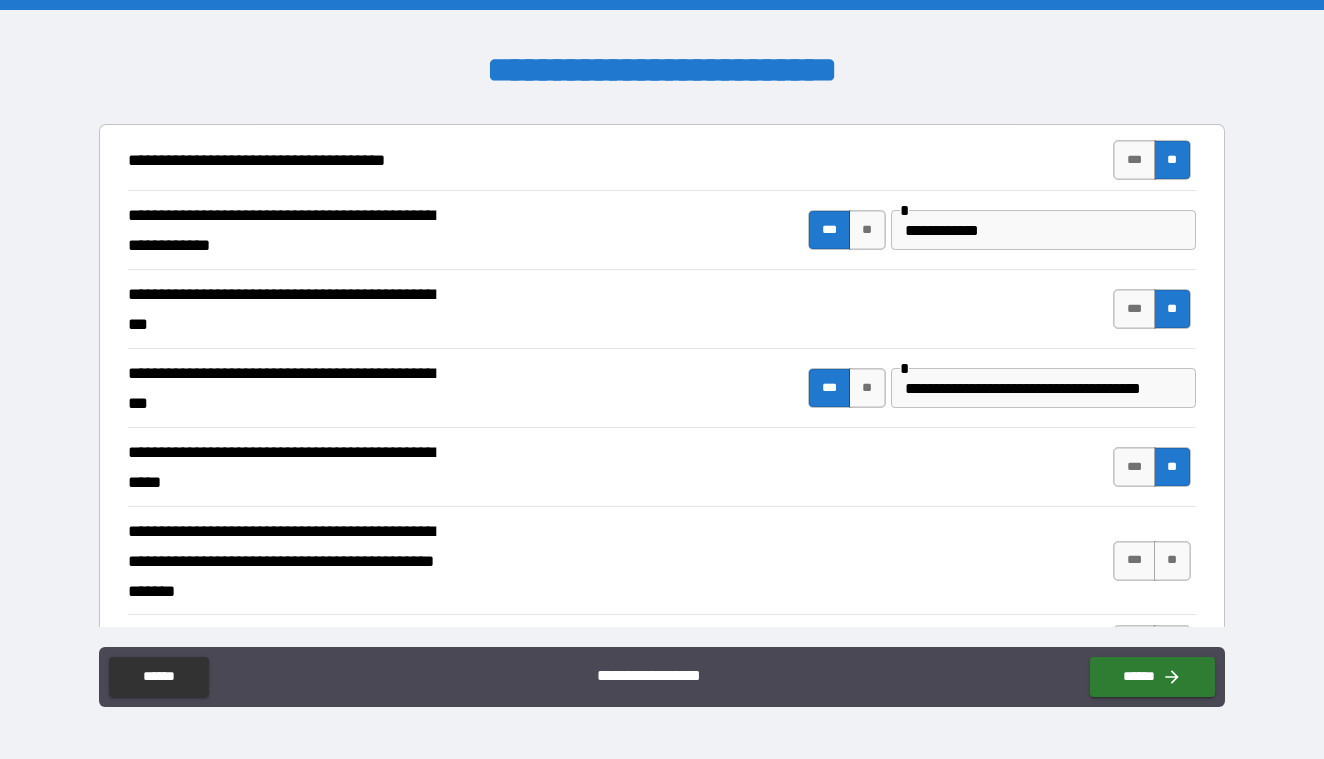 scroll, scrollTop: 441, scrollLeft: 0, axis: vertical 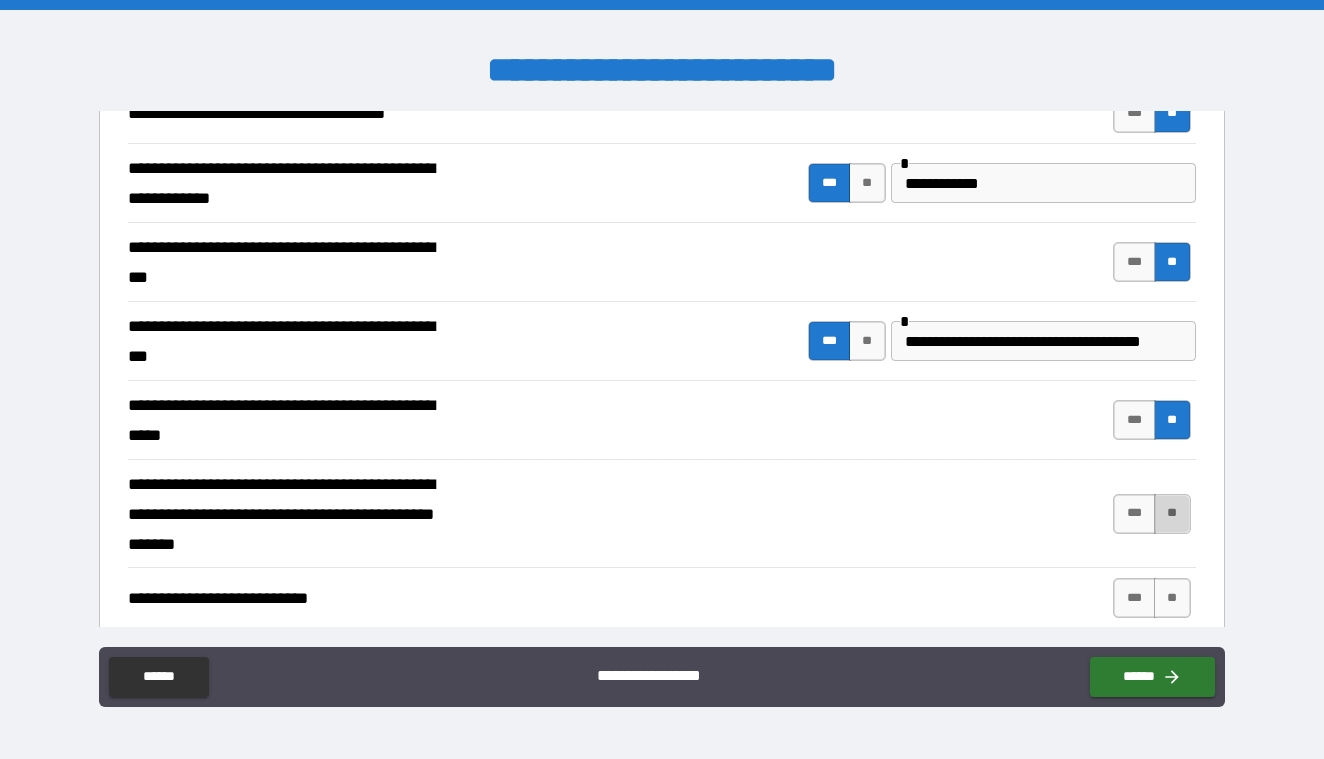 click on "**" at bounding box center [1172, 514] 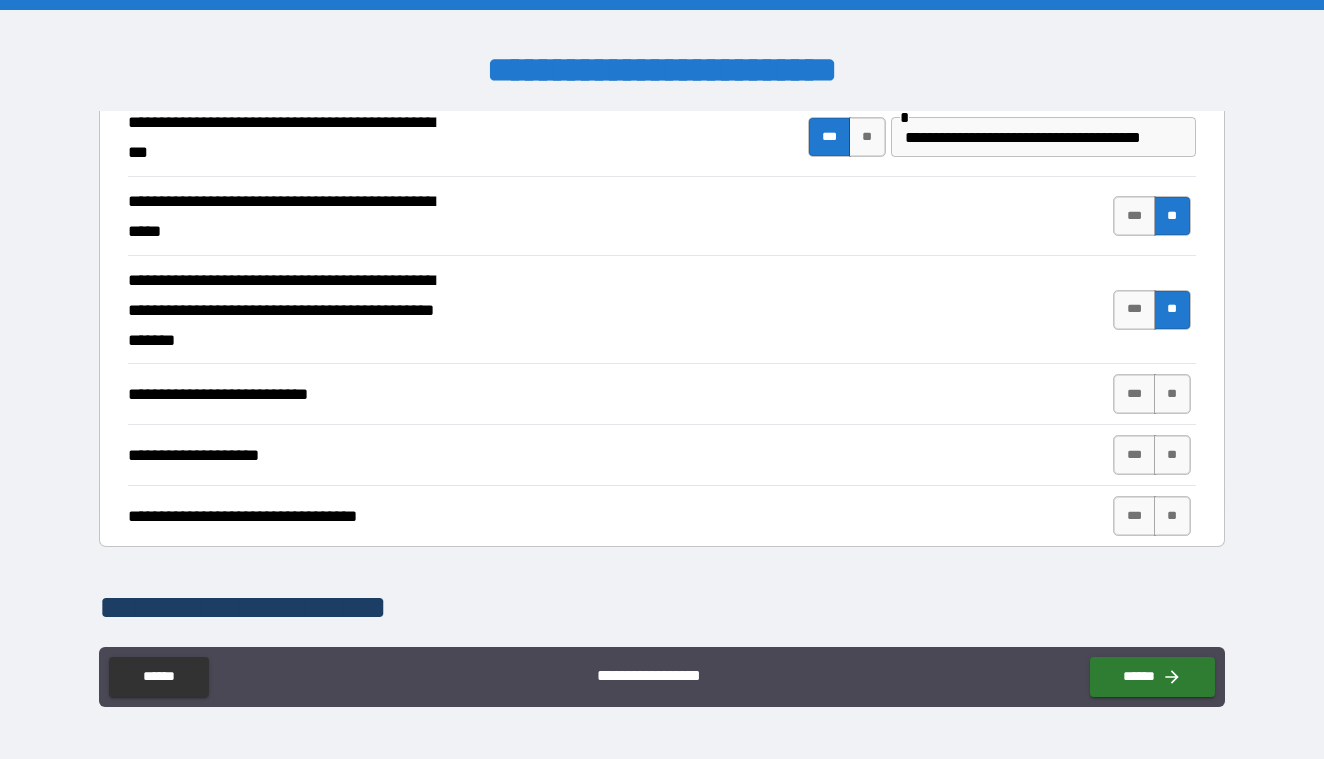 scroll, scrollTop: 655, scrollLeft: 0, axis: vertical 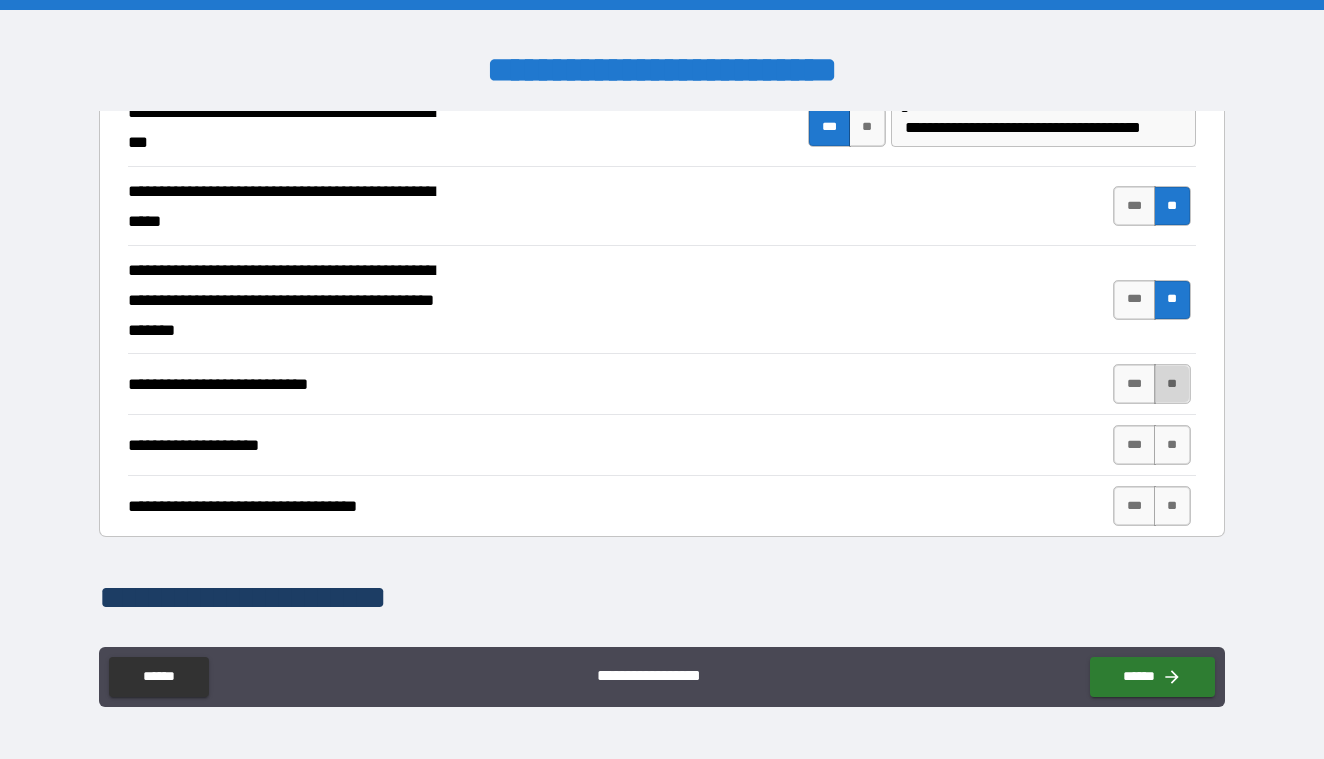 click on "**" at bounding box center [1172, 384] 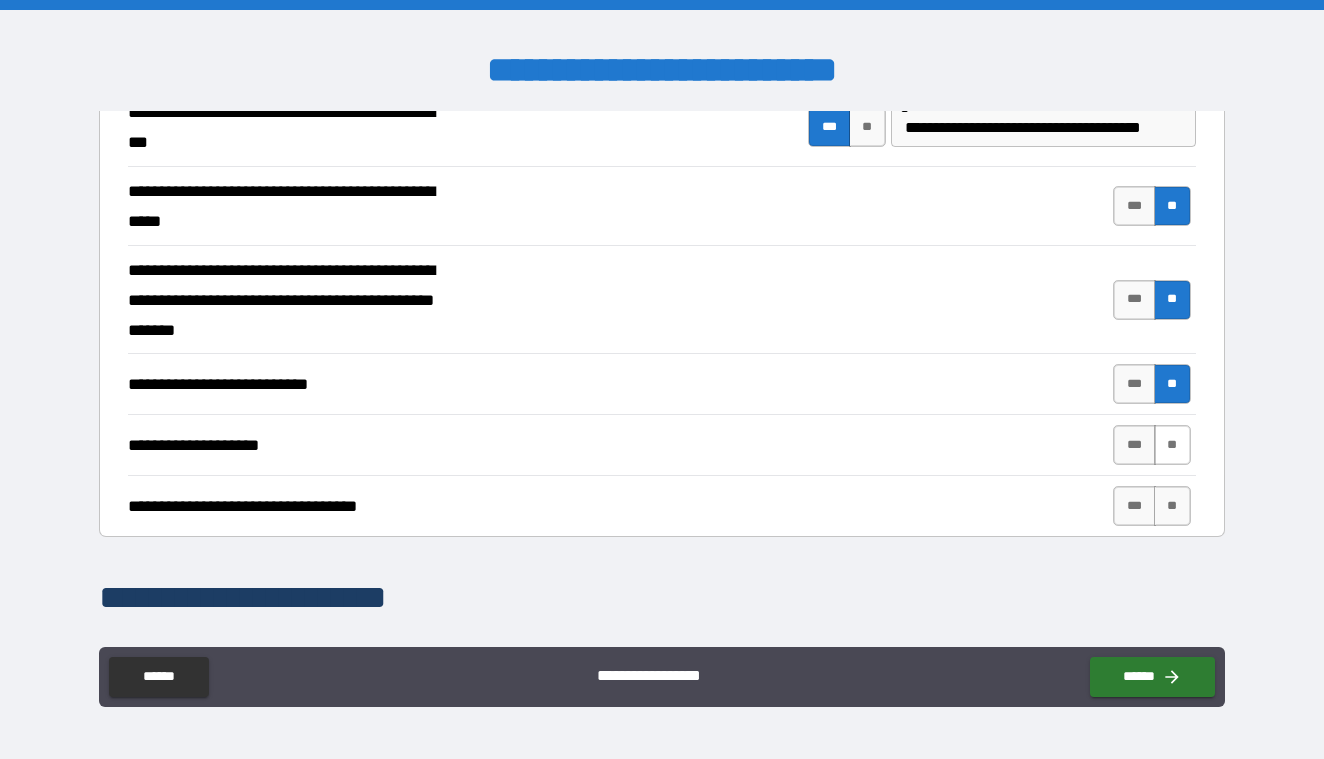 click on "**" at bounding box center [1172, 445] 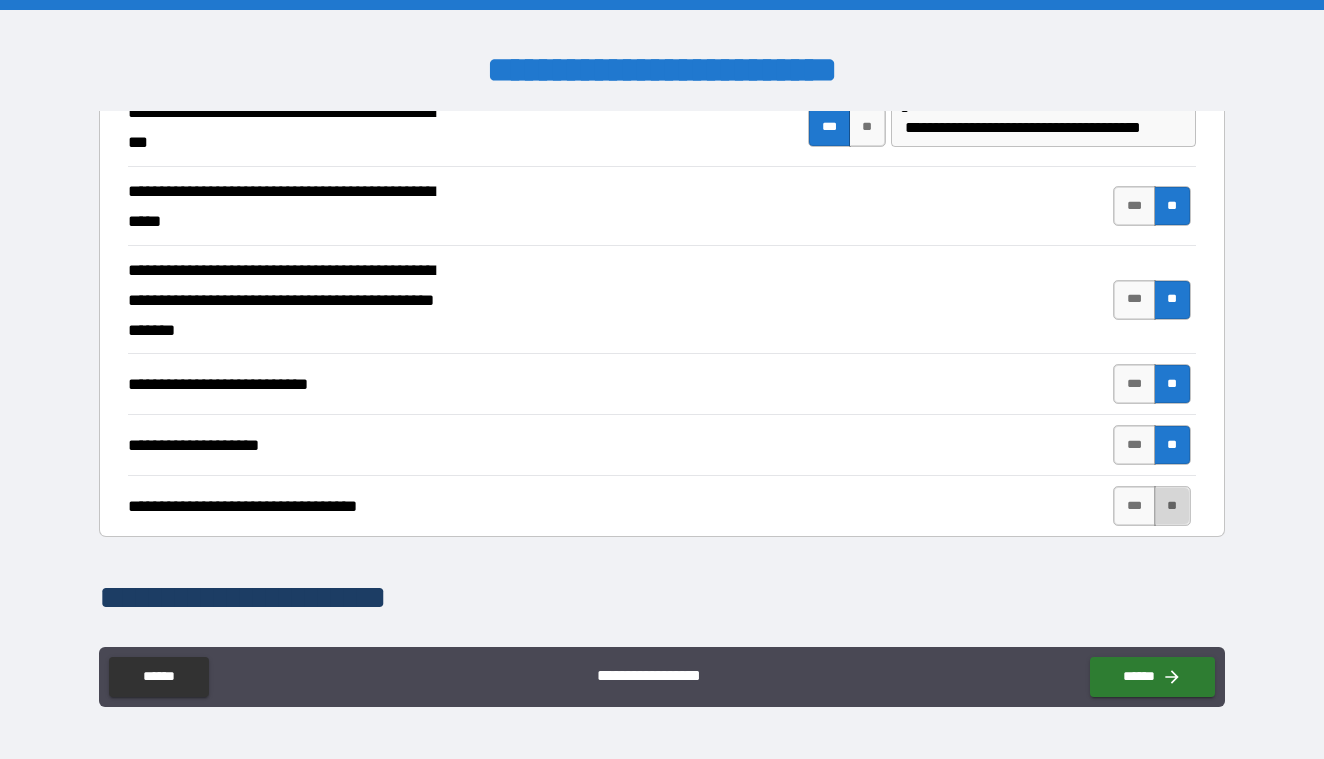 click on "**" at bounding box center (1172, 506) 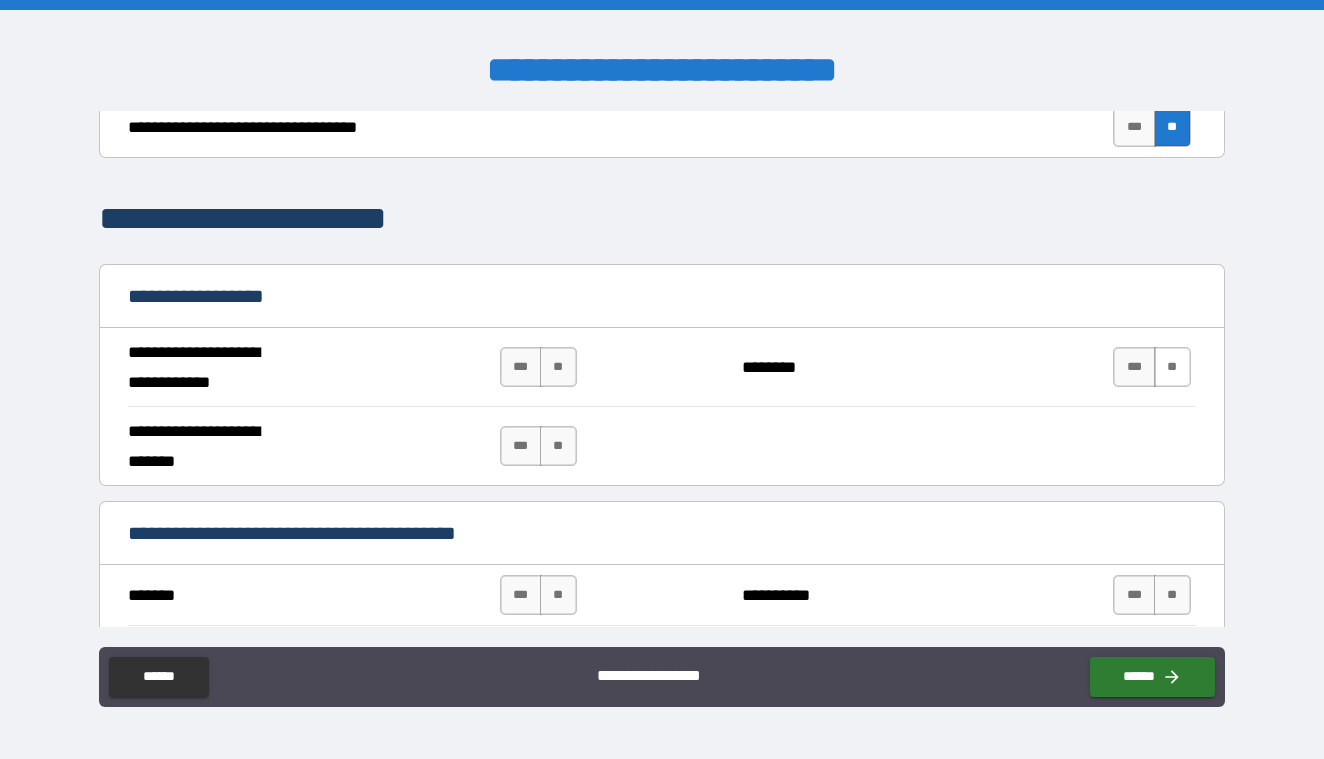 scroll, scrollTop: 1047, scrollLeft: 0, axis: vertical 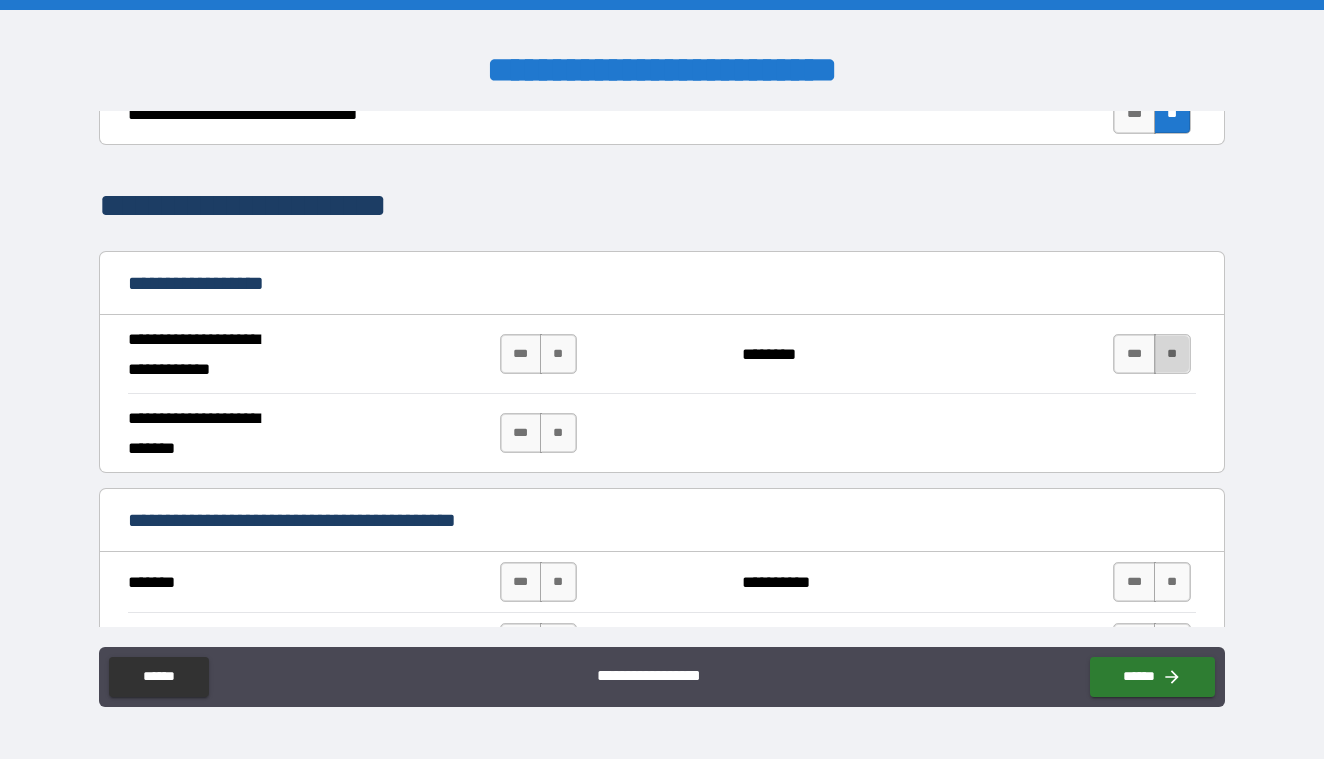 click on "**" at bounding box center [1172, 354] 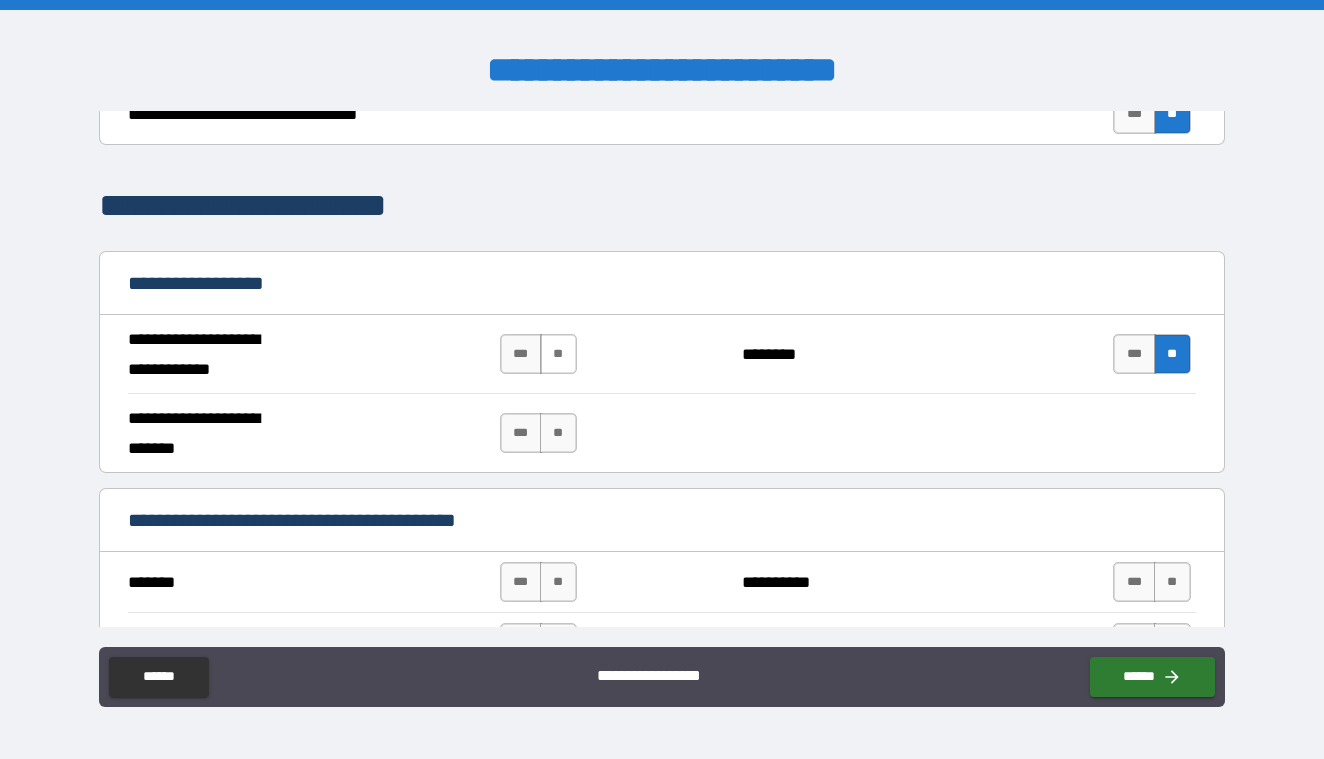 click on "**" at bounding box center (558, 354) 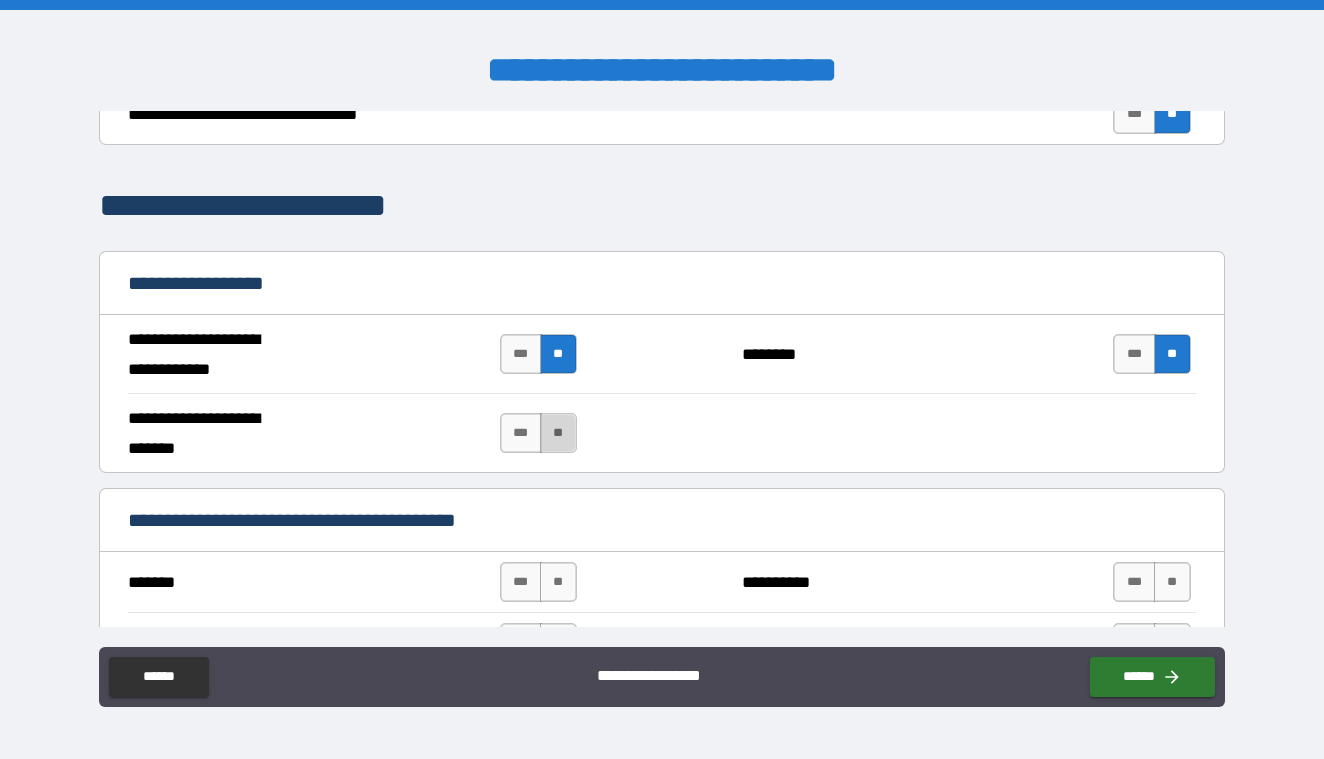 click on "**" at bounding box center [558, 433] 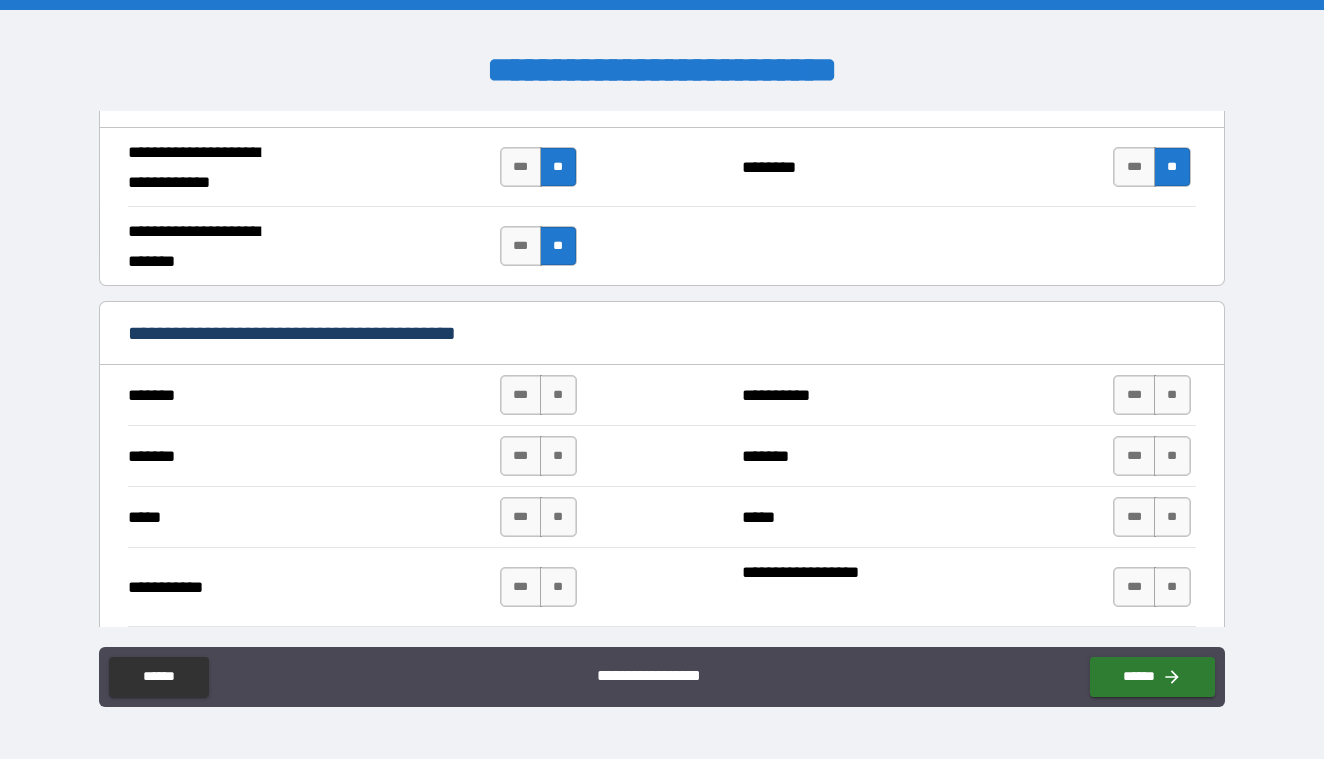 scroll, scrollTop: 1258, scrollLeft: 0, axis: vertical 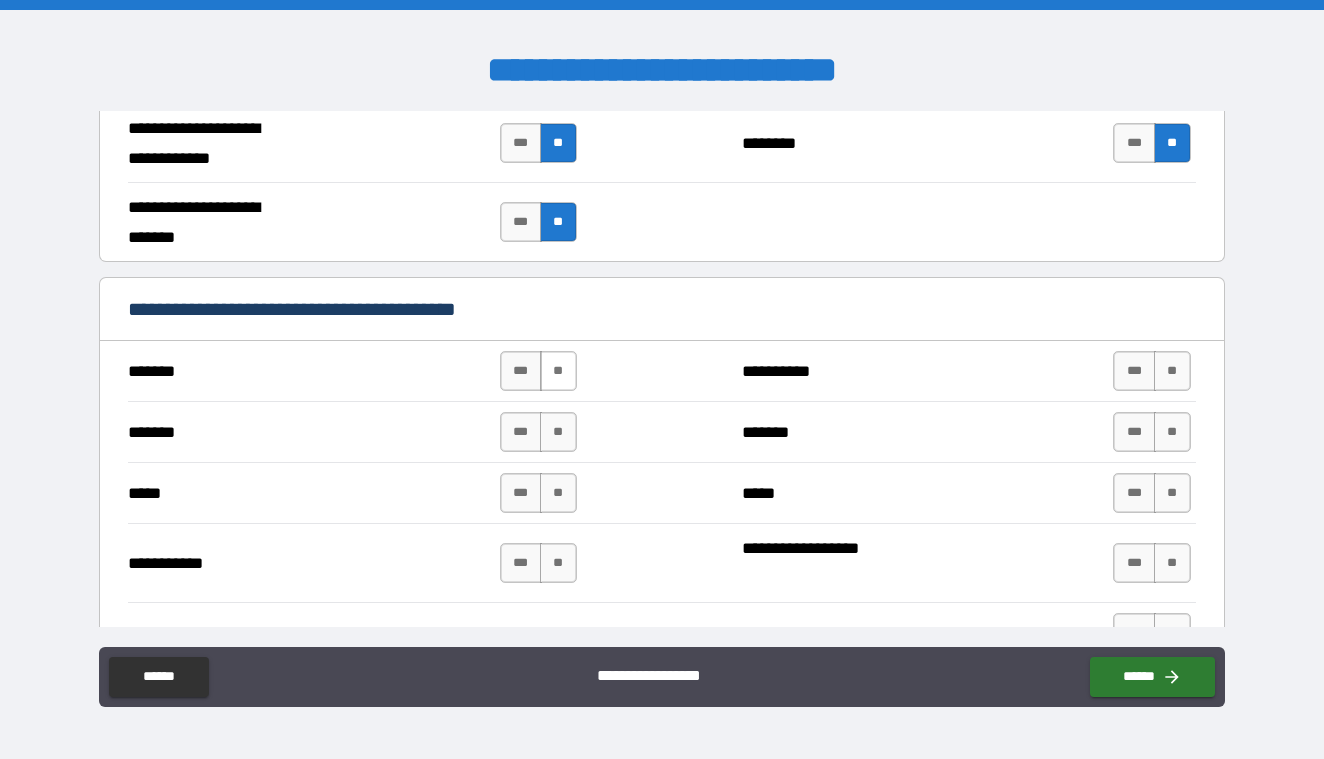 click on "**" at bounding box center (558, 371) 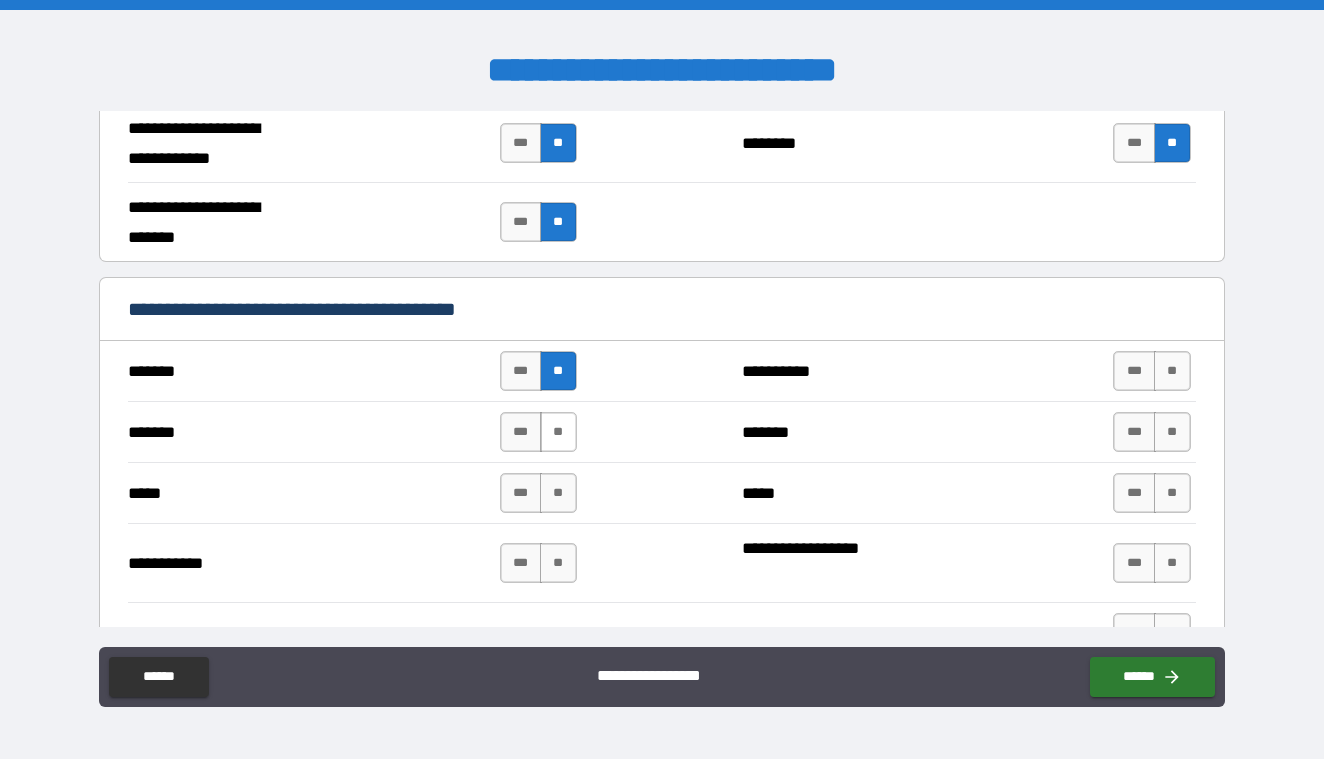 click on "**" at bounding box center (558, 432) 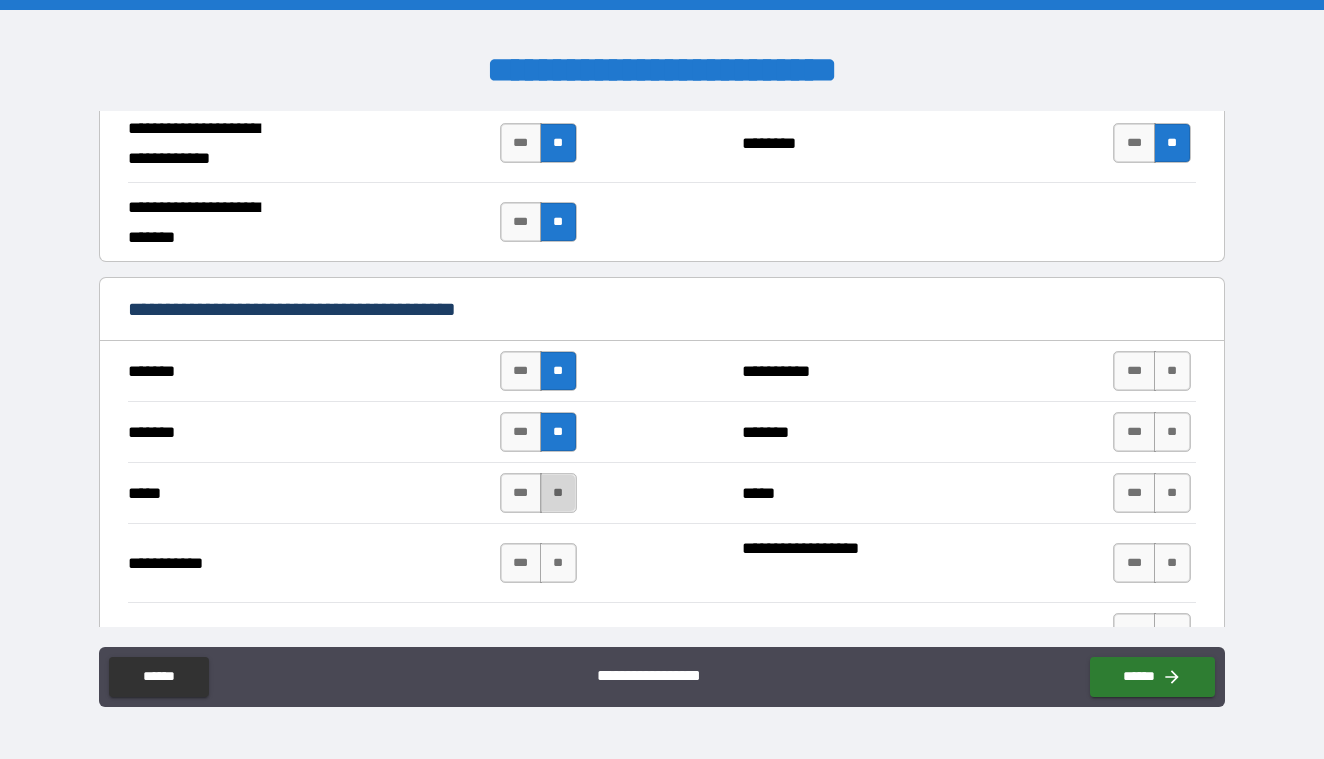 click on "**" at bounding box center (558, 493) 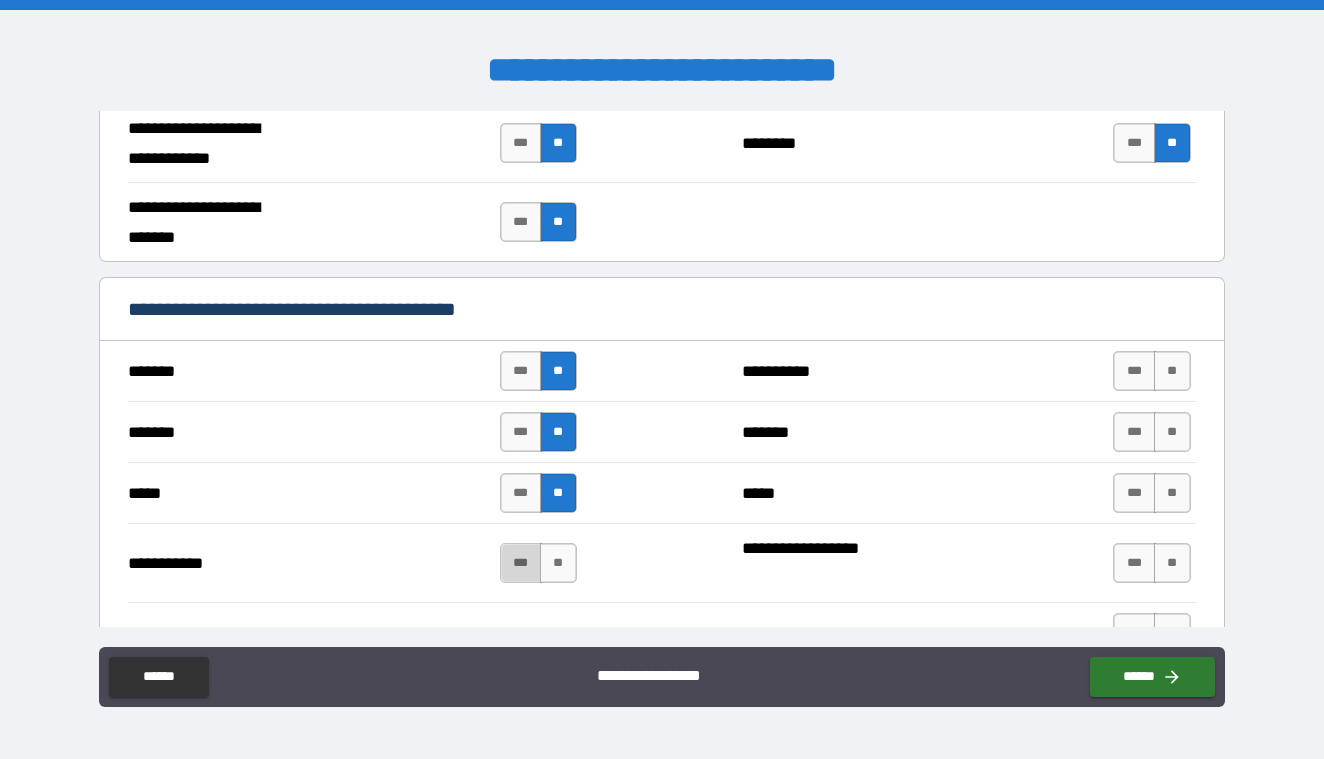 click on "***" at bounding box center [521, 563] 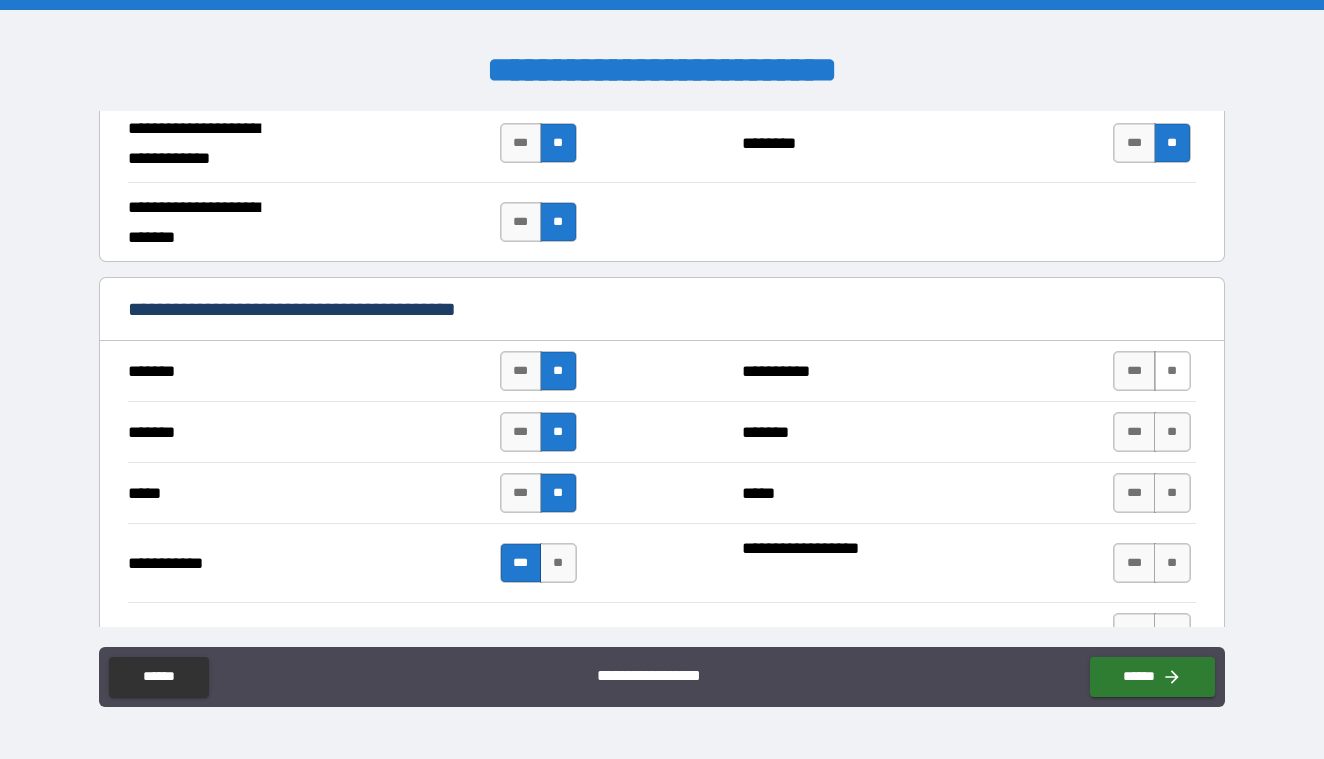 click on "**" at bounding box center [1172, 371] 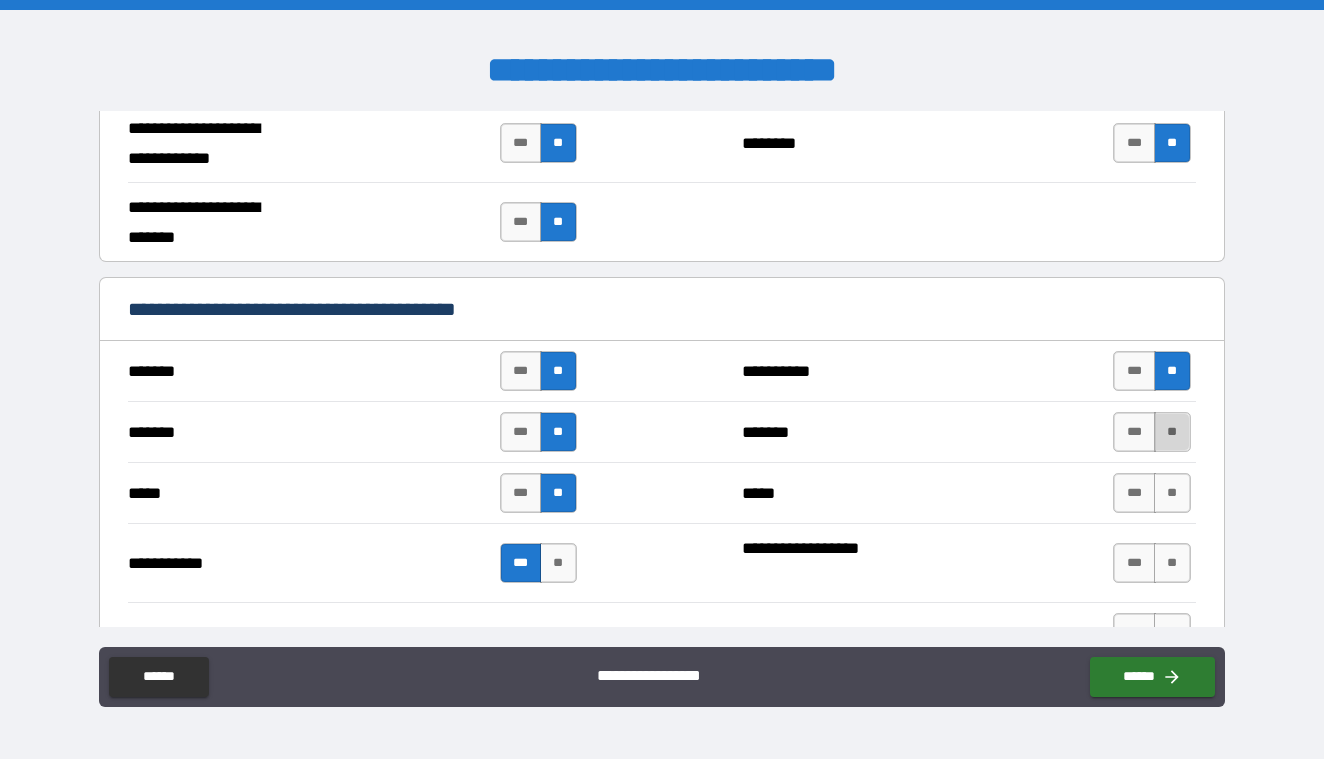 click on "**" at bounding box center [1172, 432] 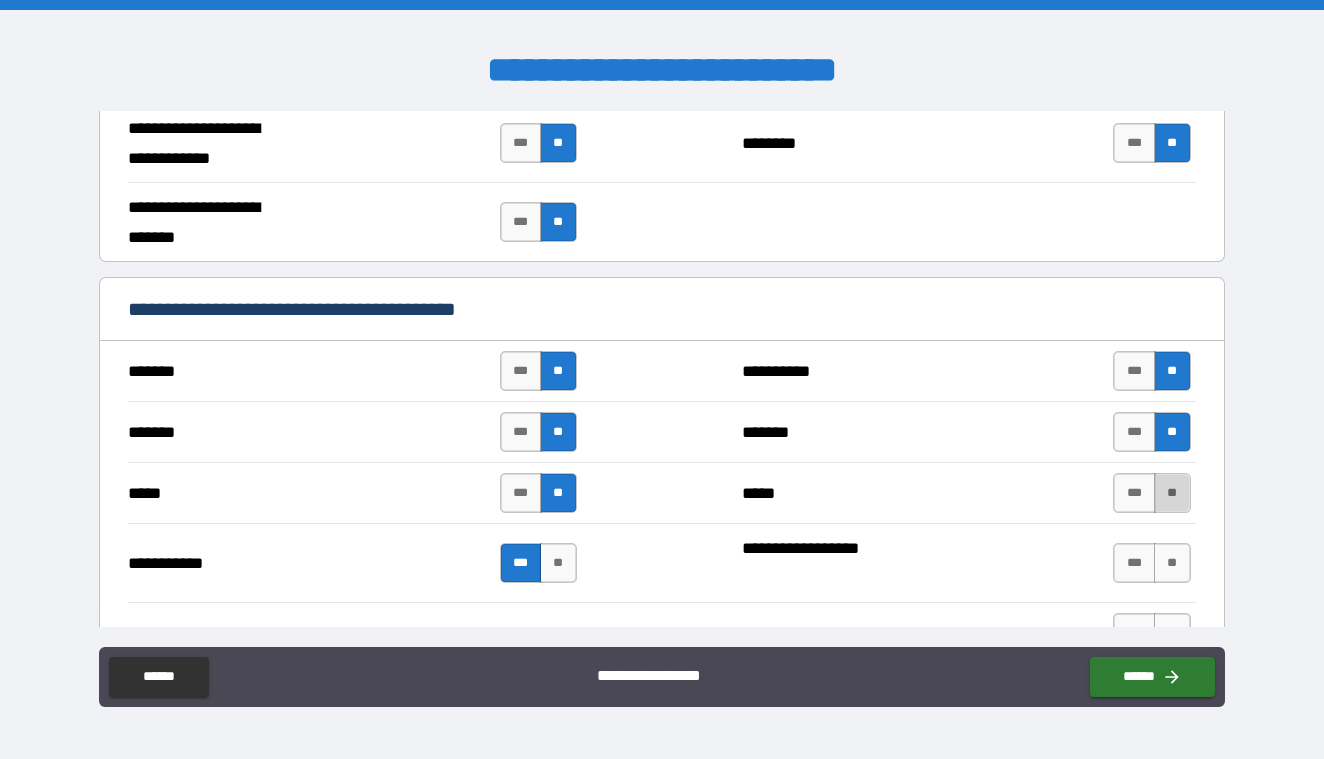 click on "**" at bounding box center [1172, 493] 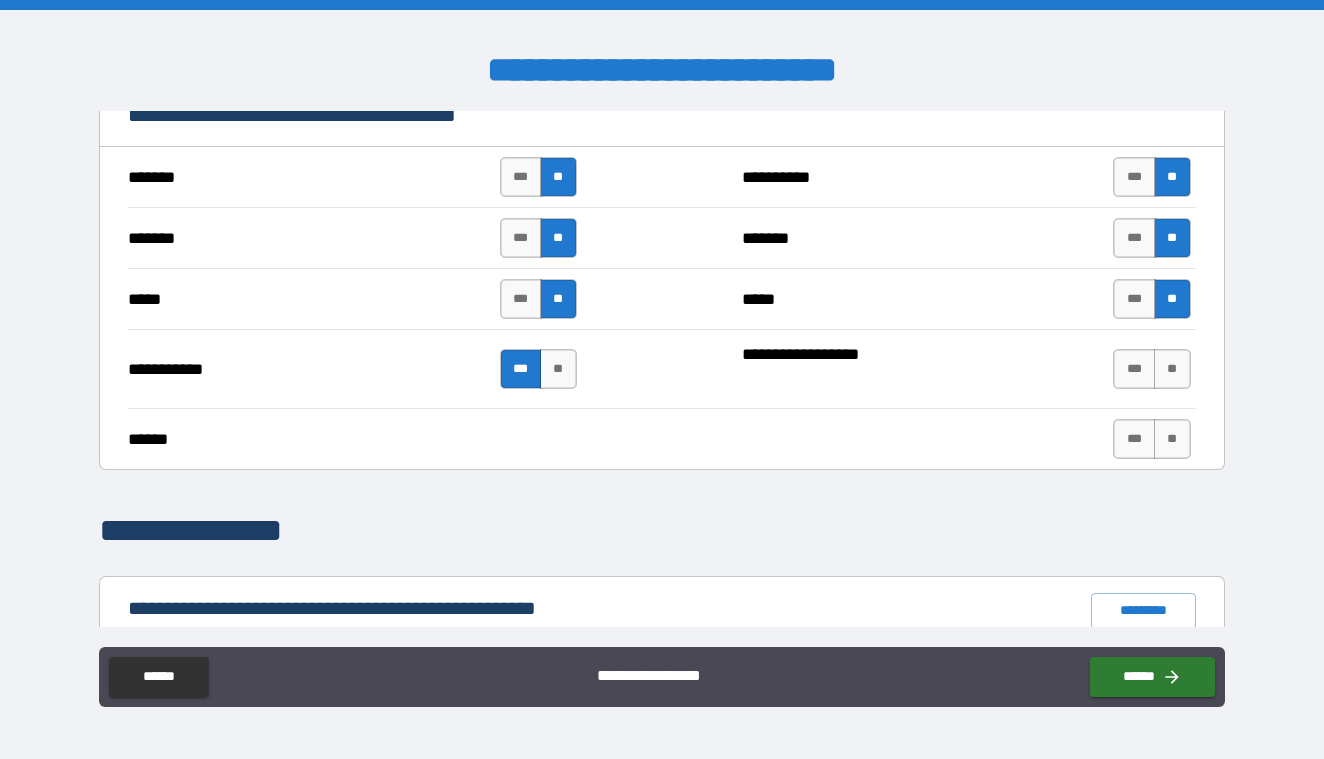 scroll, scrollTop: 1476, scrollLeft: 0, axis: vertical 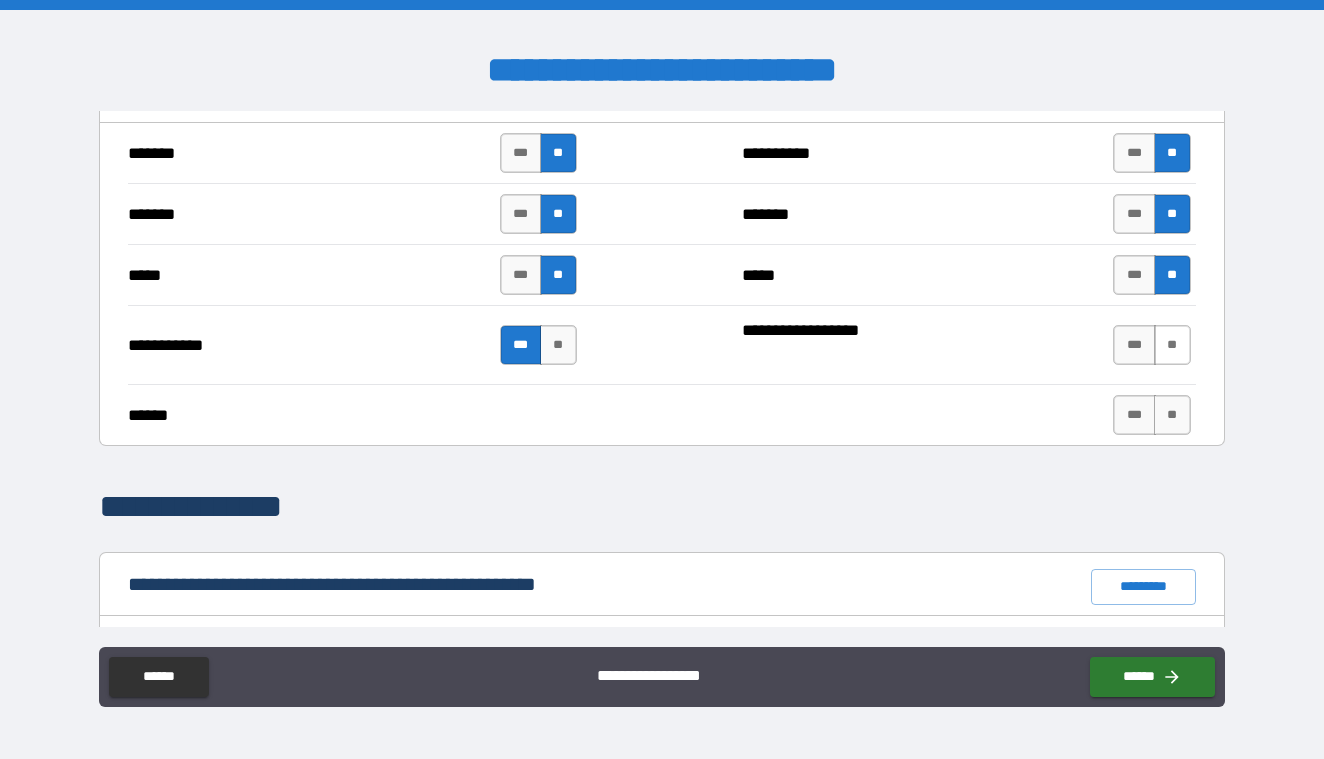 click on "**" at bounding box center (1172, 345) 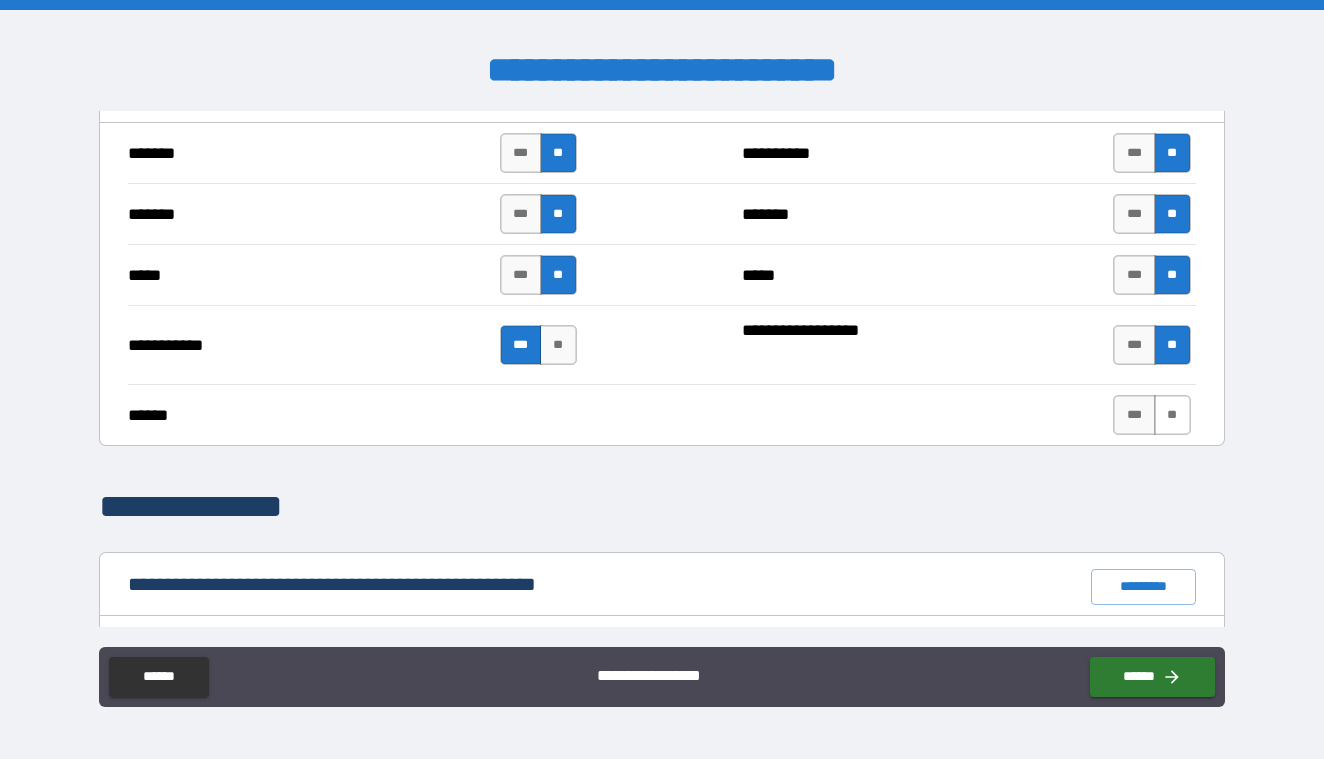 click on "**" at bounding box center [1172, 415] 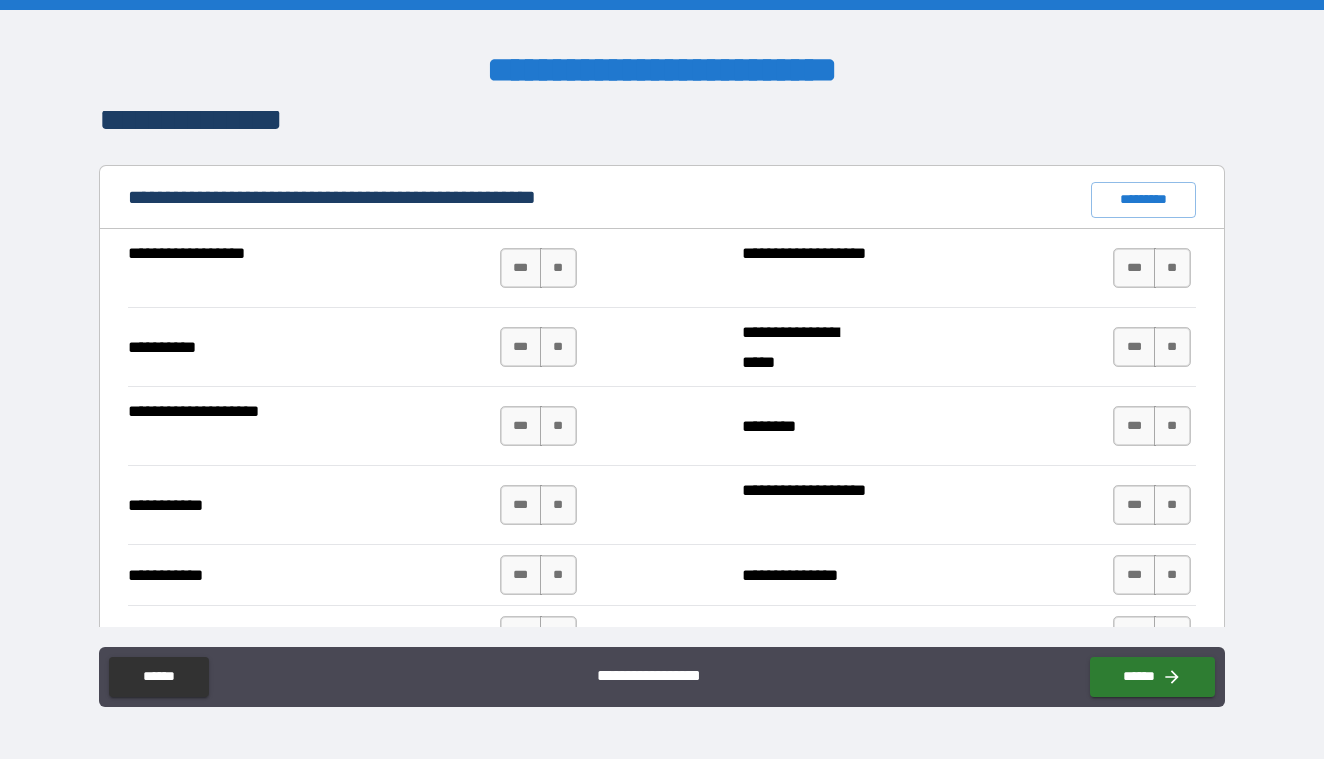 scroll, scrollTop: 1896, scrollLeft: 0, axis: vertical 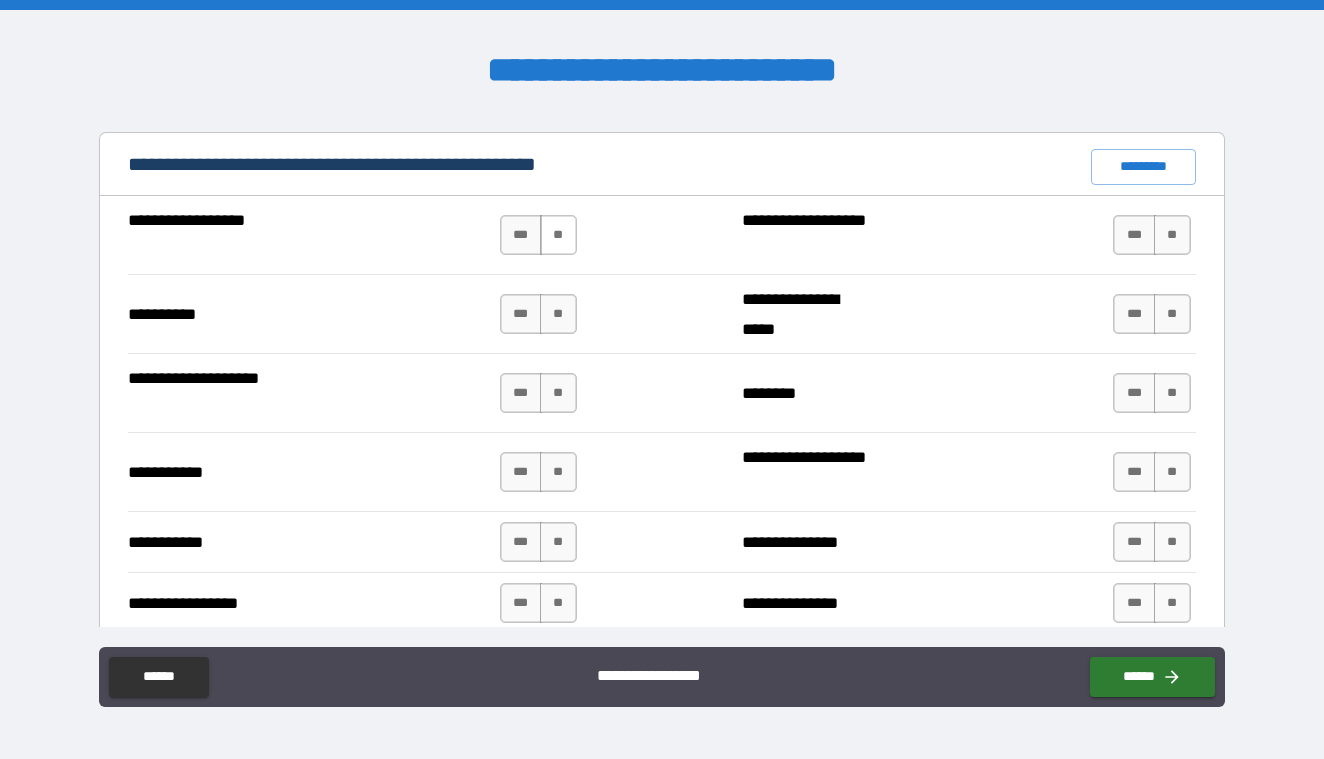 click on "**" at bounding box center (558, 235) 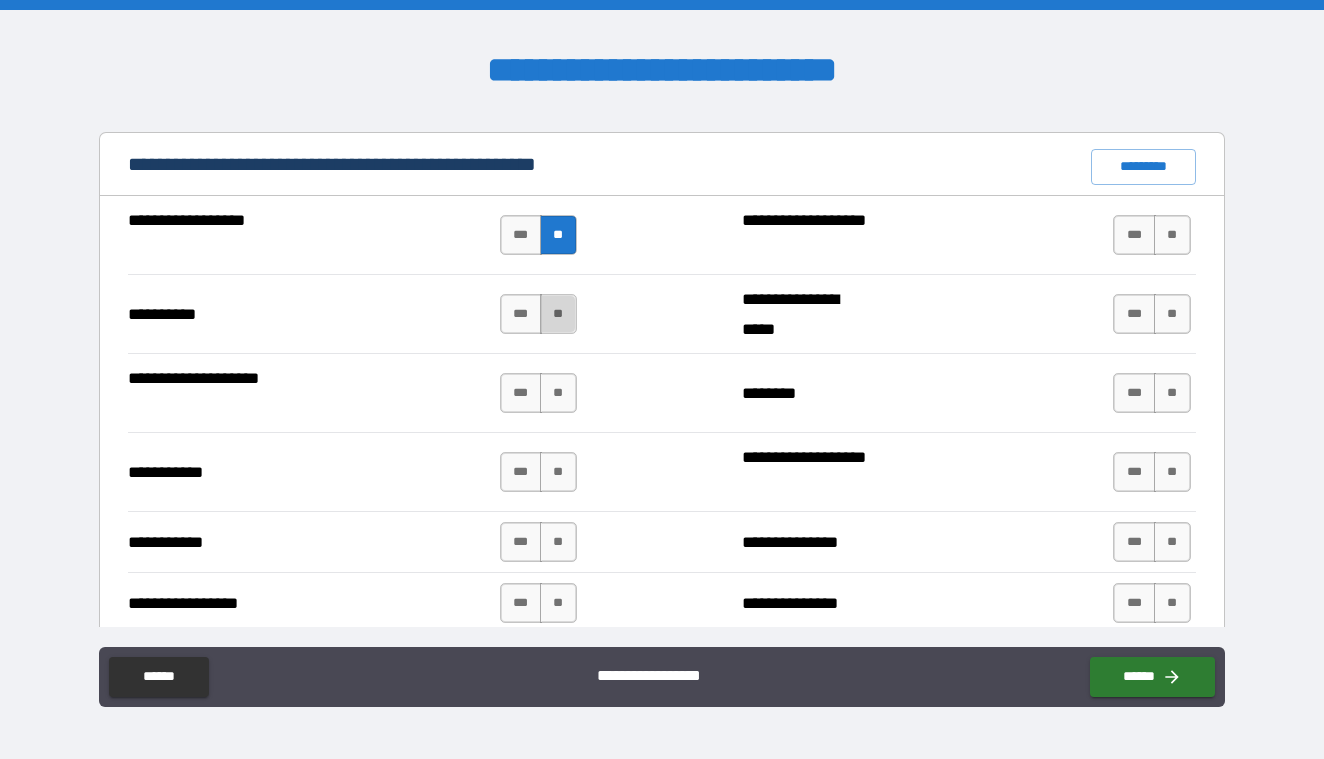 click on "**" at bounding box center [558, 314] 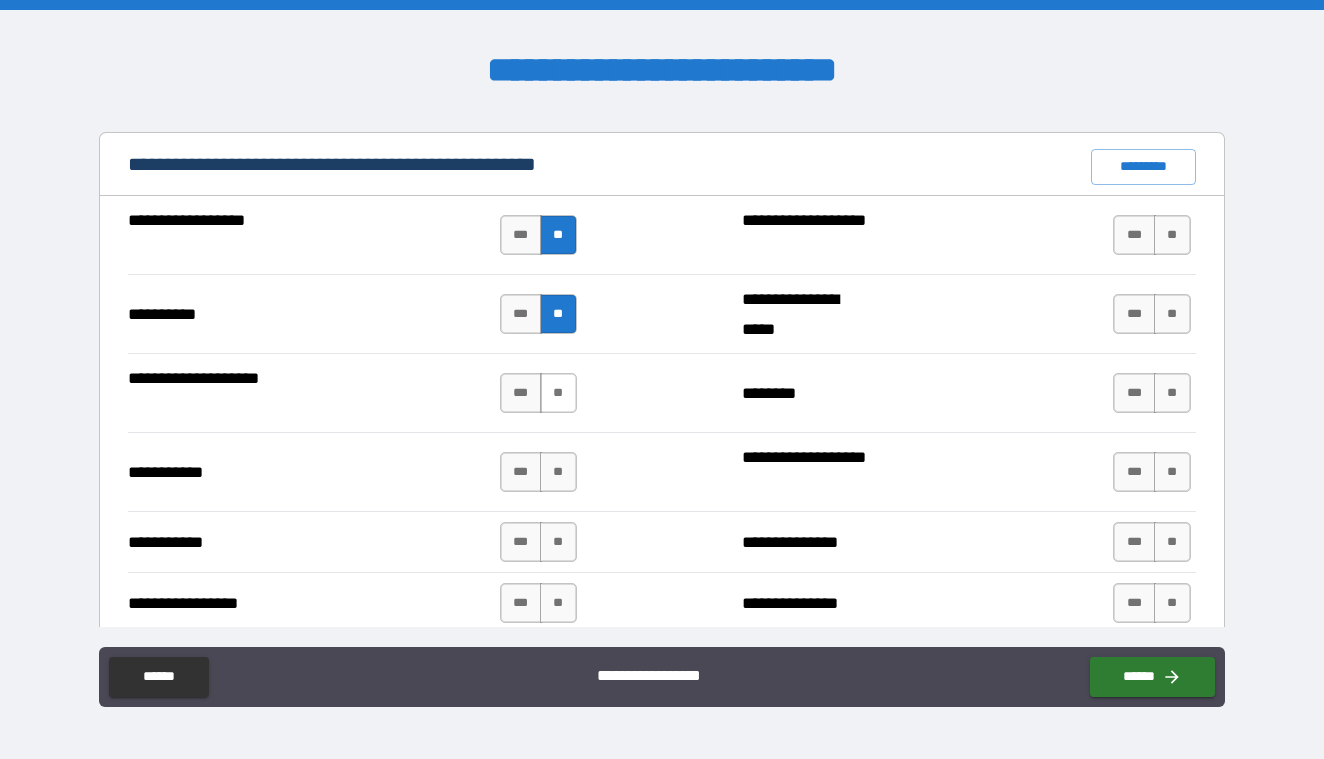 click on "**" at bounding box center (558, 393) 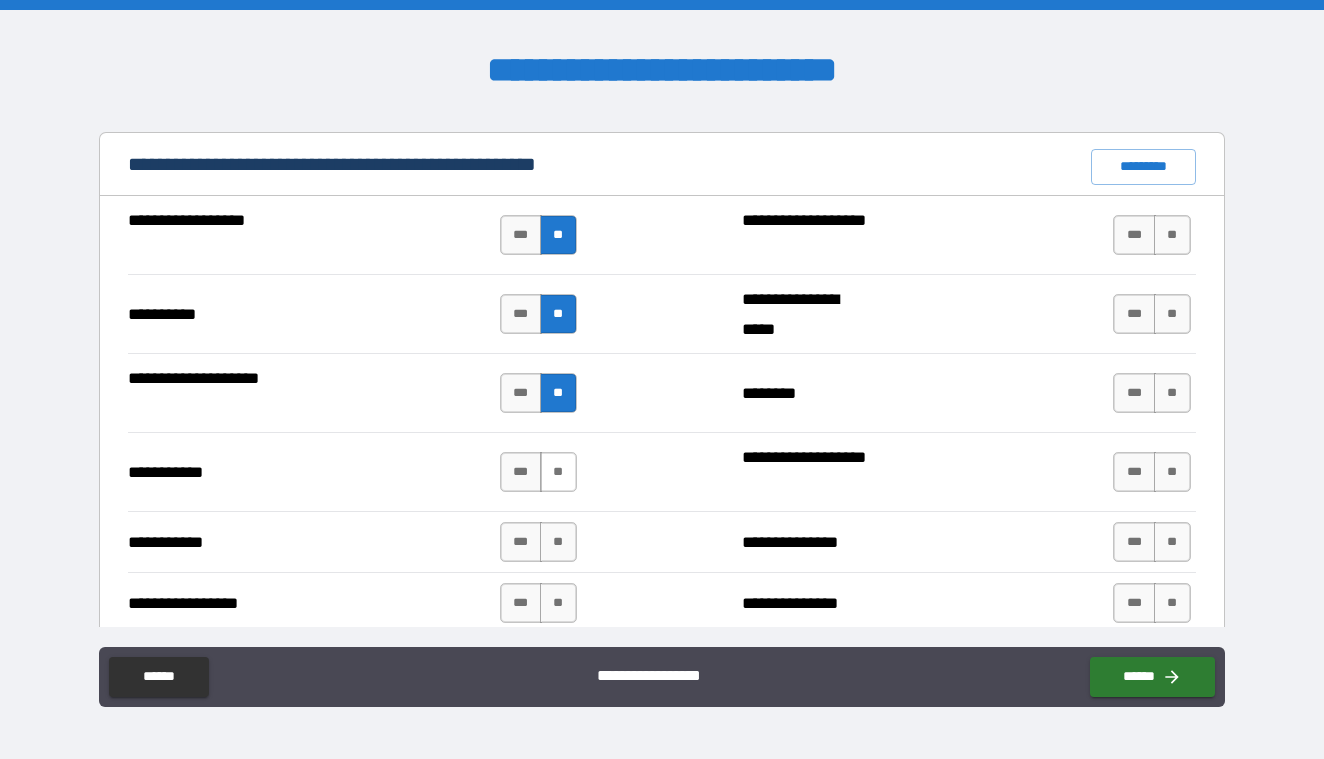 click on "**" at bounding box center [558, 472] 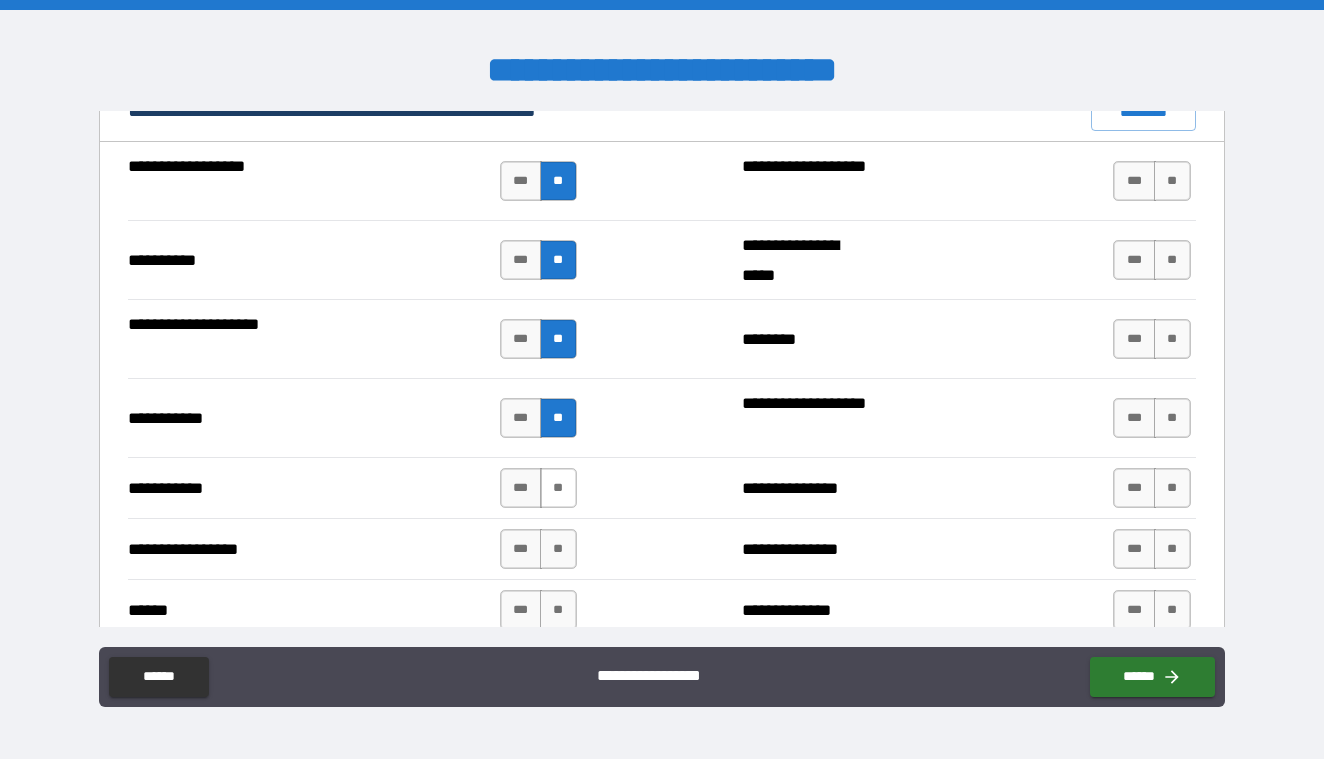 click on "**" at bounding box center [558, 488] 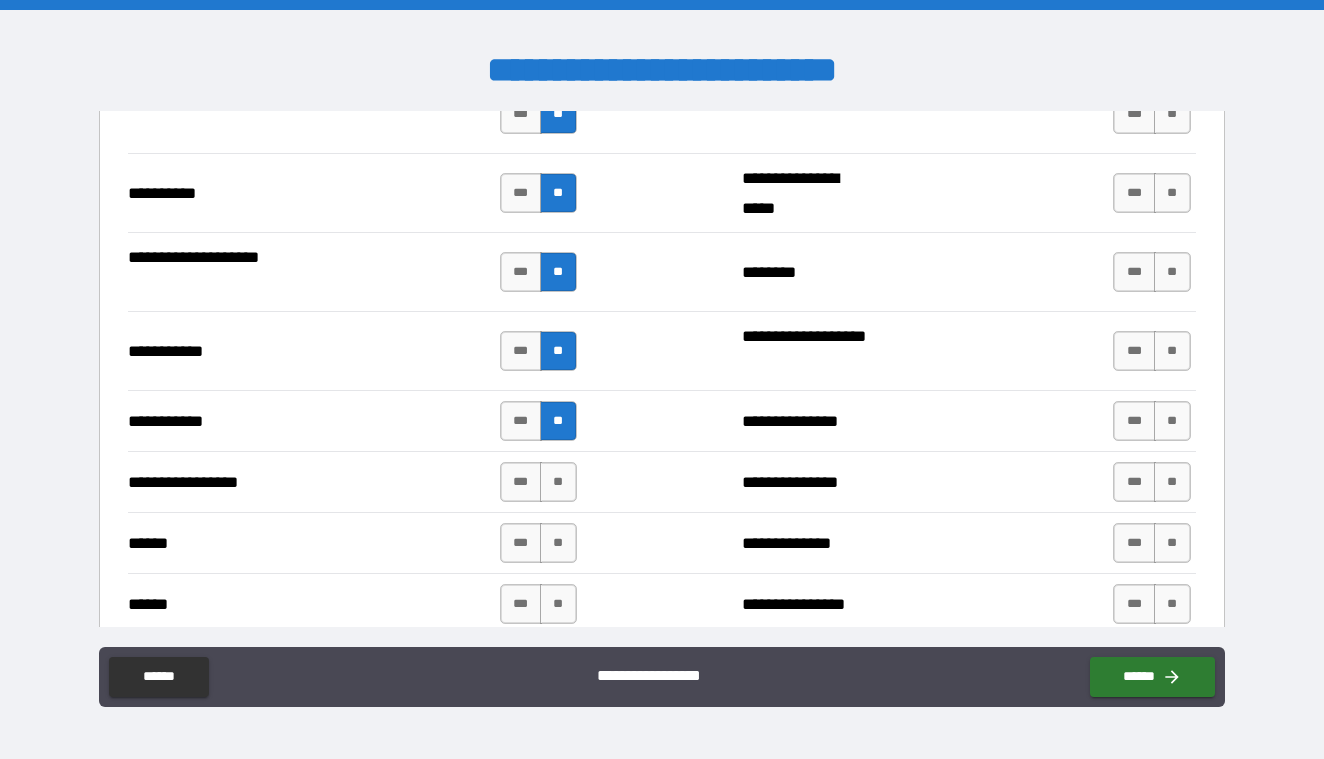 click on "**" at bounding box center [558, 482] 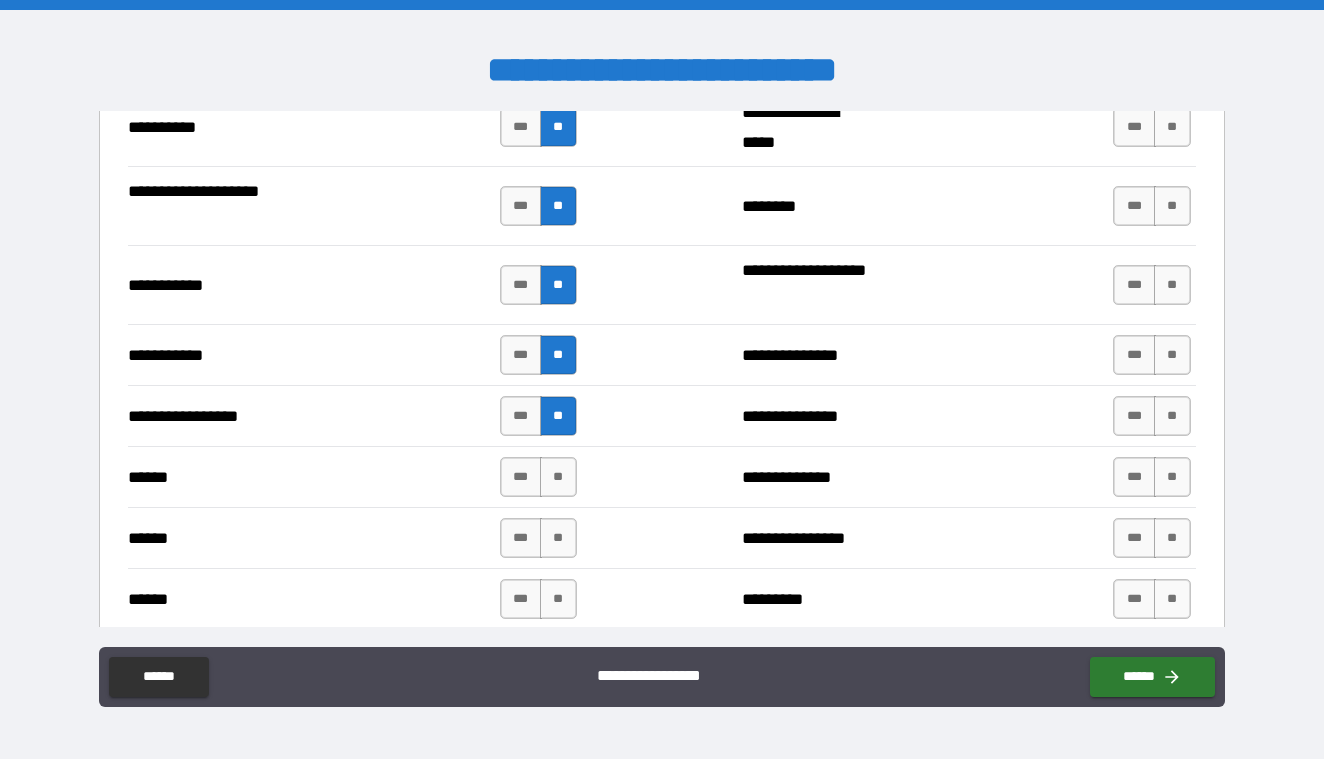 scroll, scrollTop: 2084, scrollLeft: 0, axis: vertical 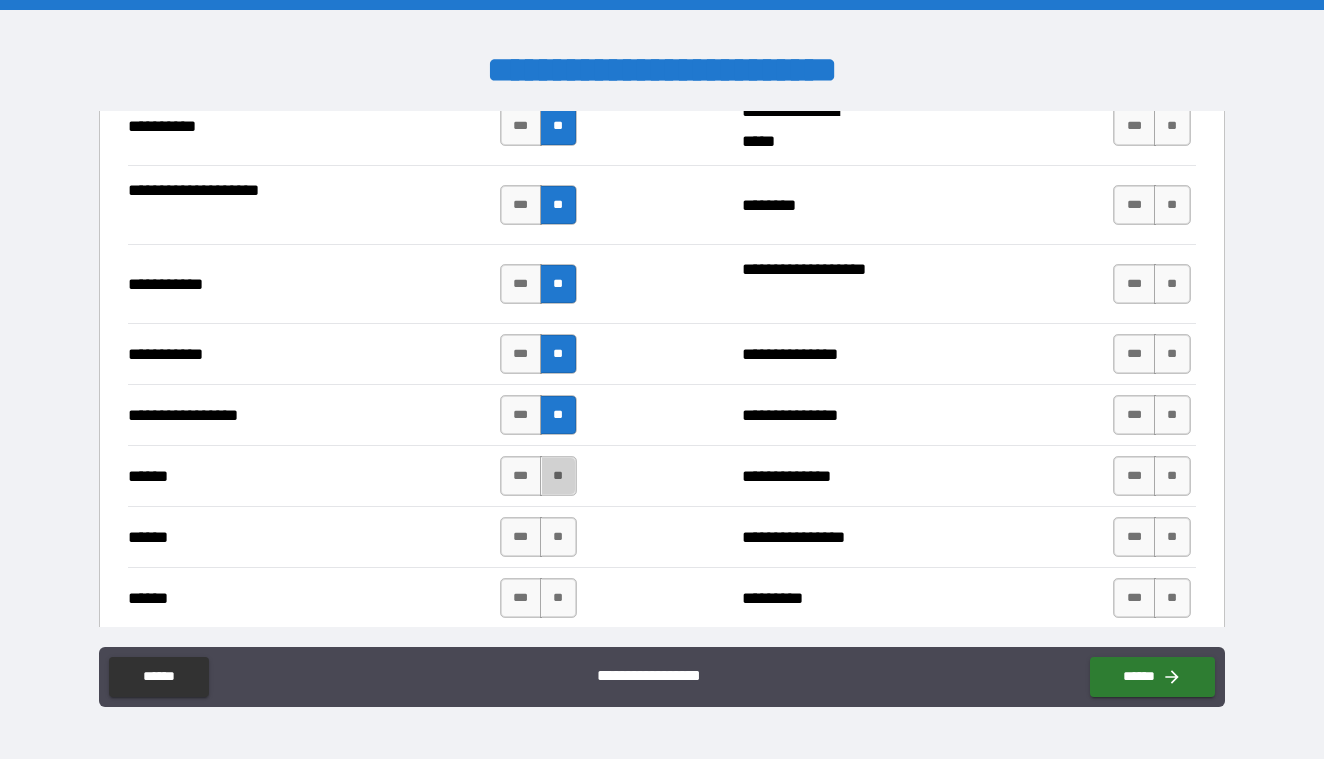 click on "**" at bounding box center [558, 476] 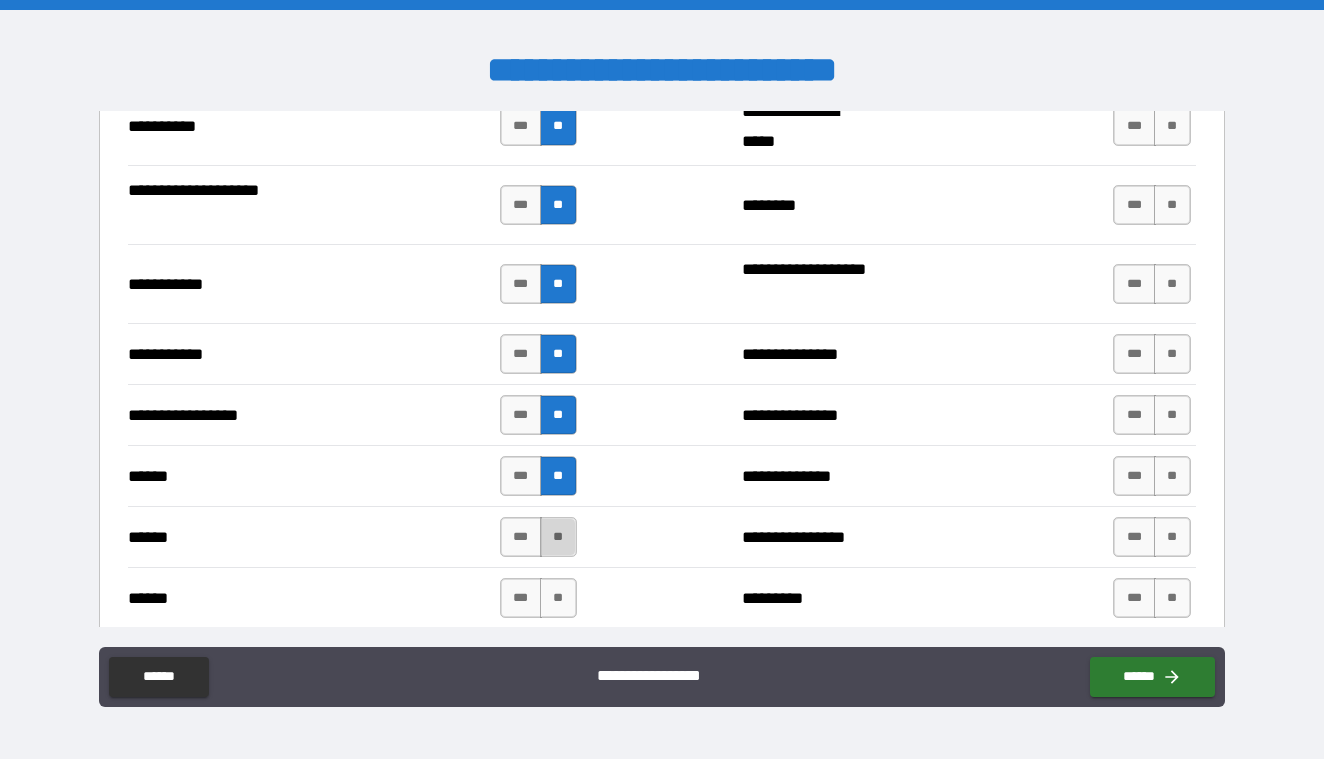 click on "**" at bounding box center [558, 537] 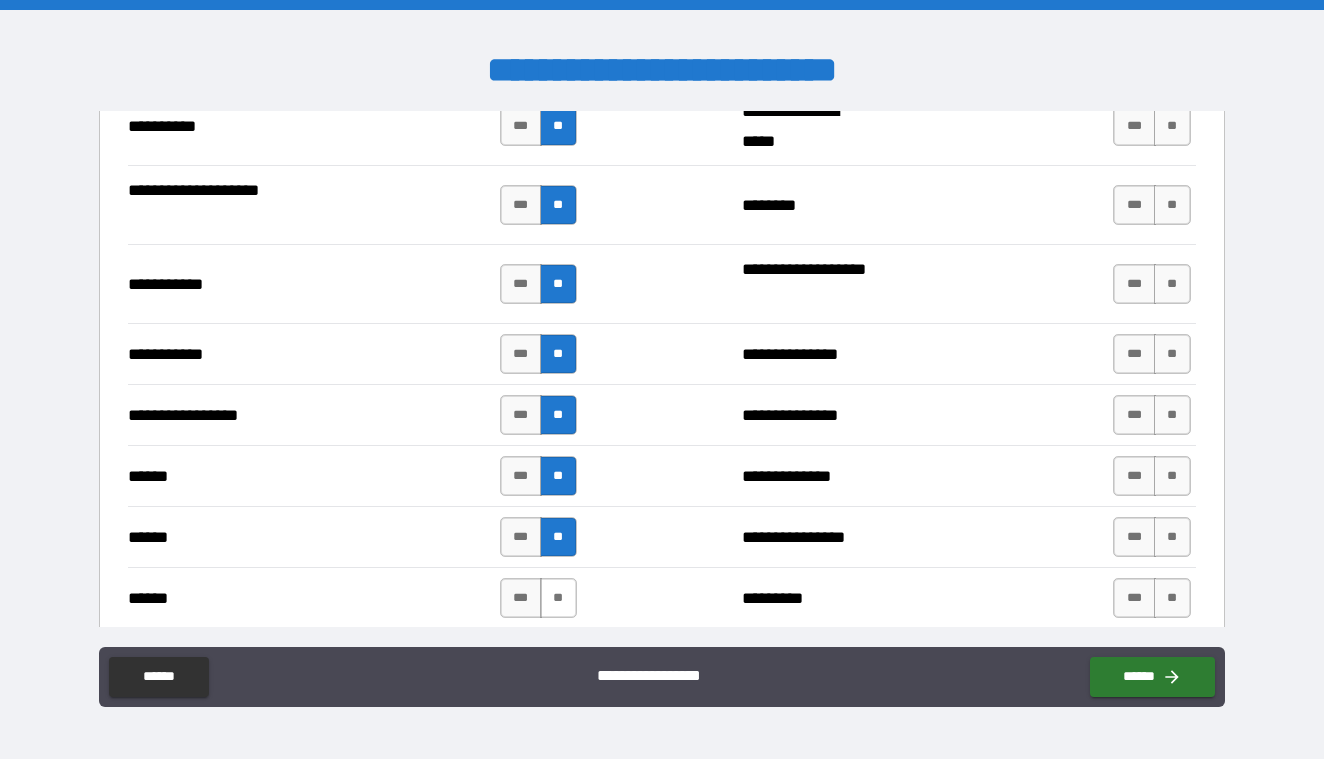 click on "**" at bounding box center (558, 598) 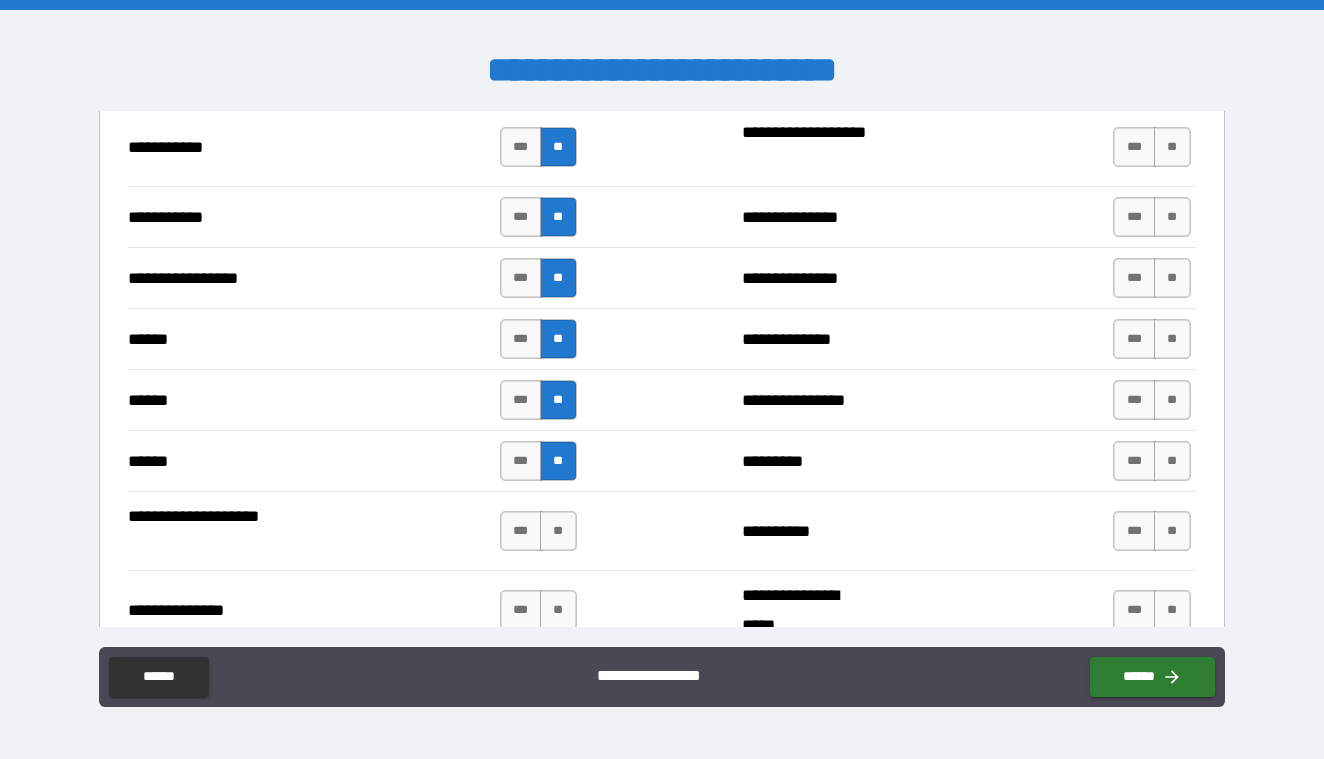 scroll, scrollTop: 2227, scrollLeft: 0, axis: vertical 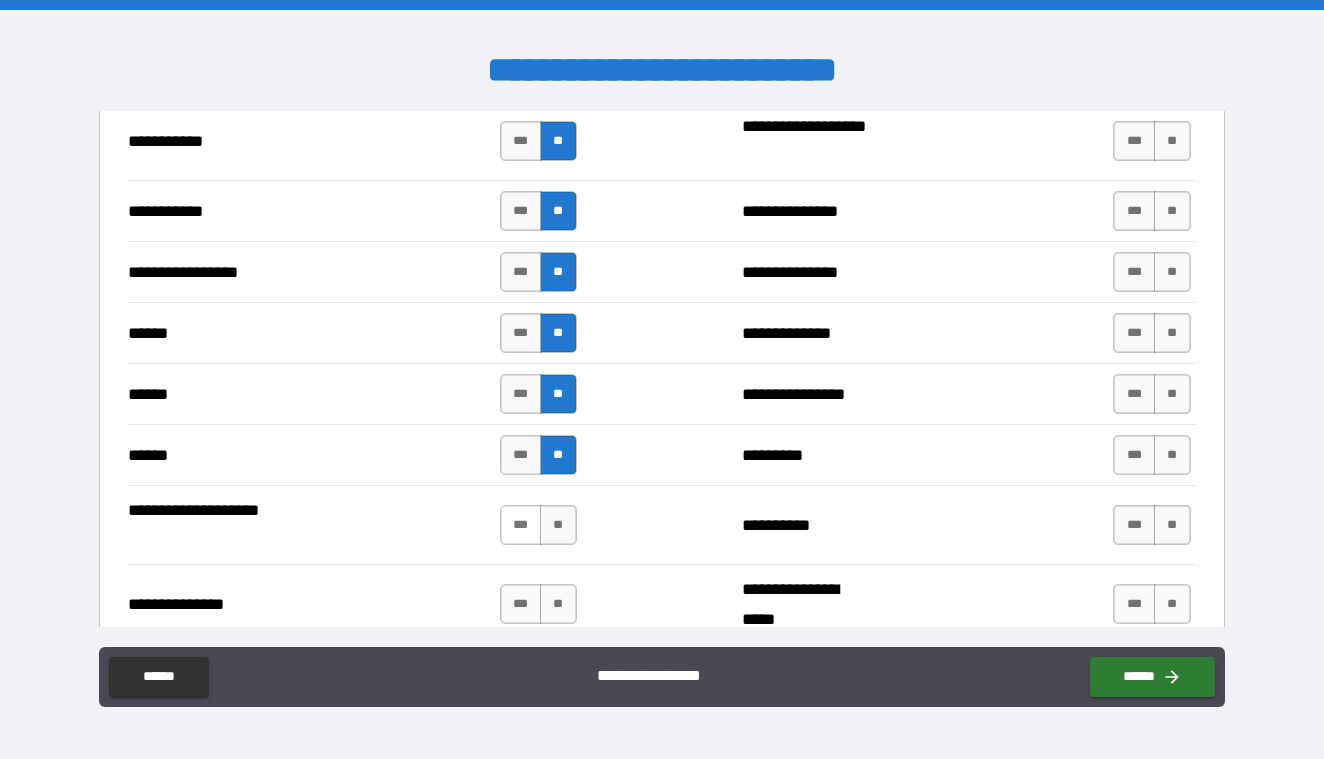 click on "***" at bounding box center (521, 525) 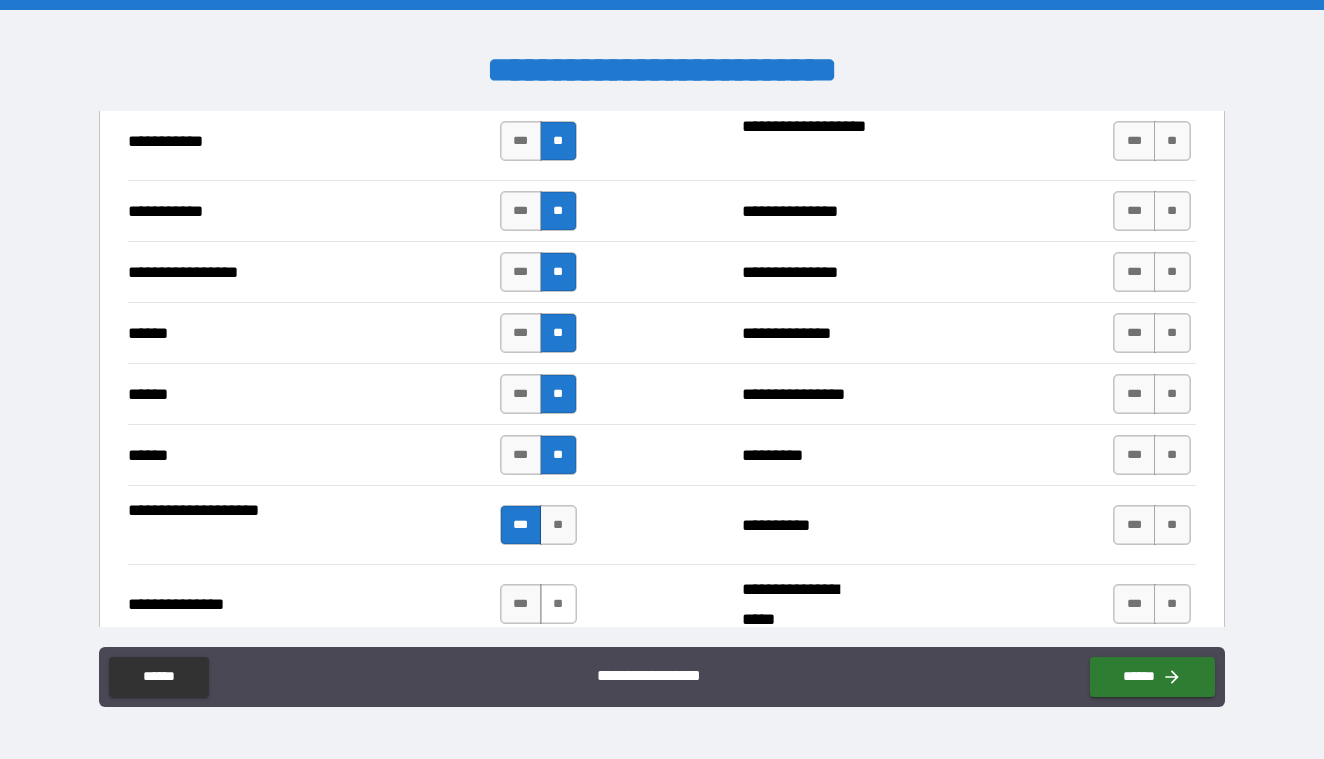 click on "**" at bounding box center [558, 604] 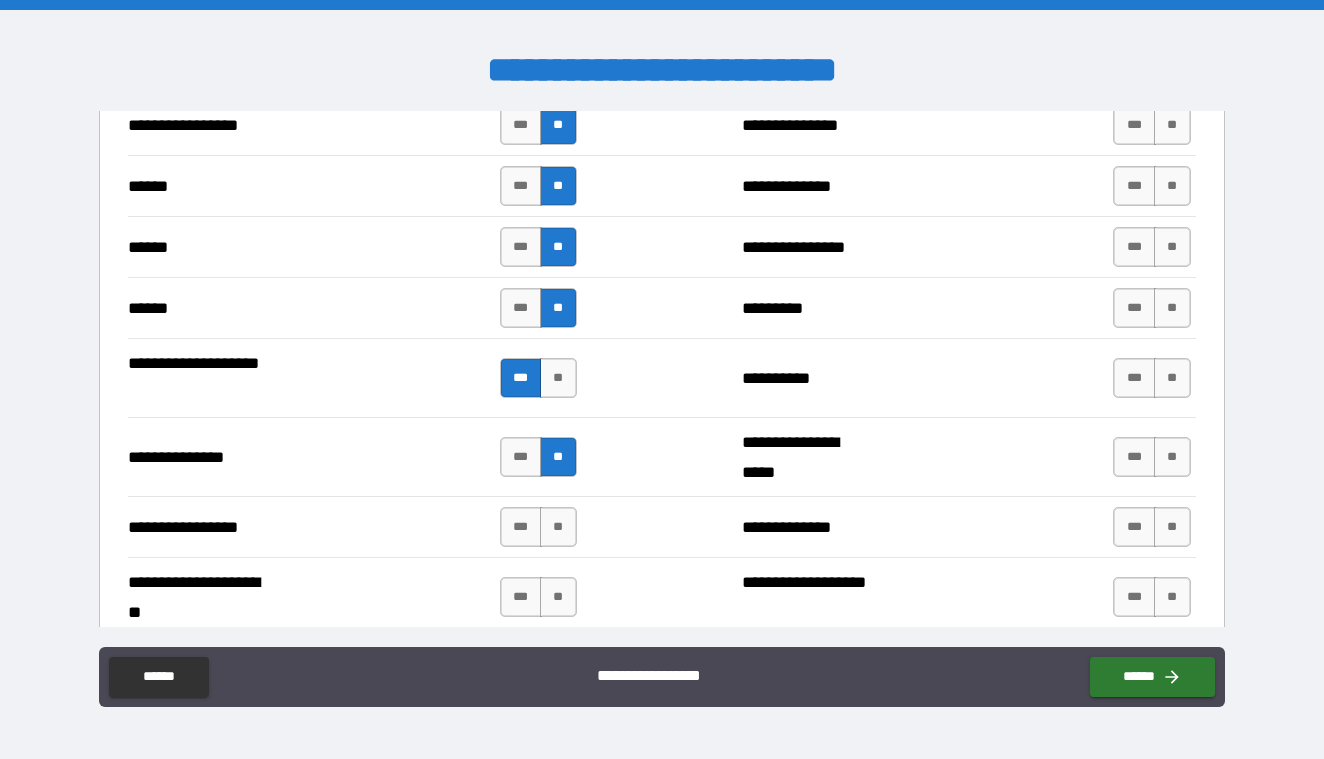 scroll, scrollTop: 2389, scrollLeft: 0, axis: vertical 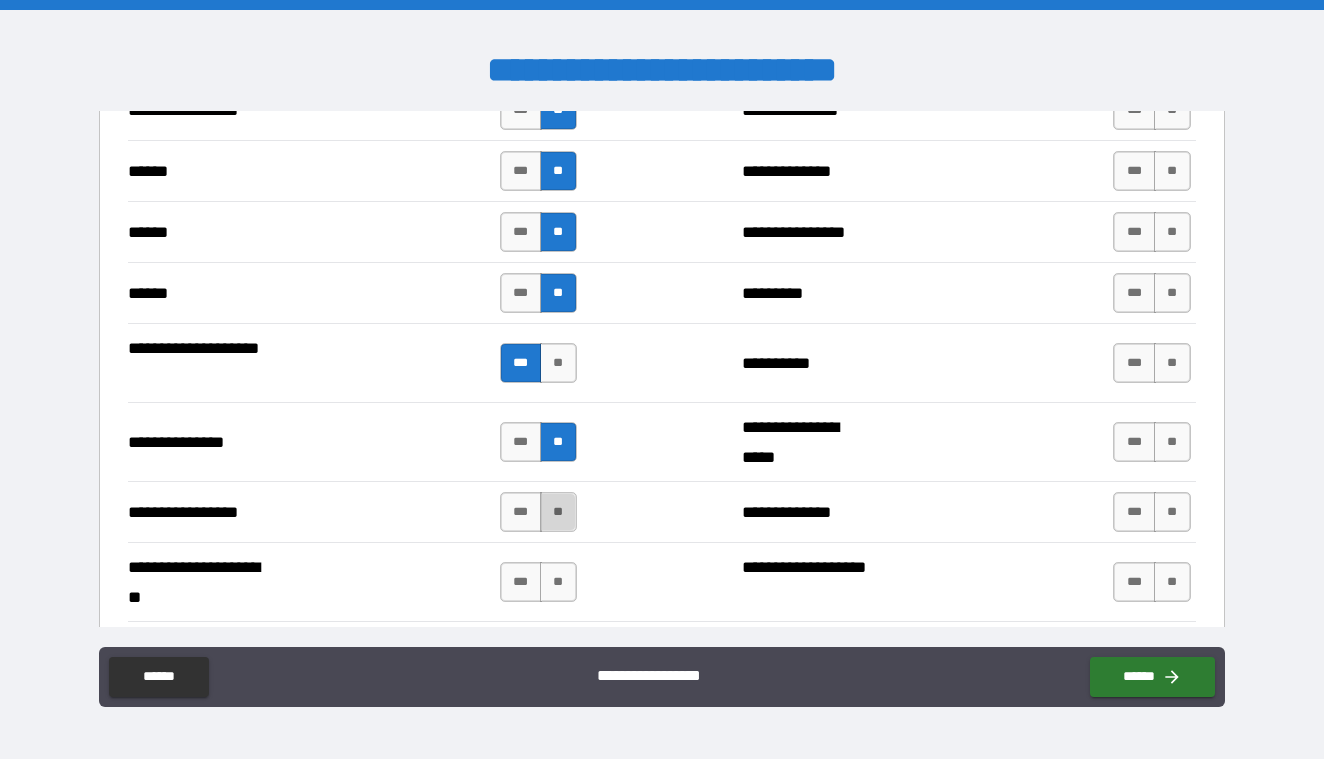 click on "**" at bounding box center (558, 512) 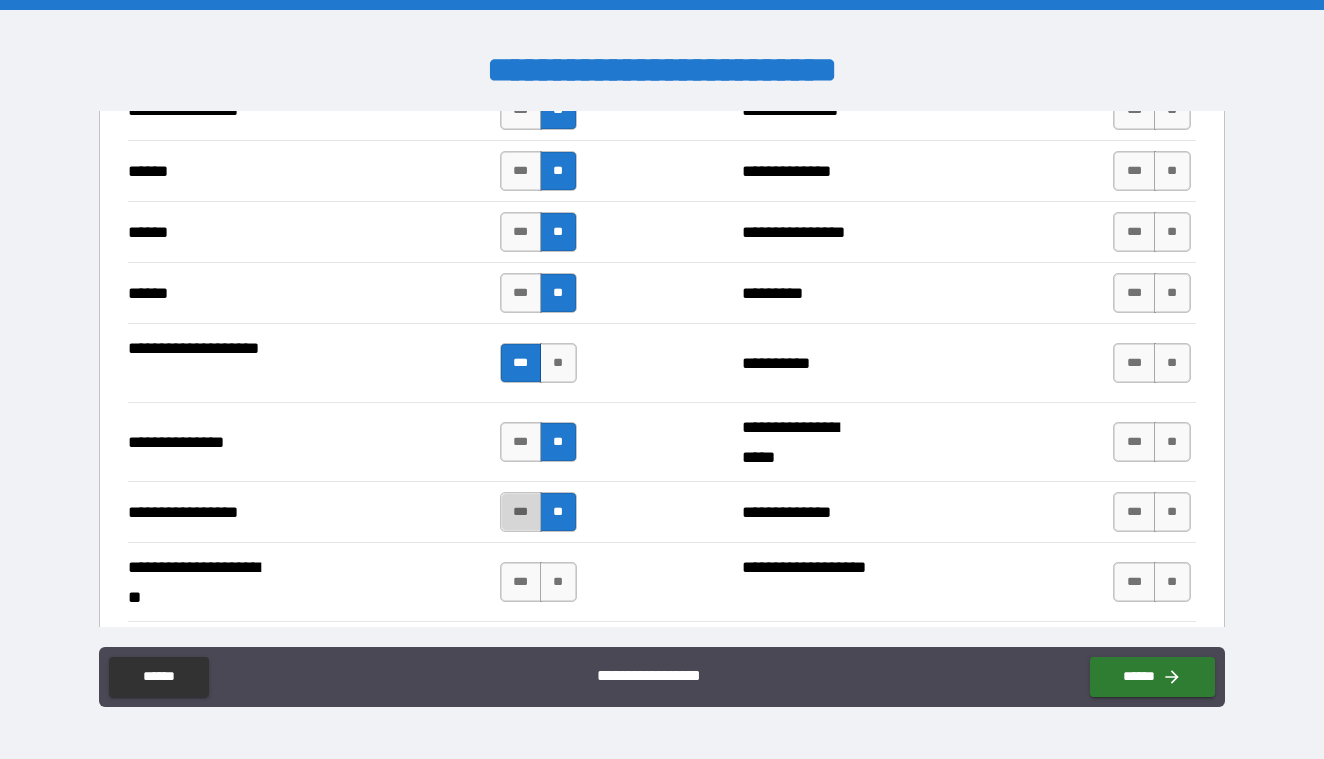 click on "***" at bounding box center (521, 512) 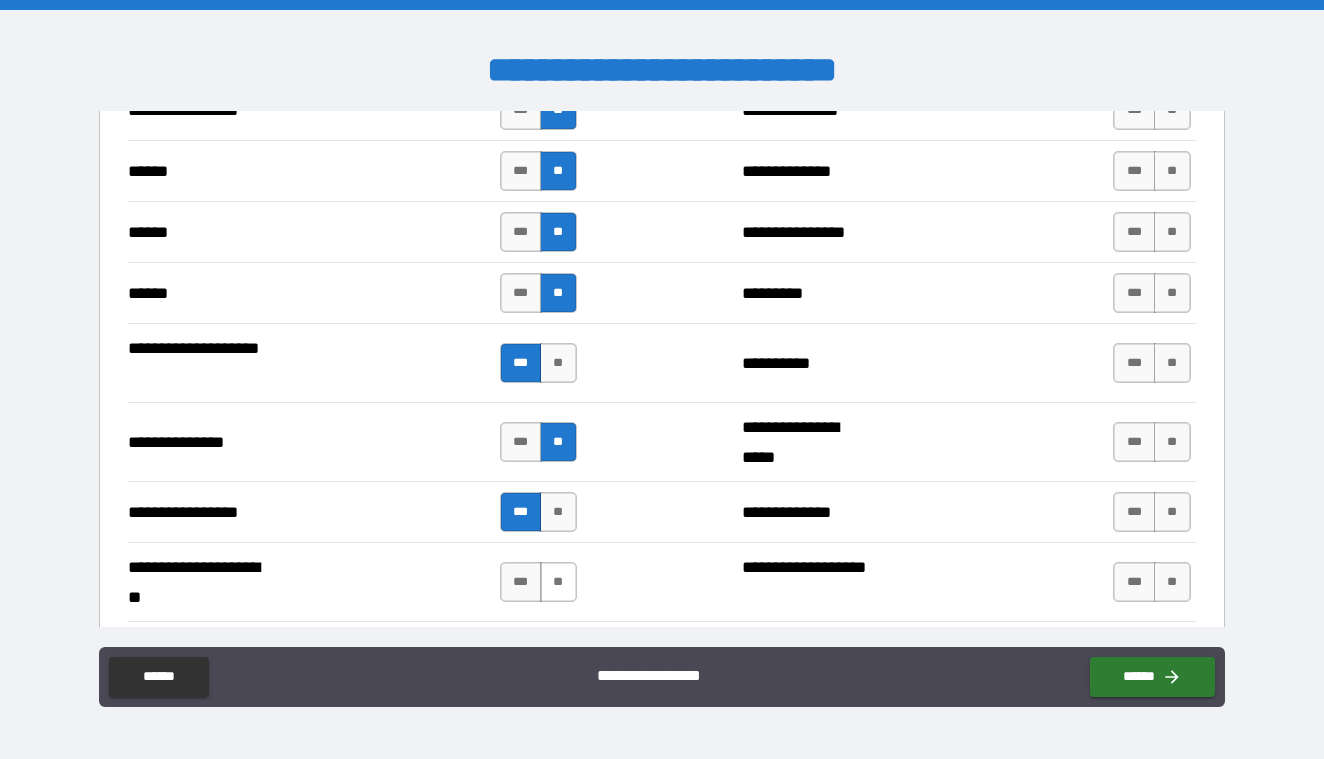 click on "**" at bounding box center [558, 582] 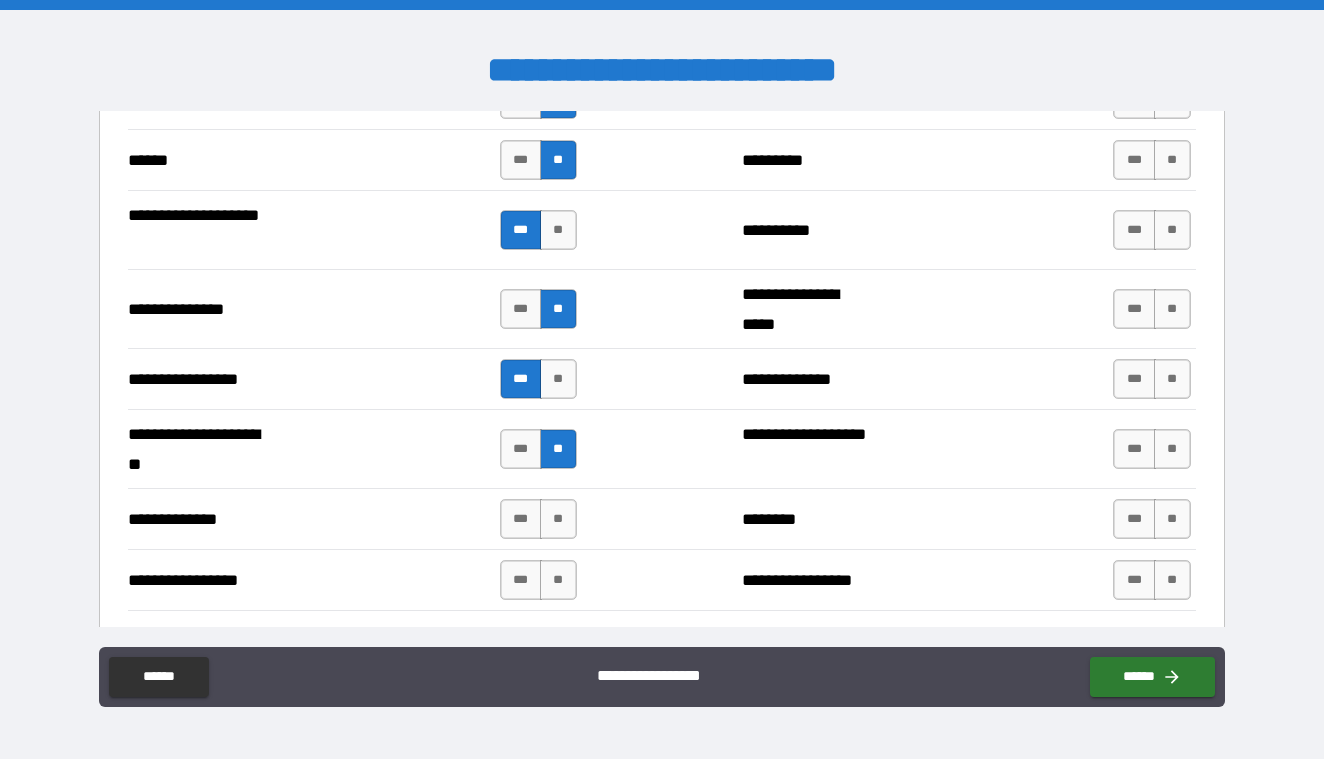 scroll, scrollTop: 2538, scrollLeft: 0, axis: vertical 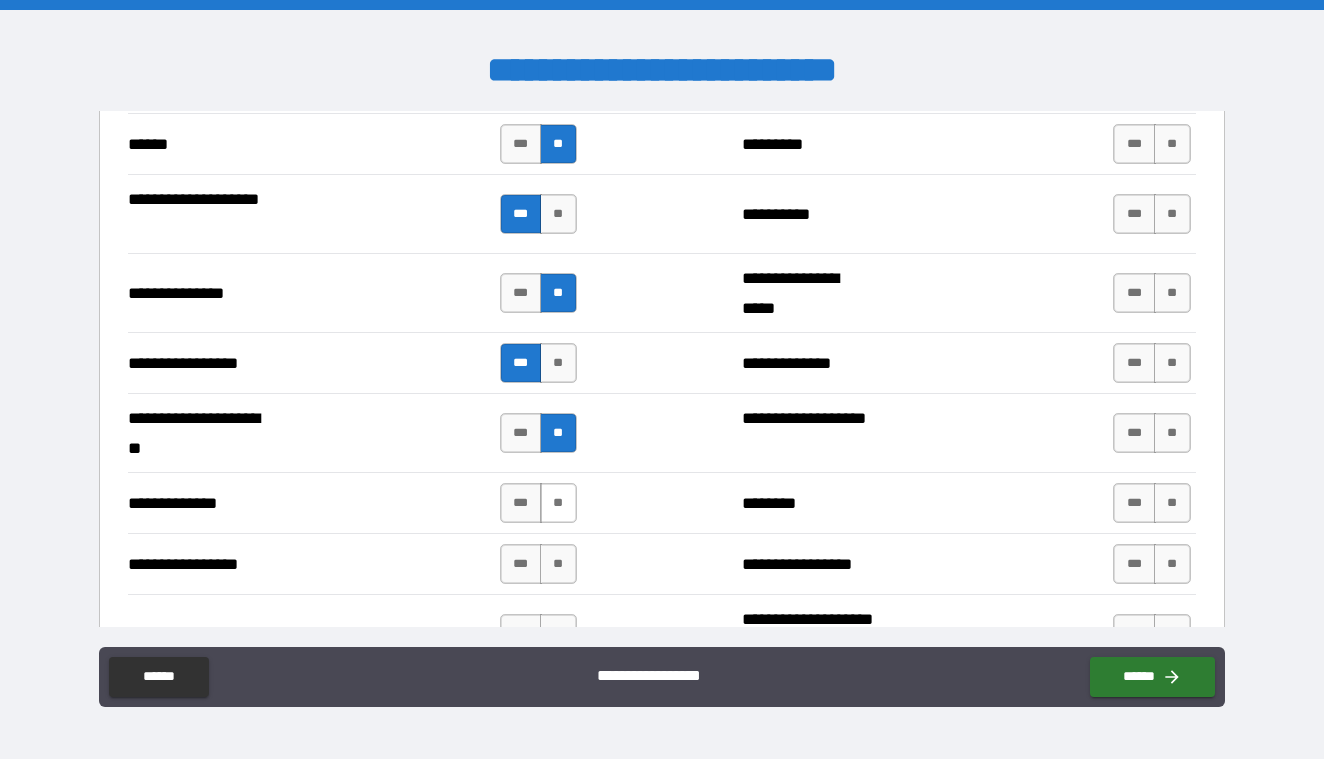 click on "**" at bounding box center (558, 503) 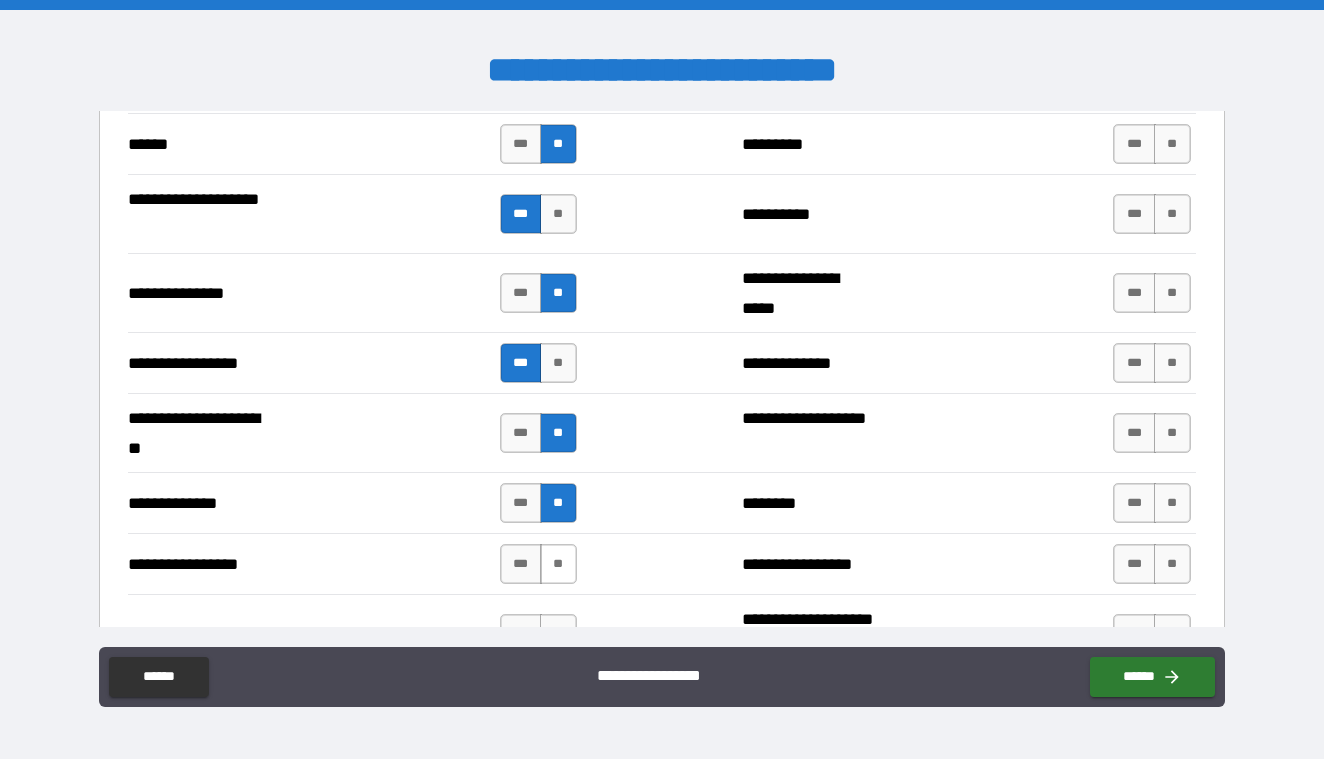 click on "**" at bounding box center (558, 564) 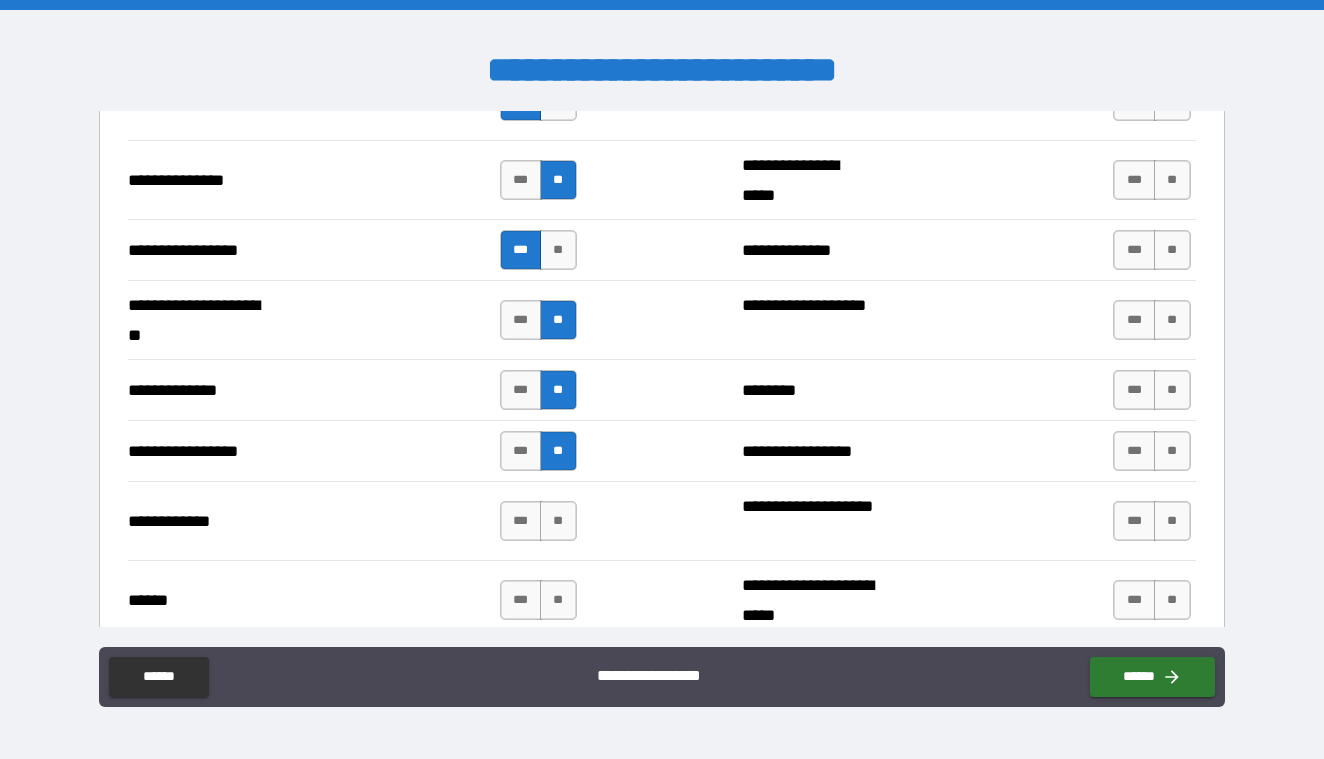 scroll, scrollTop: 2673, scrollLeft: 0, axis: vertical 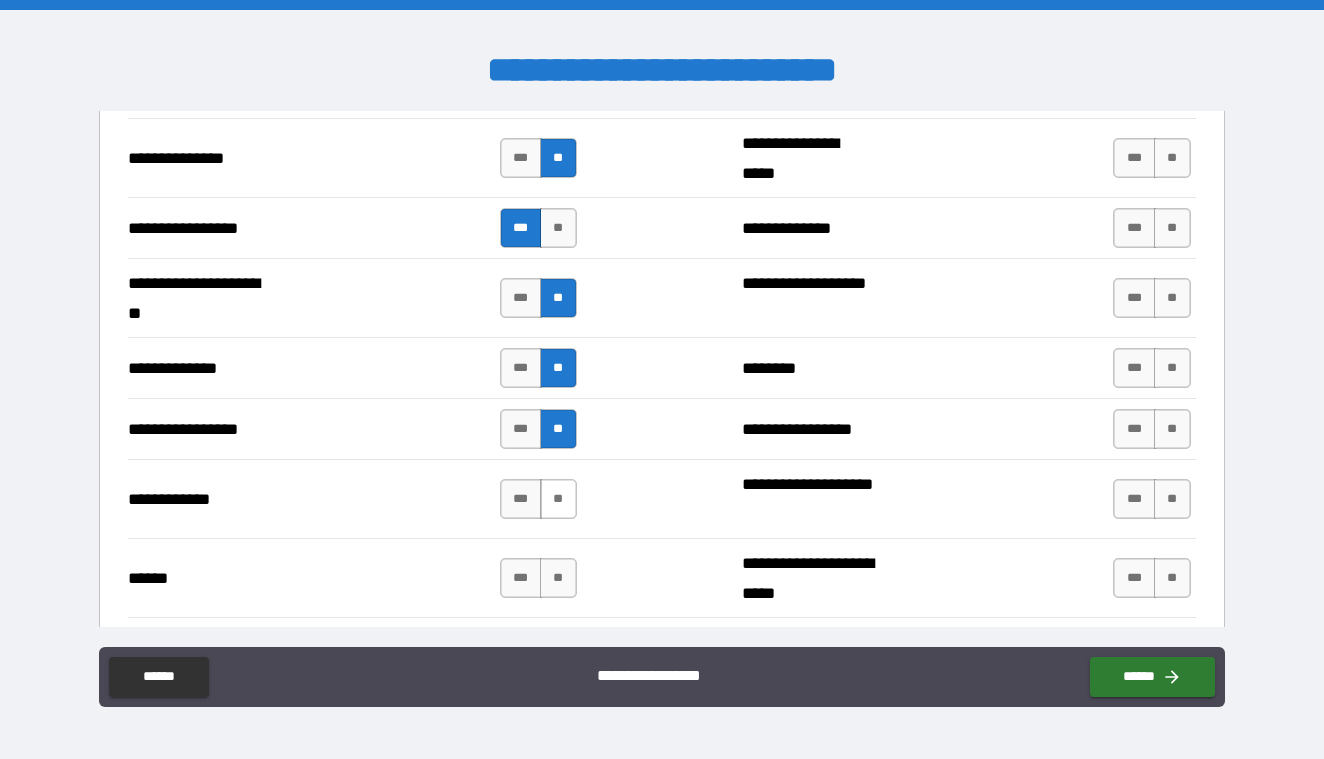 click on "**" at bounding box center [558, 499] 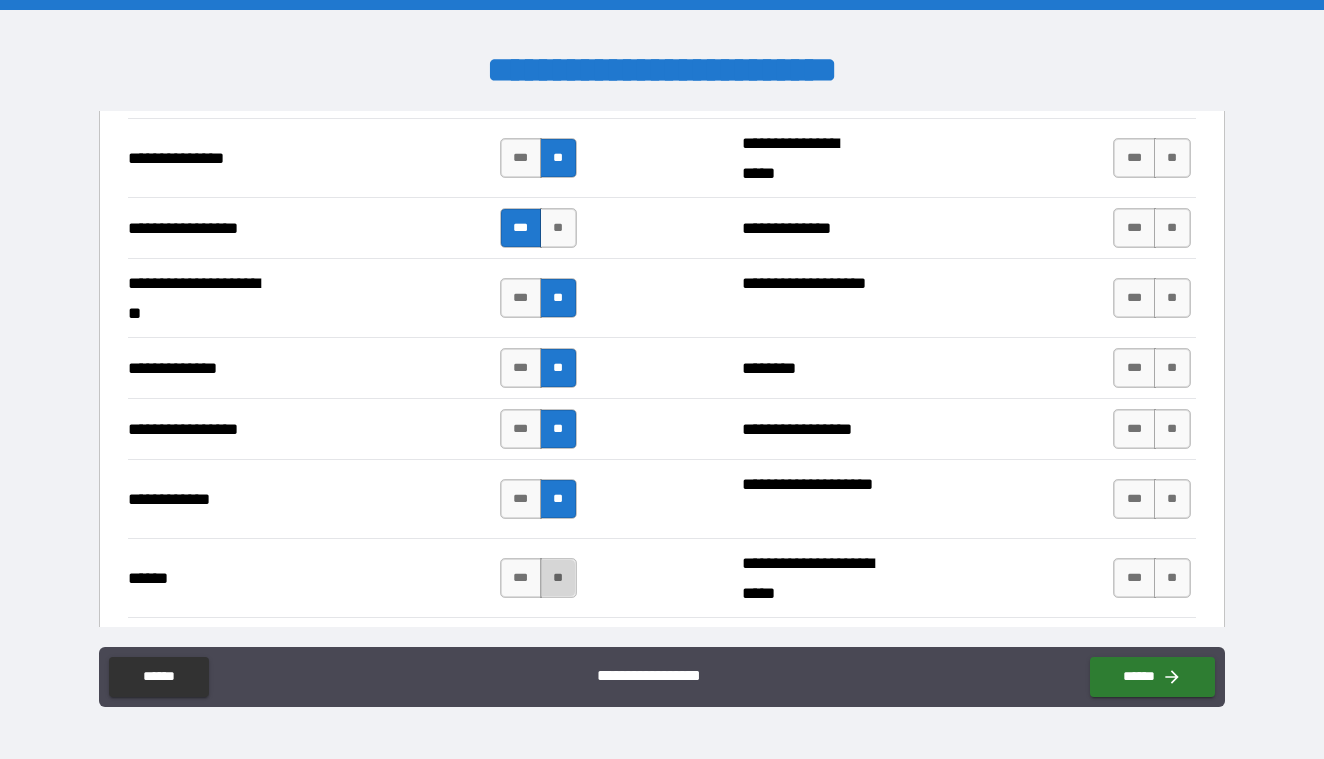 click on "**" at bounding box center [558, 578] 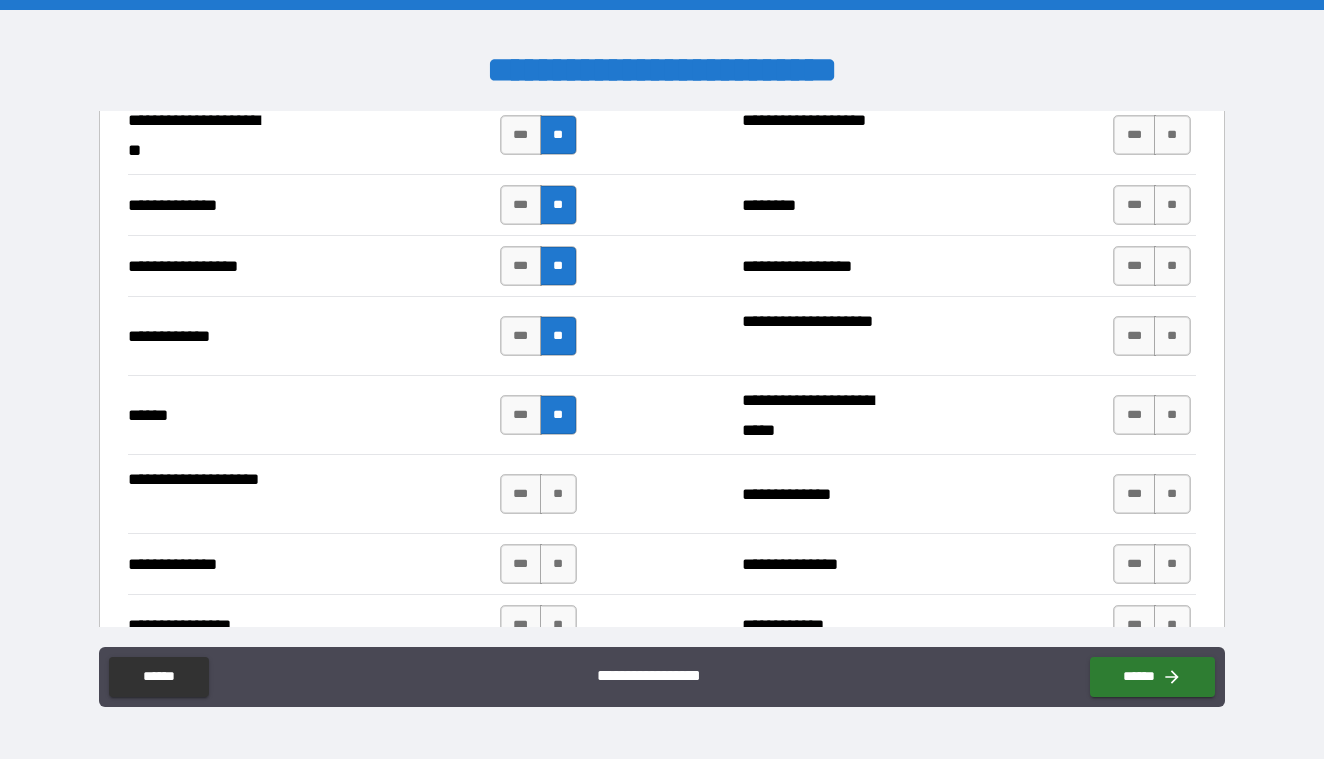 scroll, scrollTop: 2865, scrollLeft: 0, axis: vertical 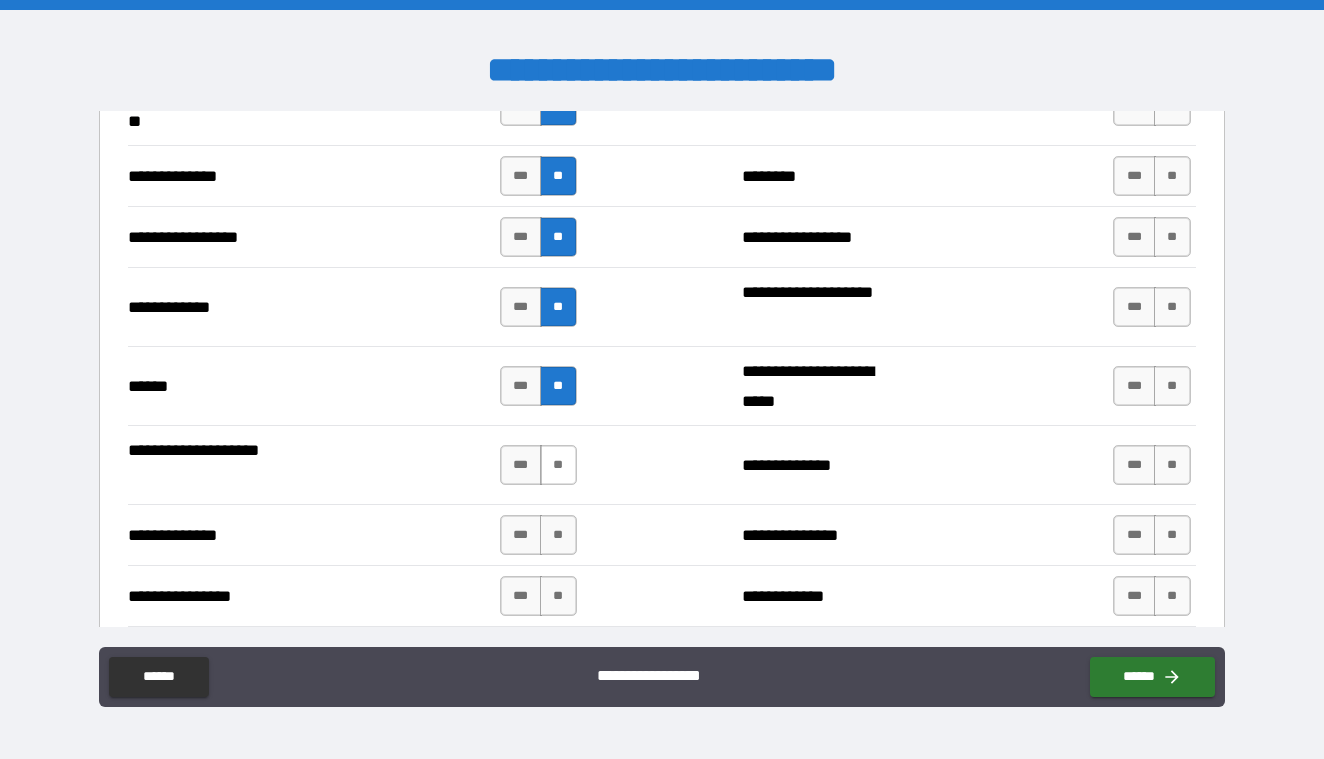 click on "**" at bounding box center [558, 465] 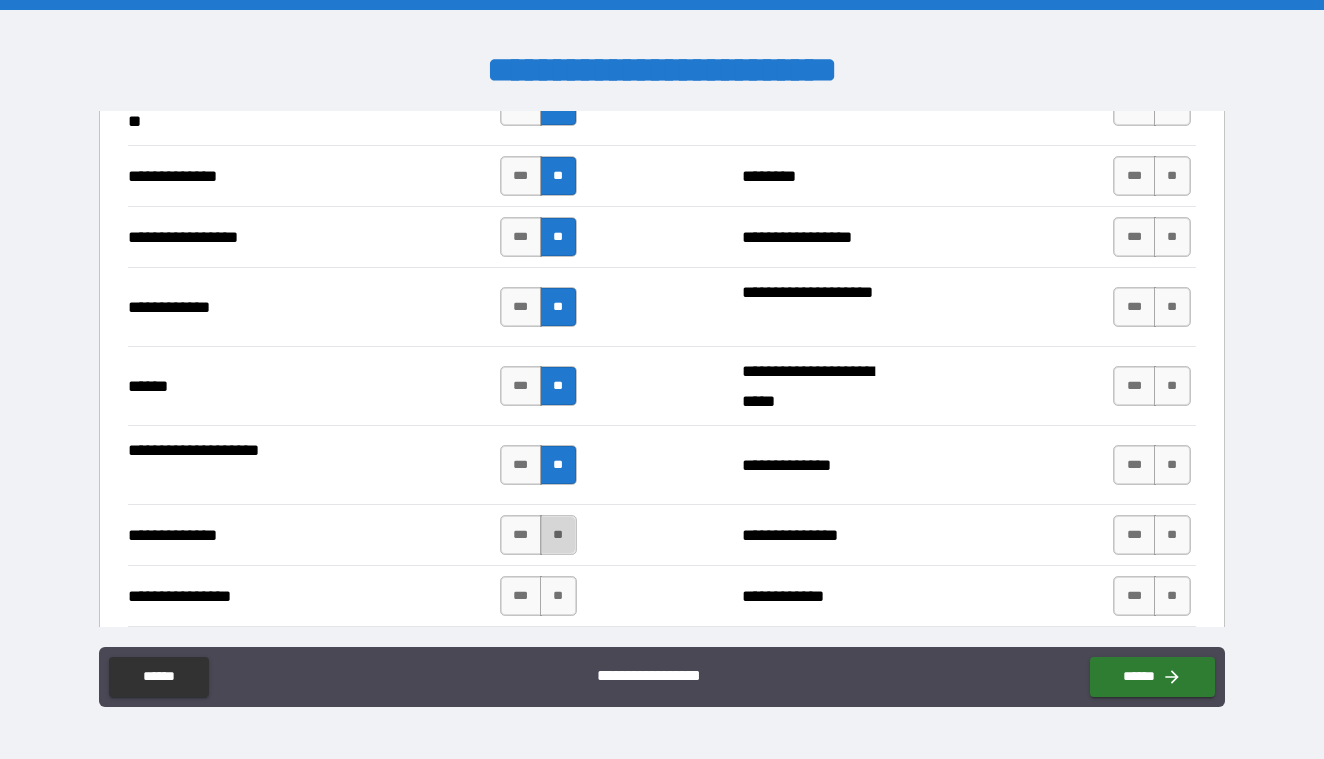 click on "**" at bounding box center (558, 535) 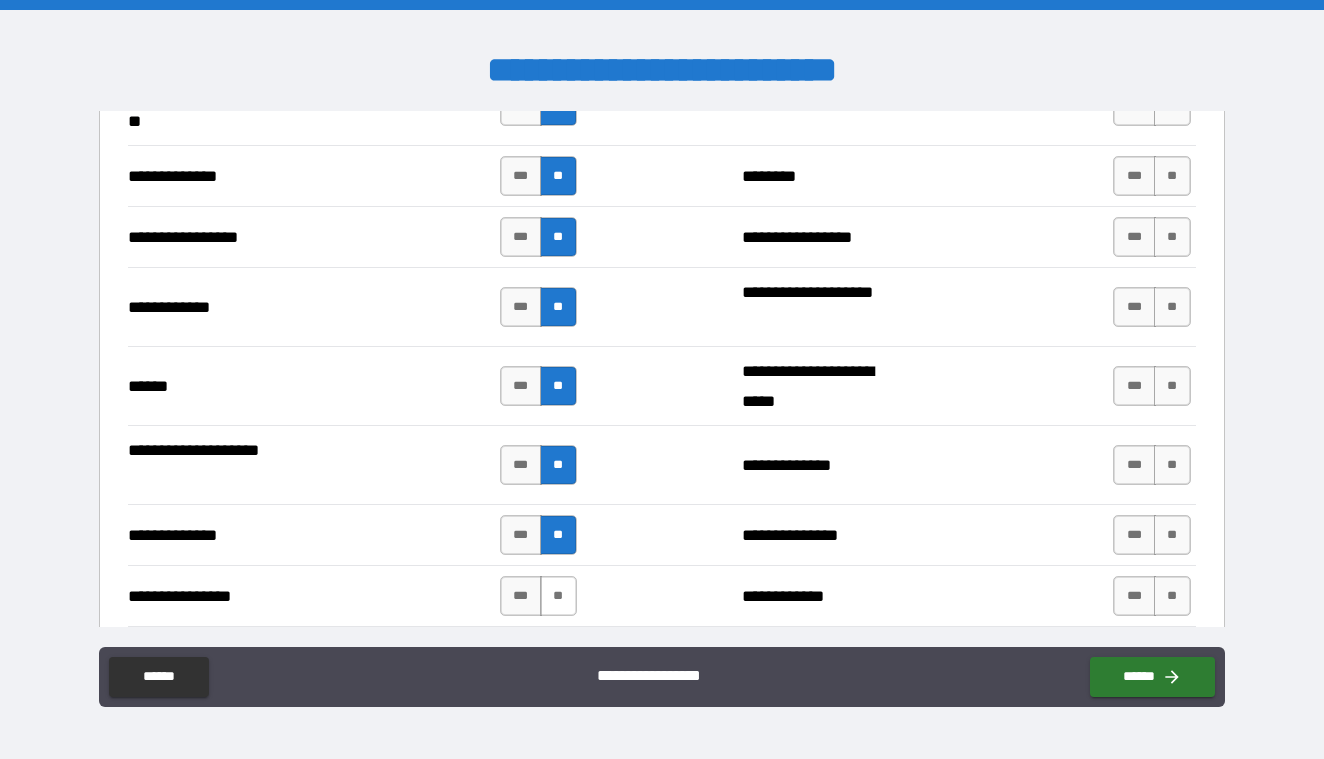 click on "**" at bounding box center [558, 596] 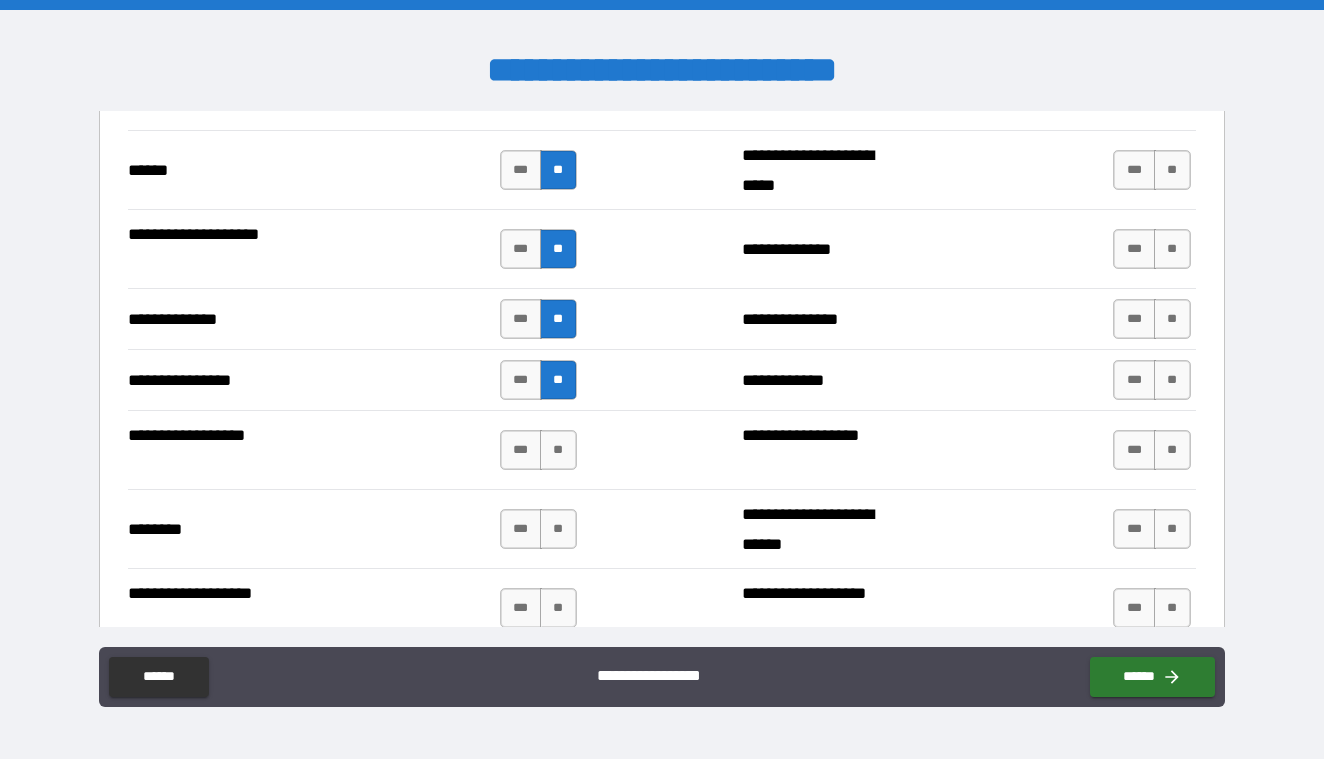 scroll, scrollTop: 3089, scrollLeft: 0, axis: vertical 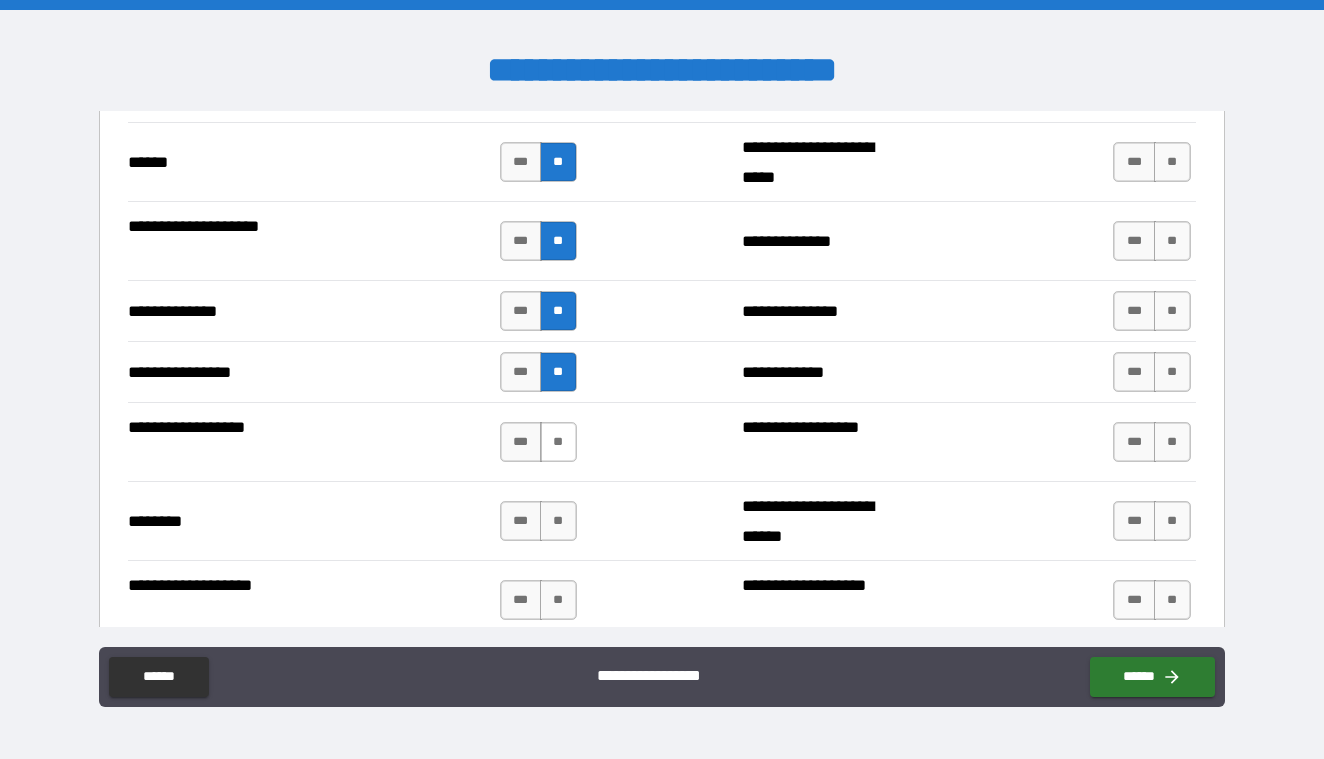 click on "**" at bounding box center (558, 442) 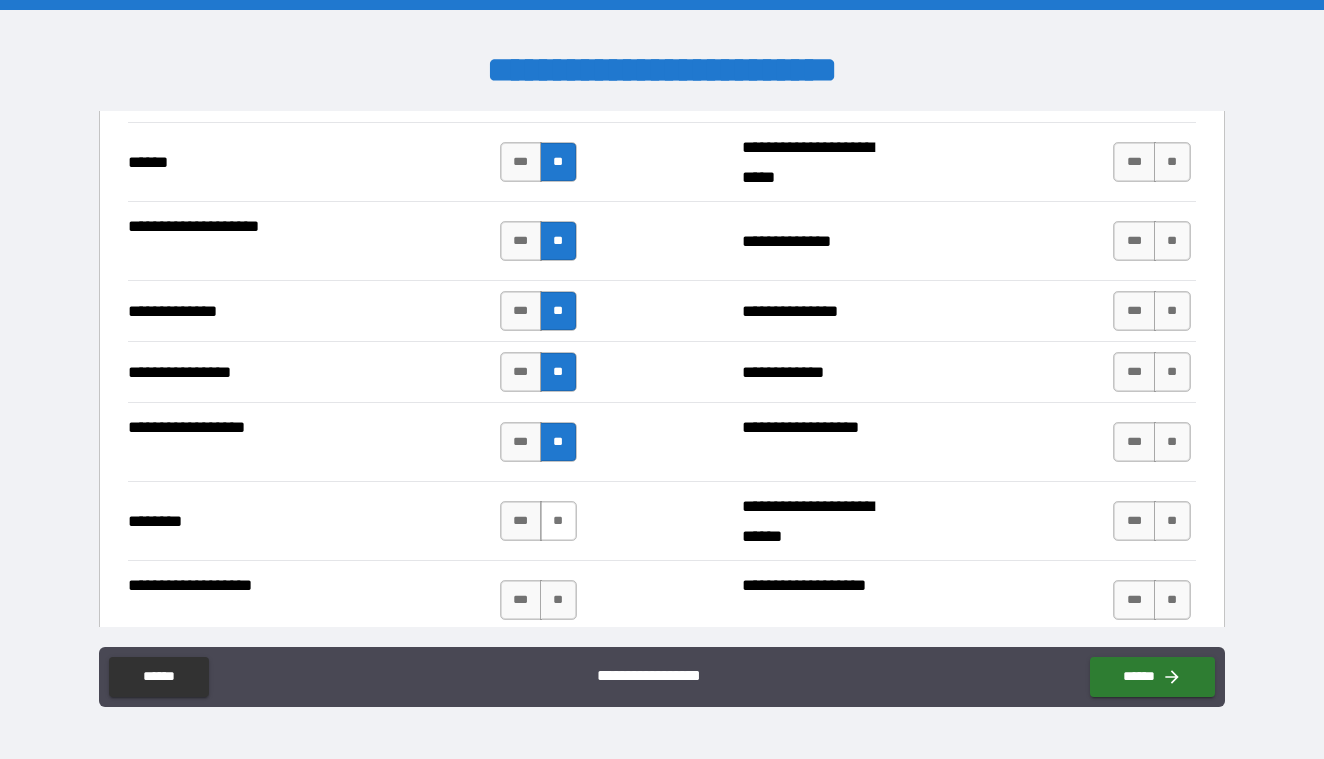 click on "**" at bounding box center (558, 521) 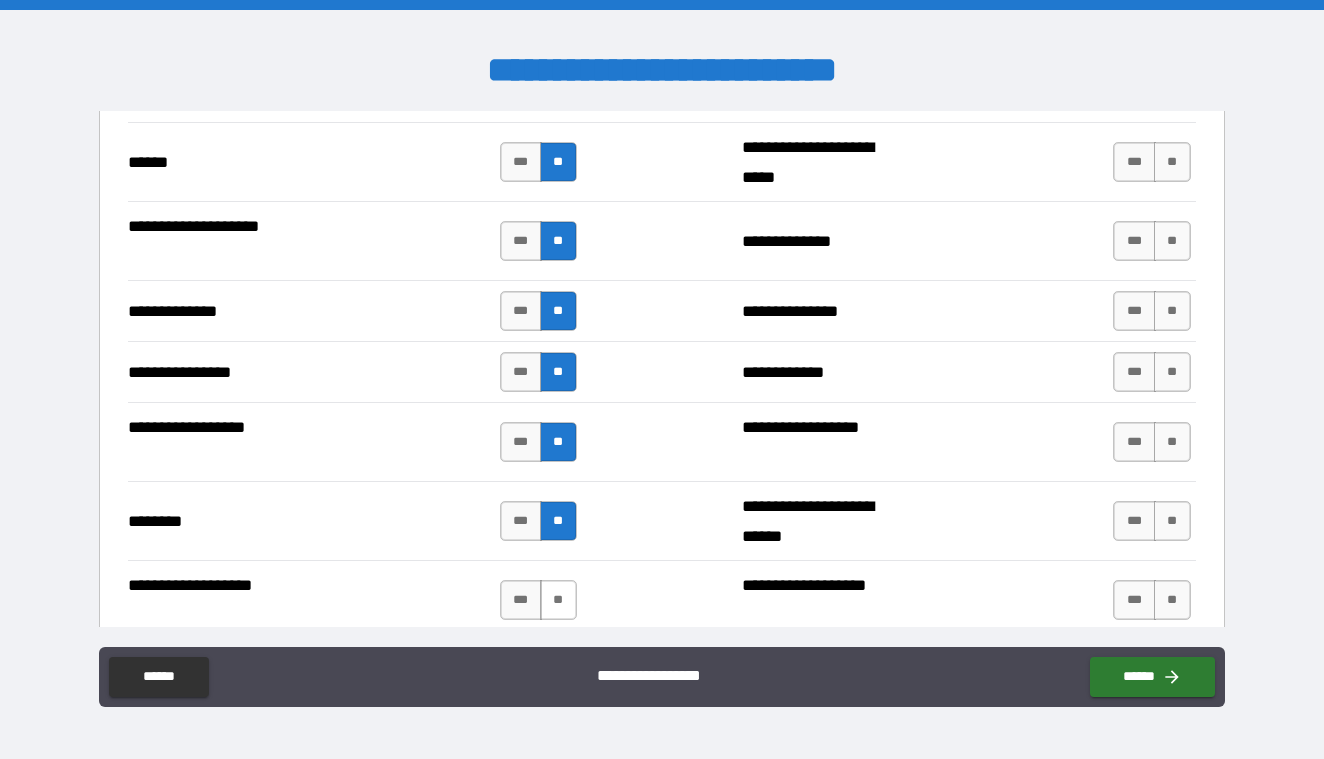click on "**" at bounding box center (558, 600) 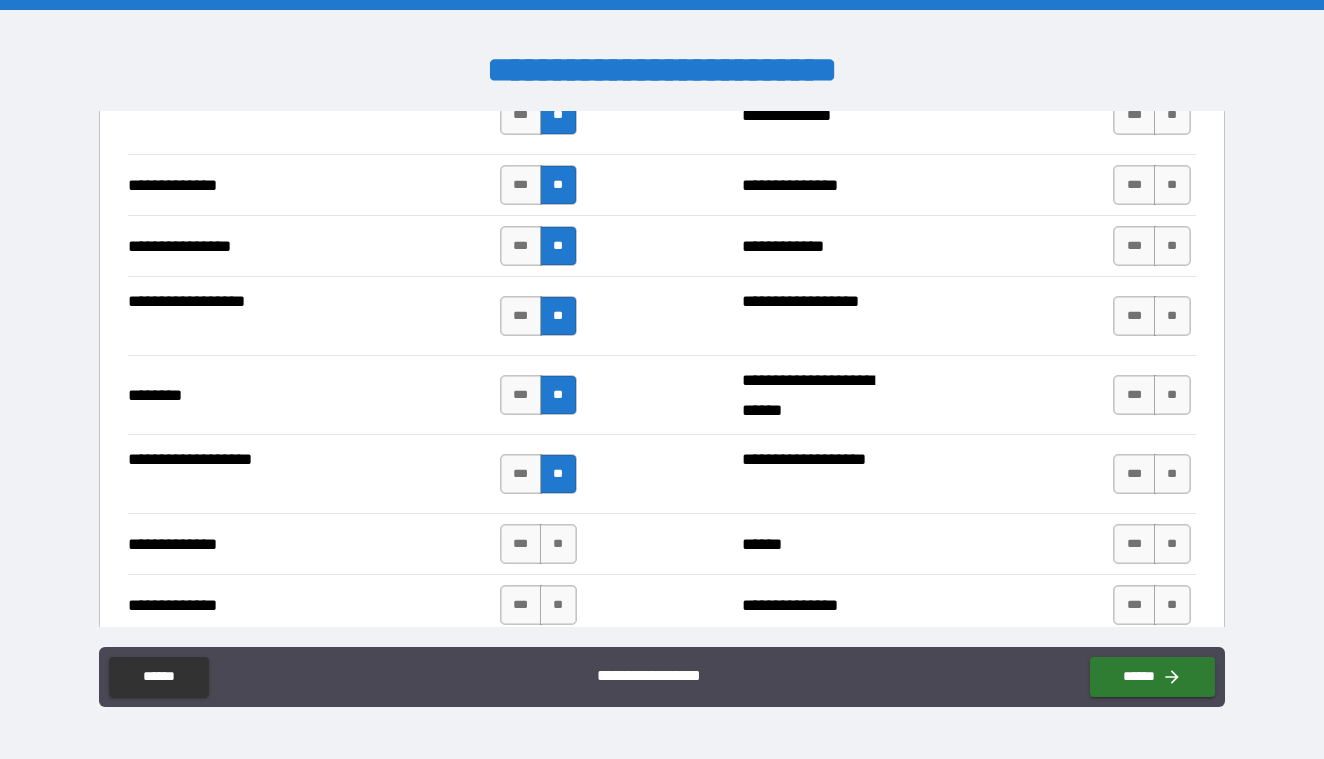 scroll, scrollTop: 3270, scrollLeft: 0, axis: vertical 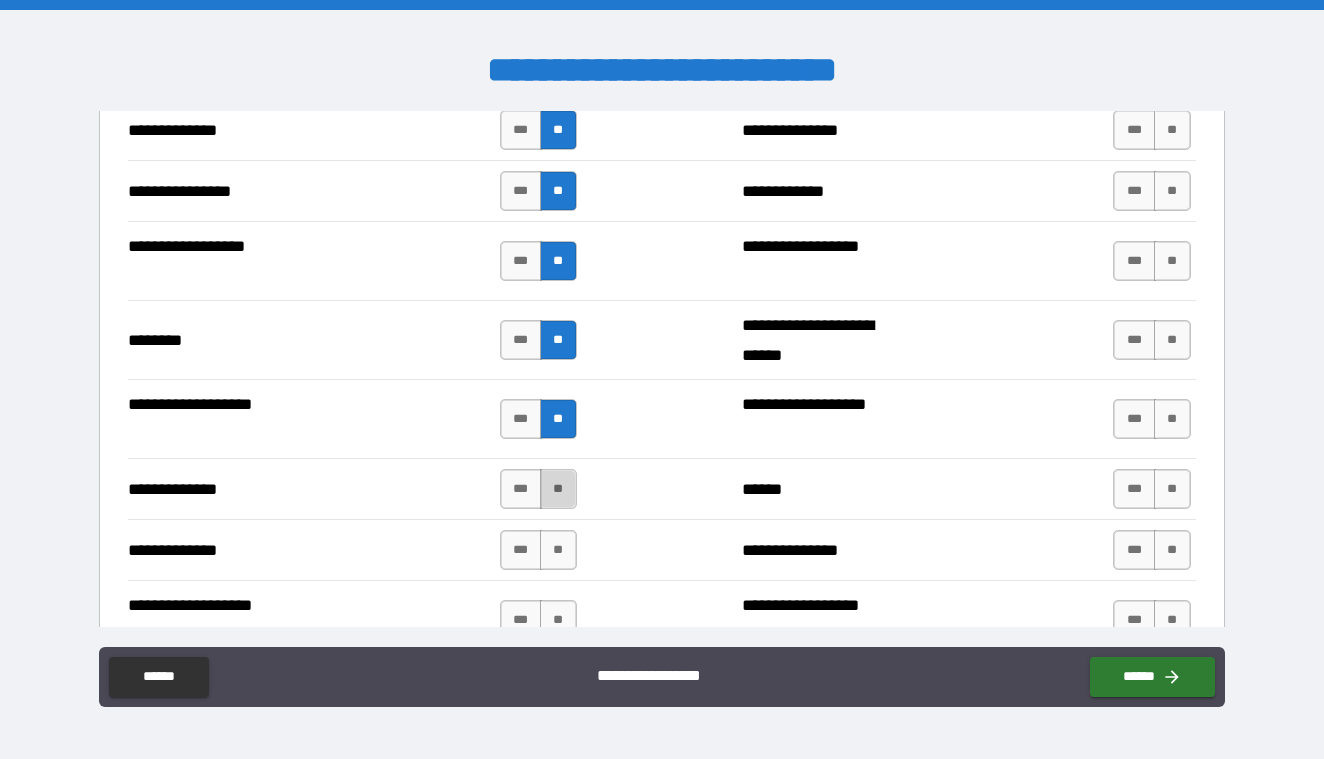 click on "**" at bounding box center [558, 489] 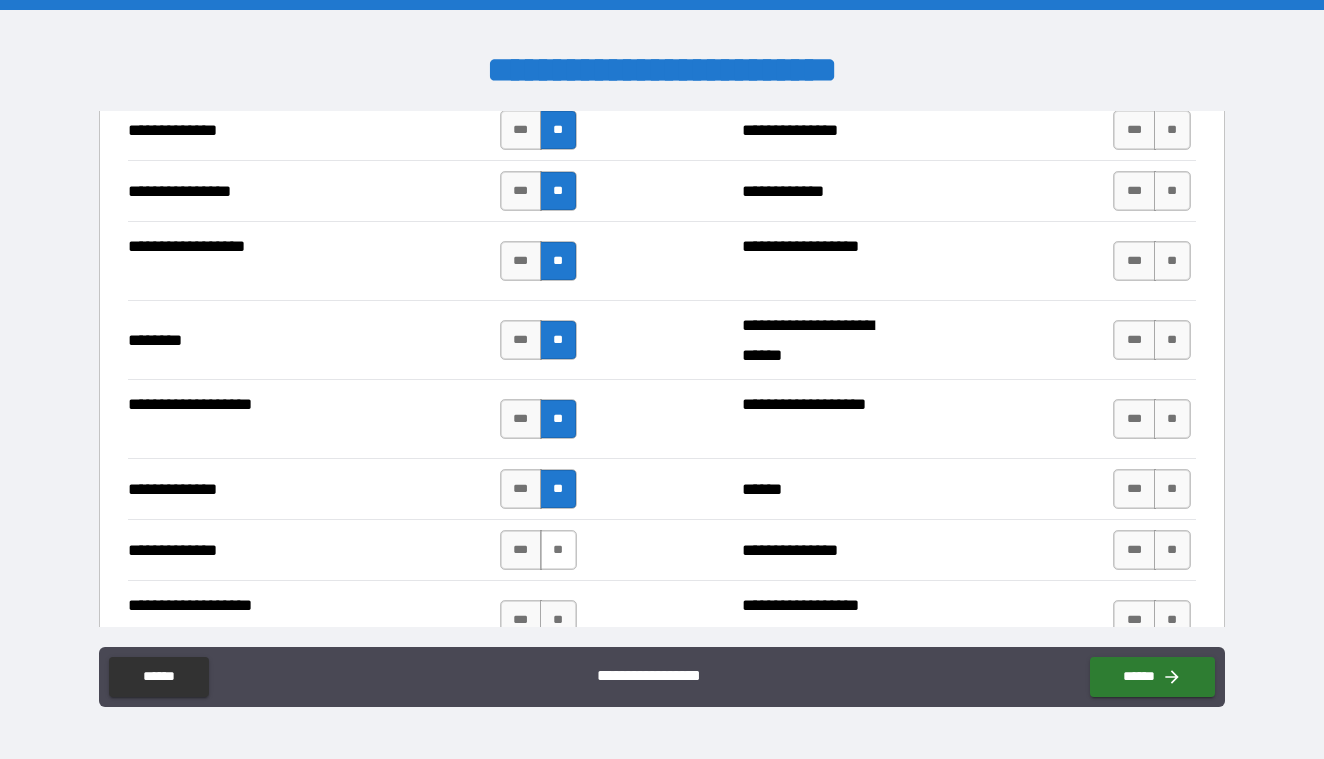 click on "**" at bounding box center (558, 550) 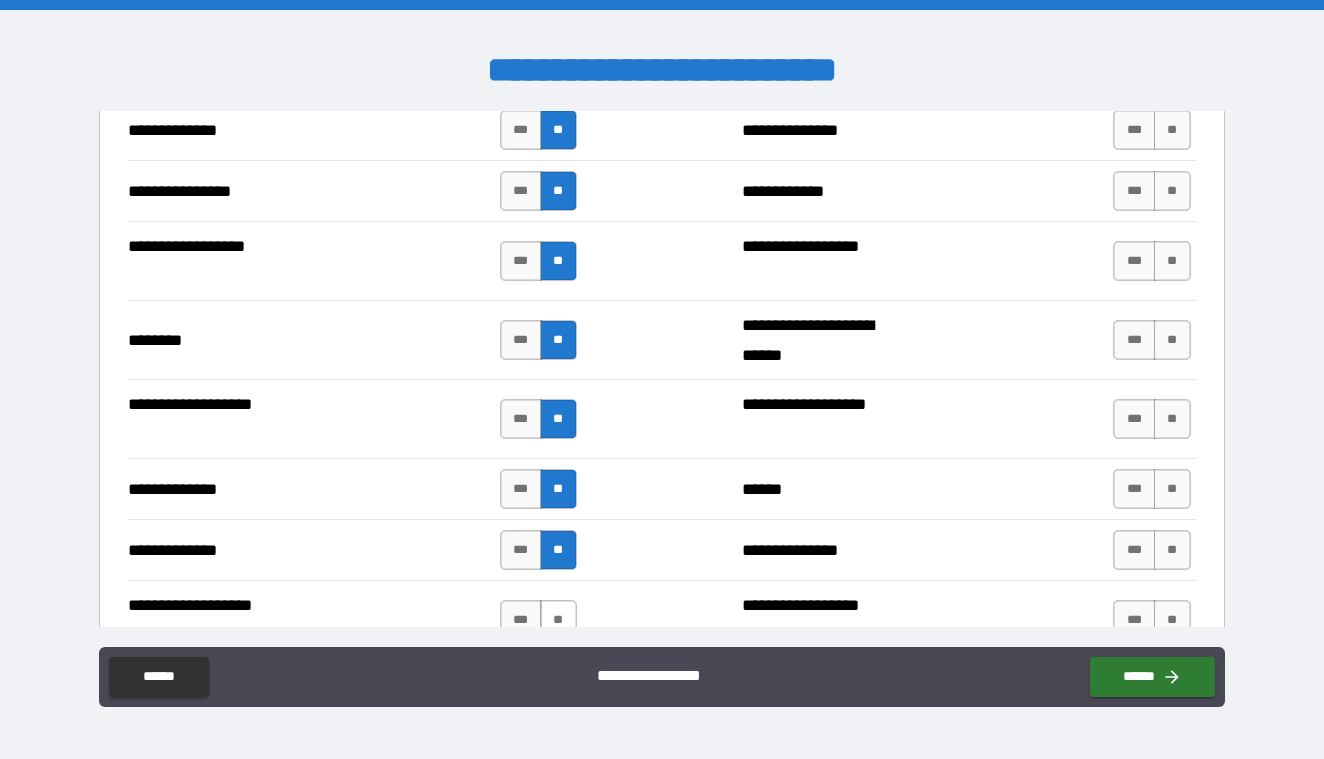 click on "**" at bounding box center (558, 620) 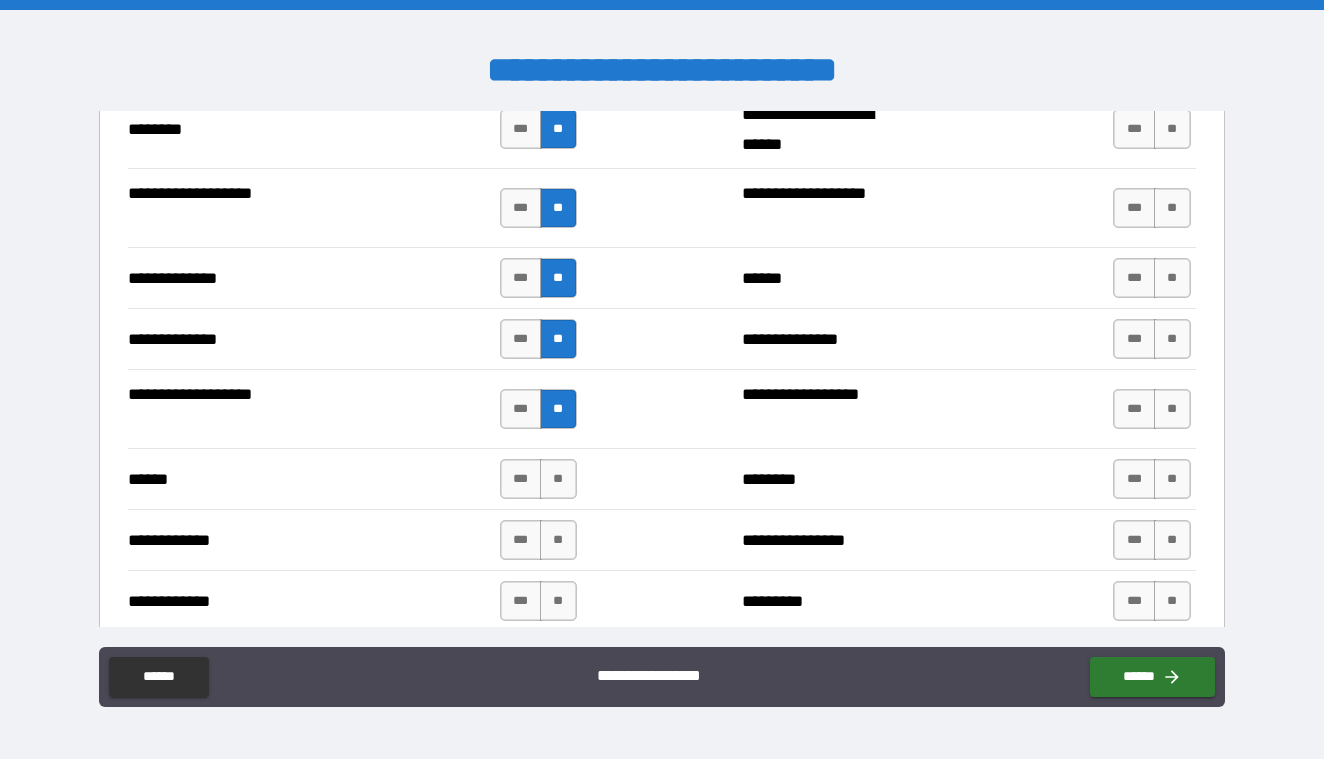 scroll, scrollTop: 3487, scrollLeft: 0, axis: vertical 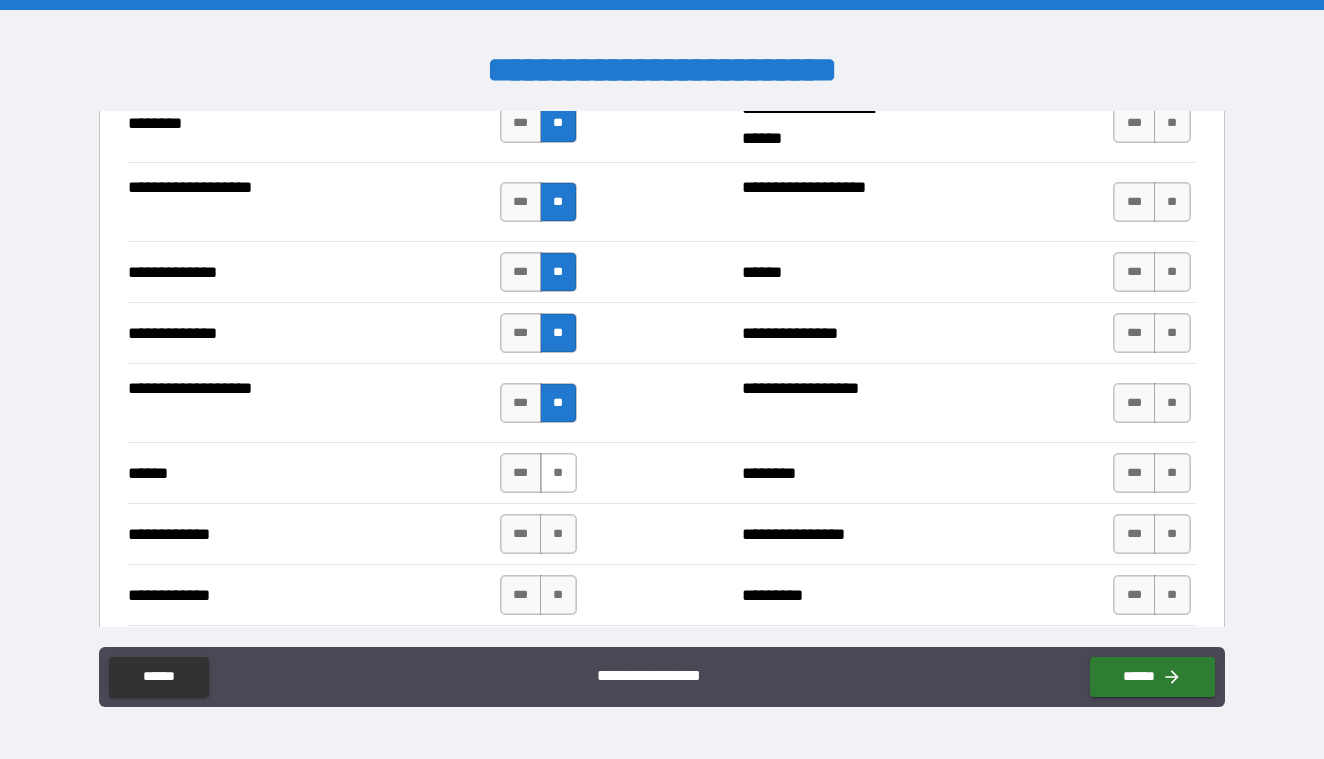 click on "**" at bounding box center [558, 473] 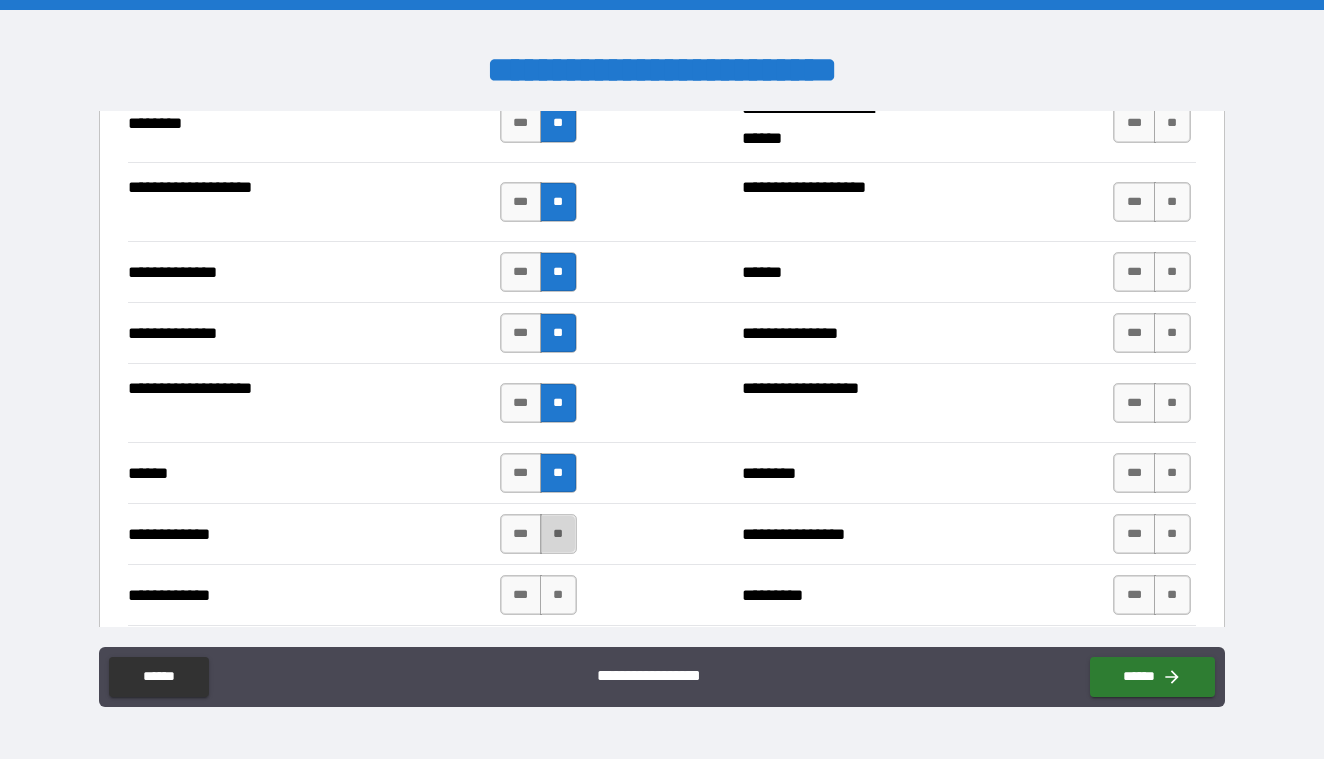 click on "**" at bounding box center [558, 534] 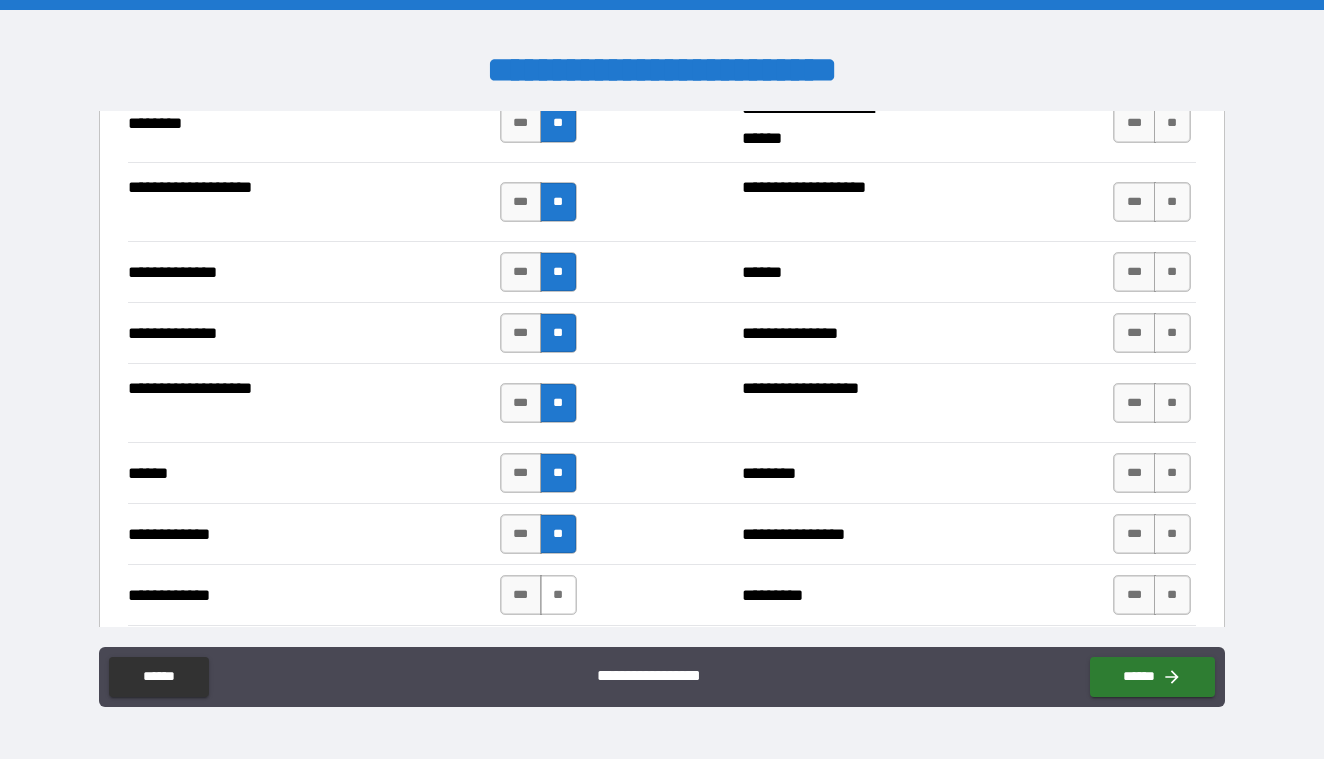 click on "**" at bounding box center [558, 595] 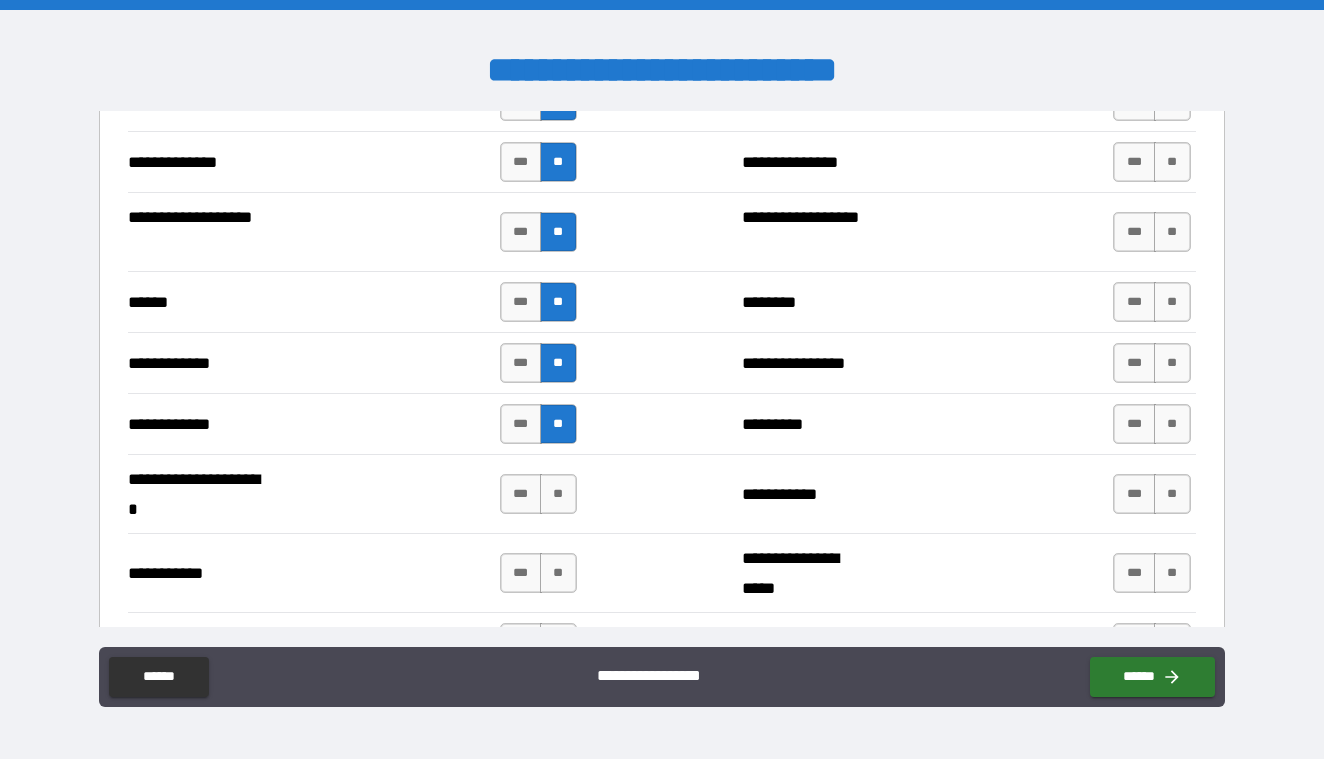 scroll, scrollTop: 3682, scrollLeft: 0, axis: vertical 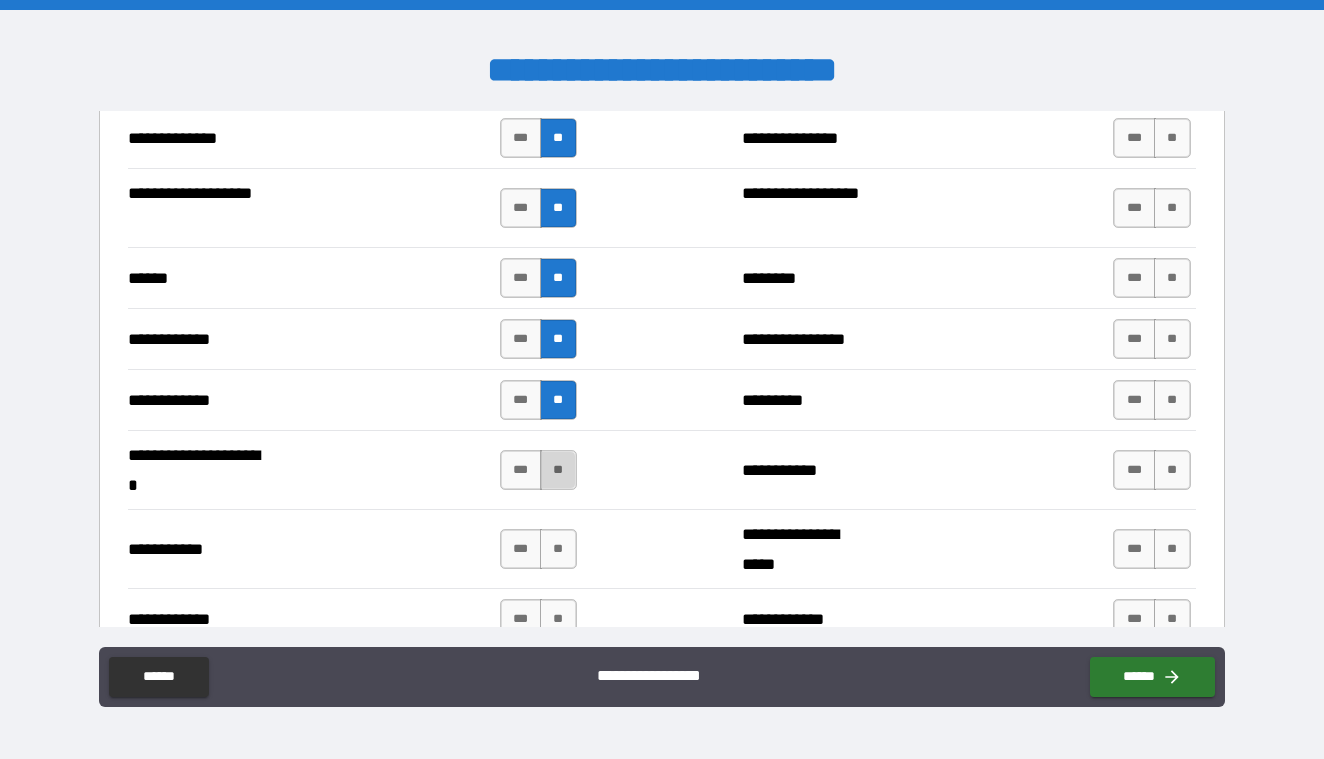 click on "**" at bounding box center [558, 470] 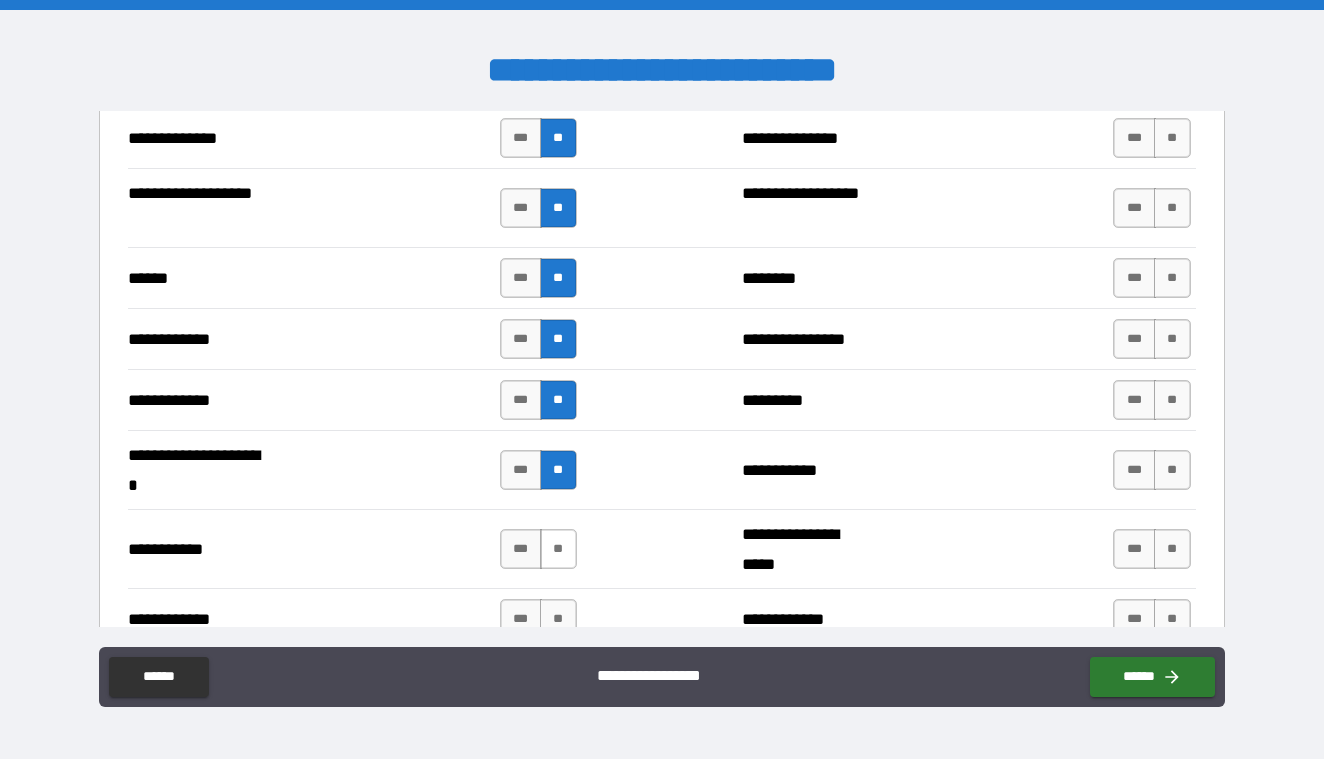 click on "**" at bounding box center (558, 549) 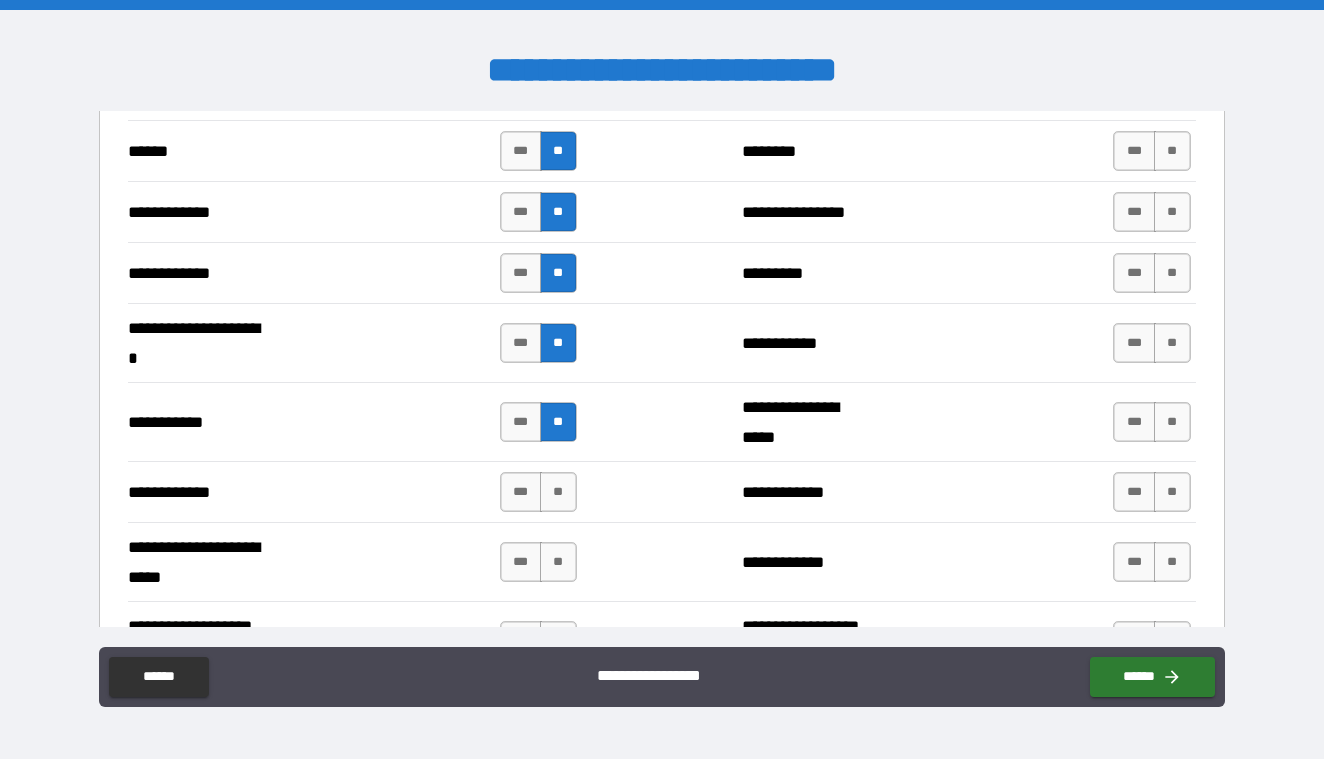 scroll, scrollTop: 3815, scrollLeft: 0, axis: vertical 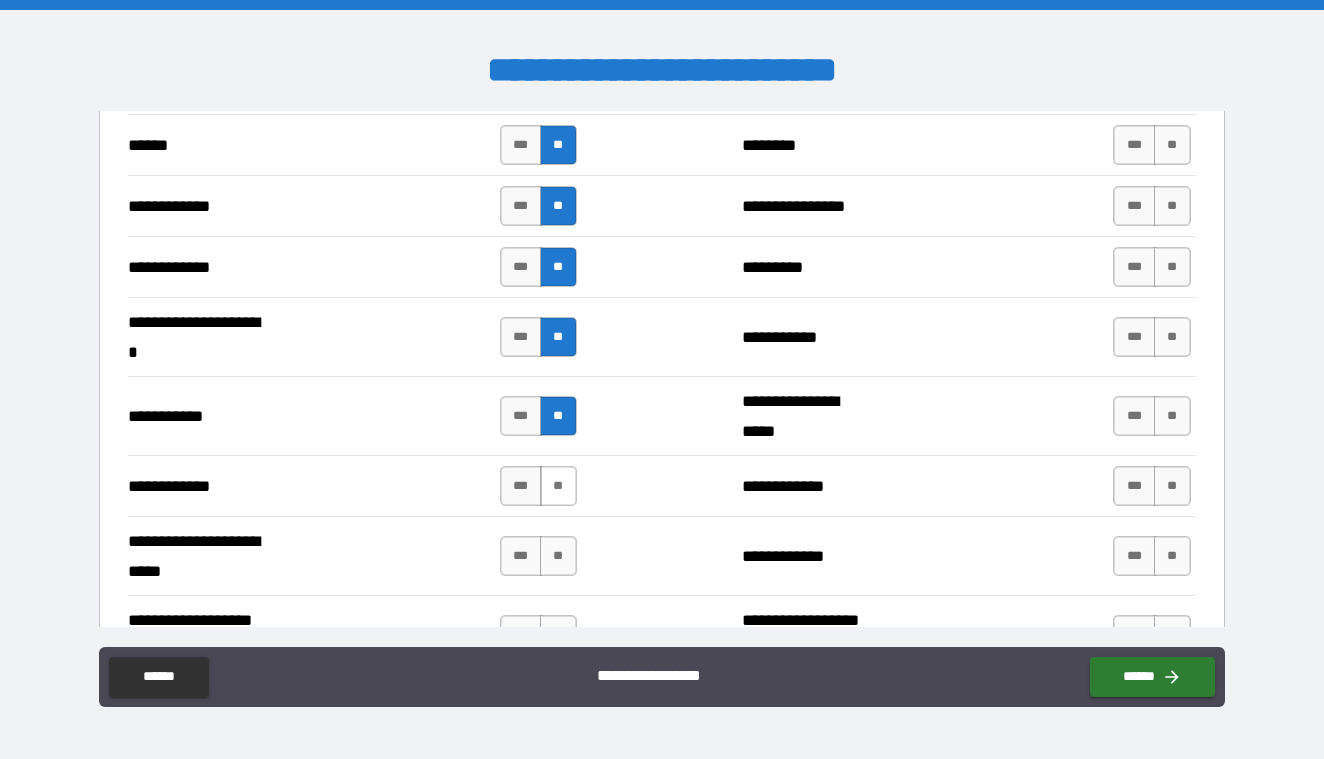 click on "**" at bounding box center [558, 486] 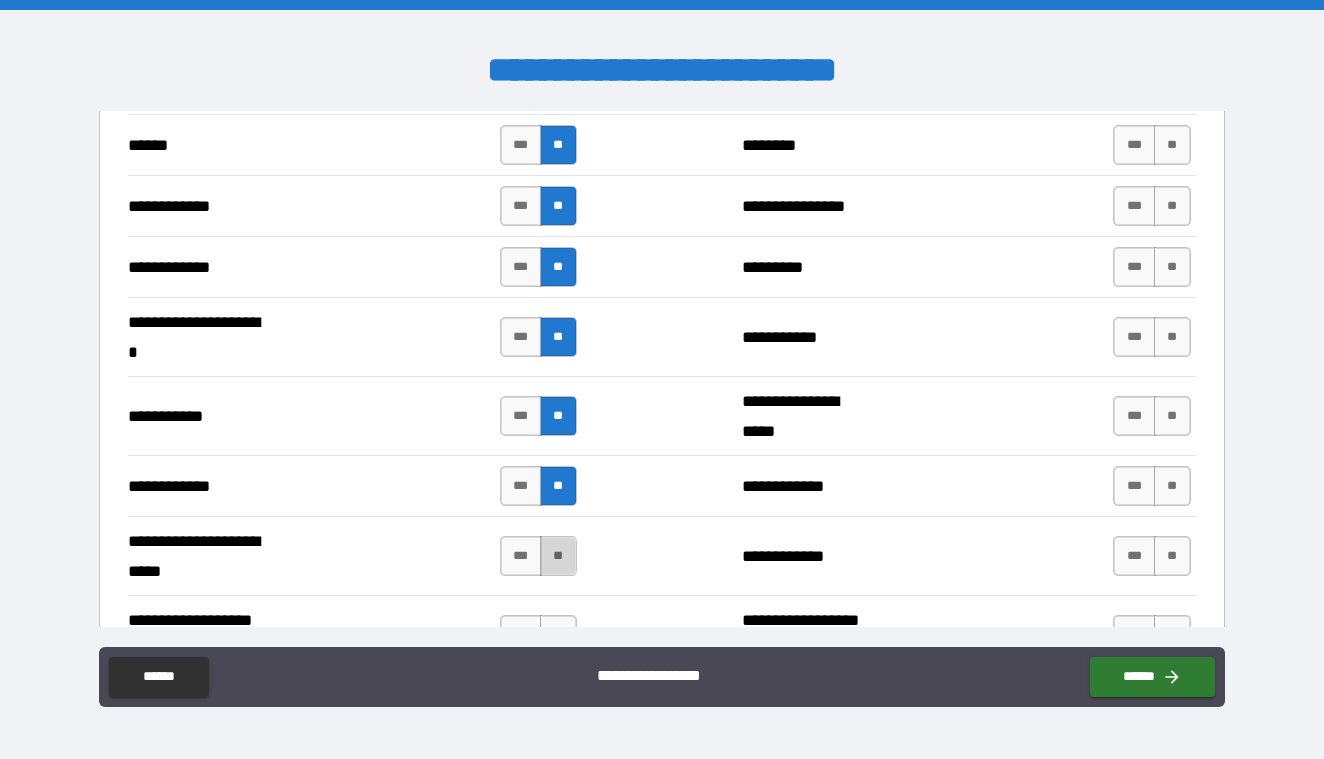 click on "**" at bounding box center (558, 556) 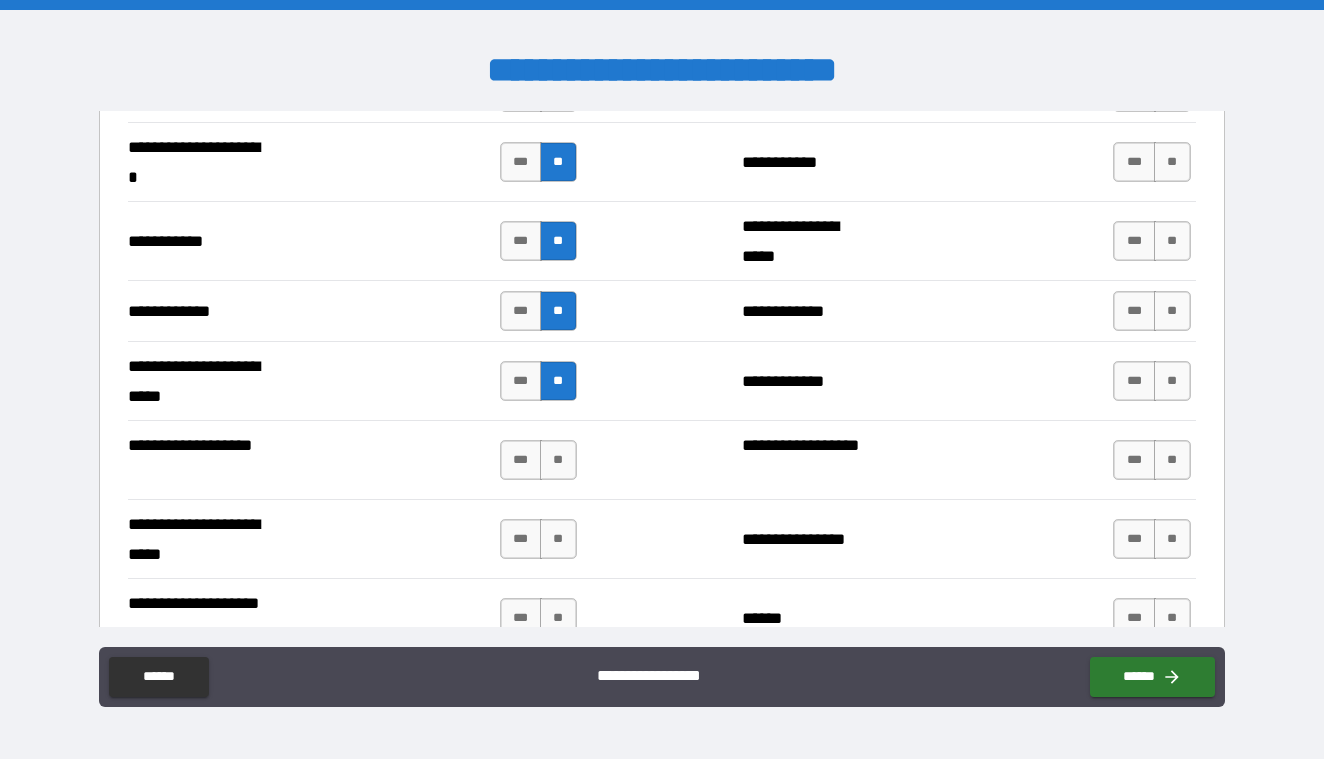 scroll, scrollTop: 4010, scrollLeft: 0, axis: vertical 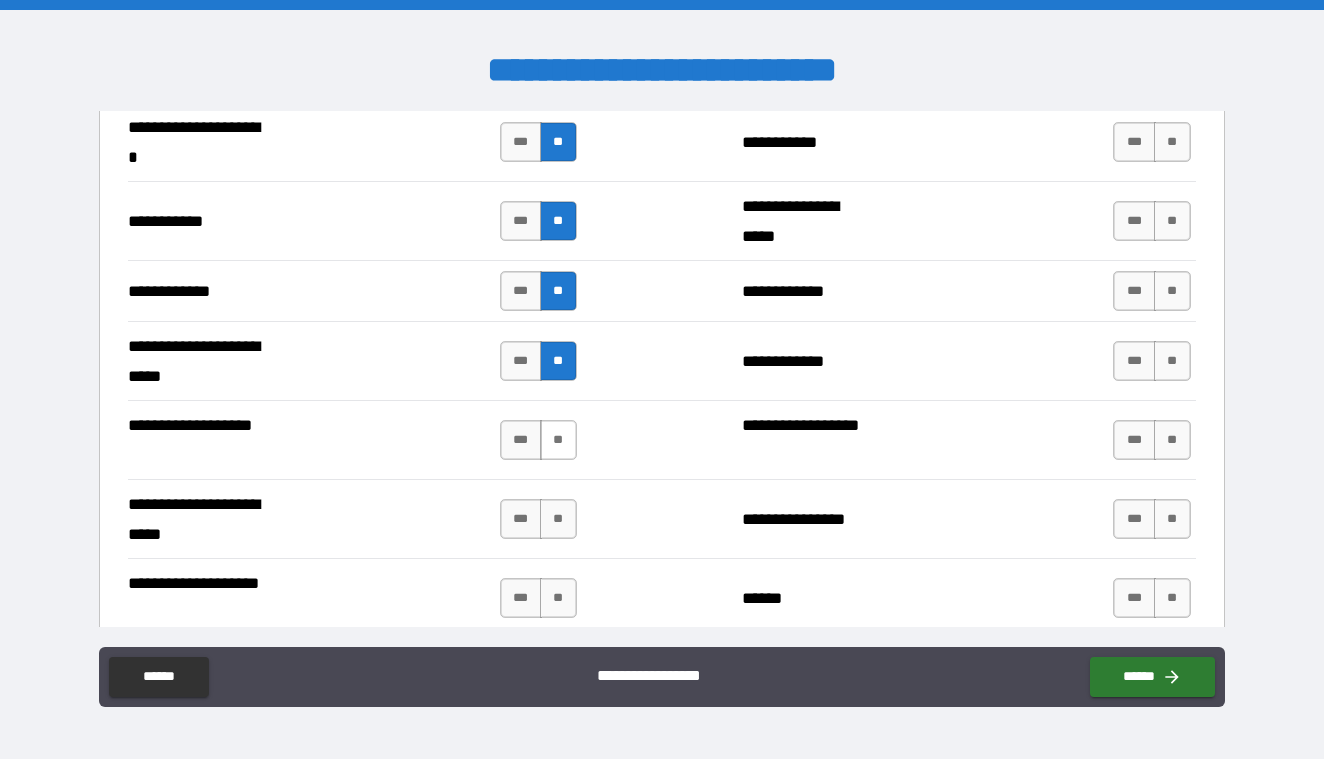 click on "**" at bounding box center [558, 440] 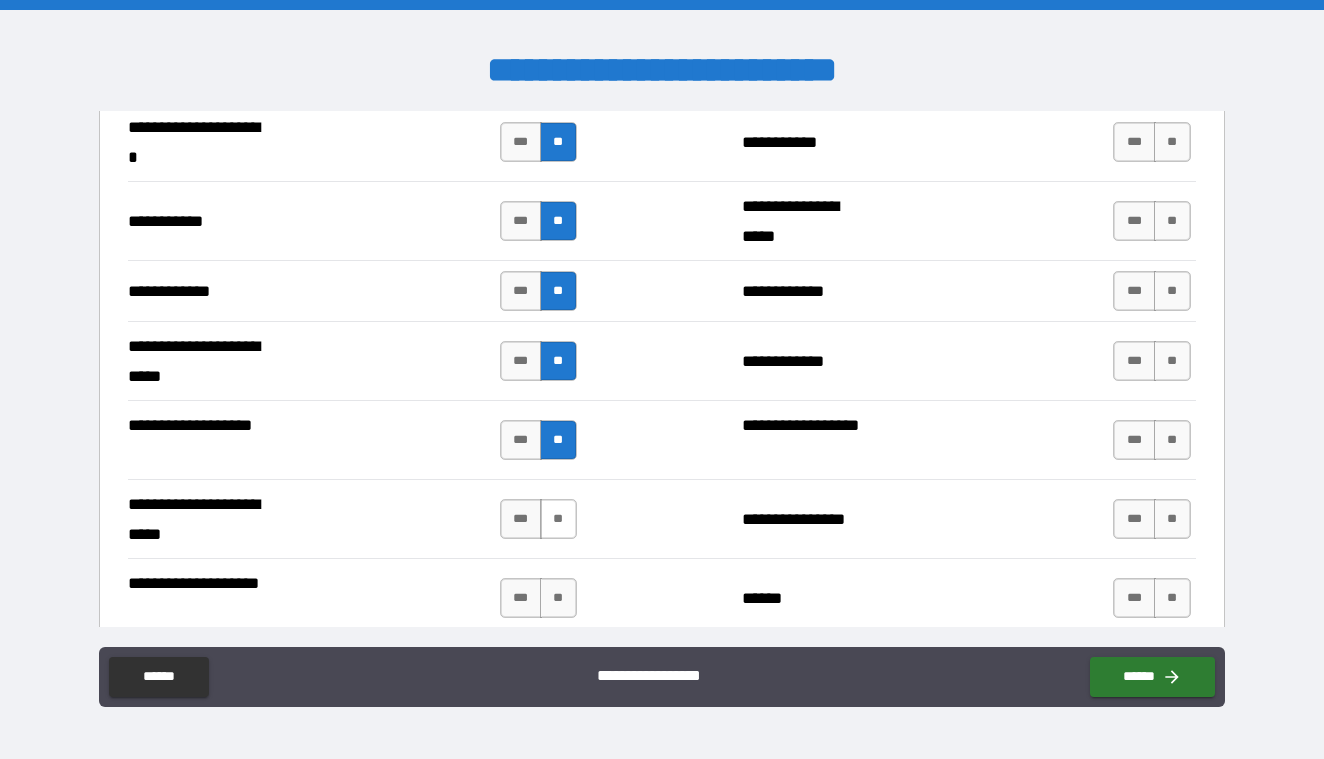 click on "**" at bounding box center [558, 519] 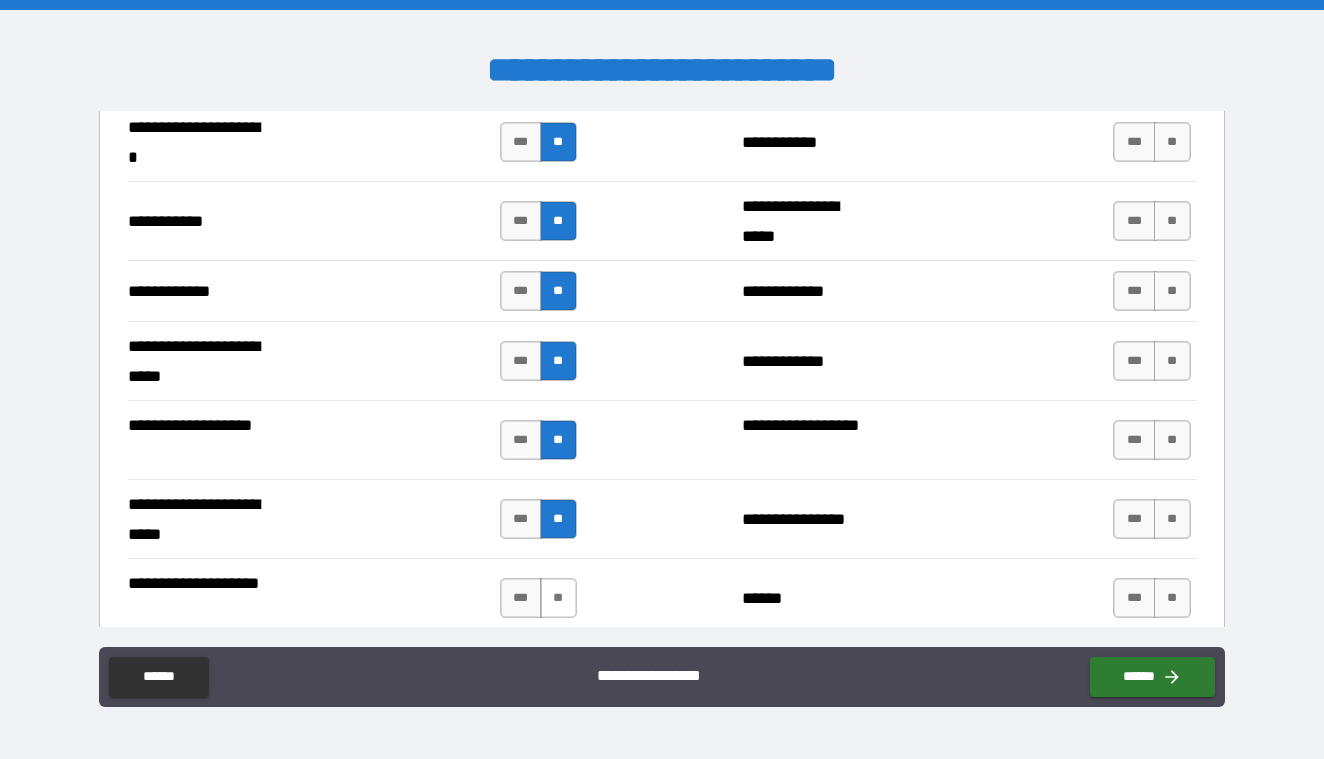 click on "**" at bounding box center (558, 598) 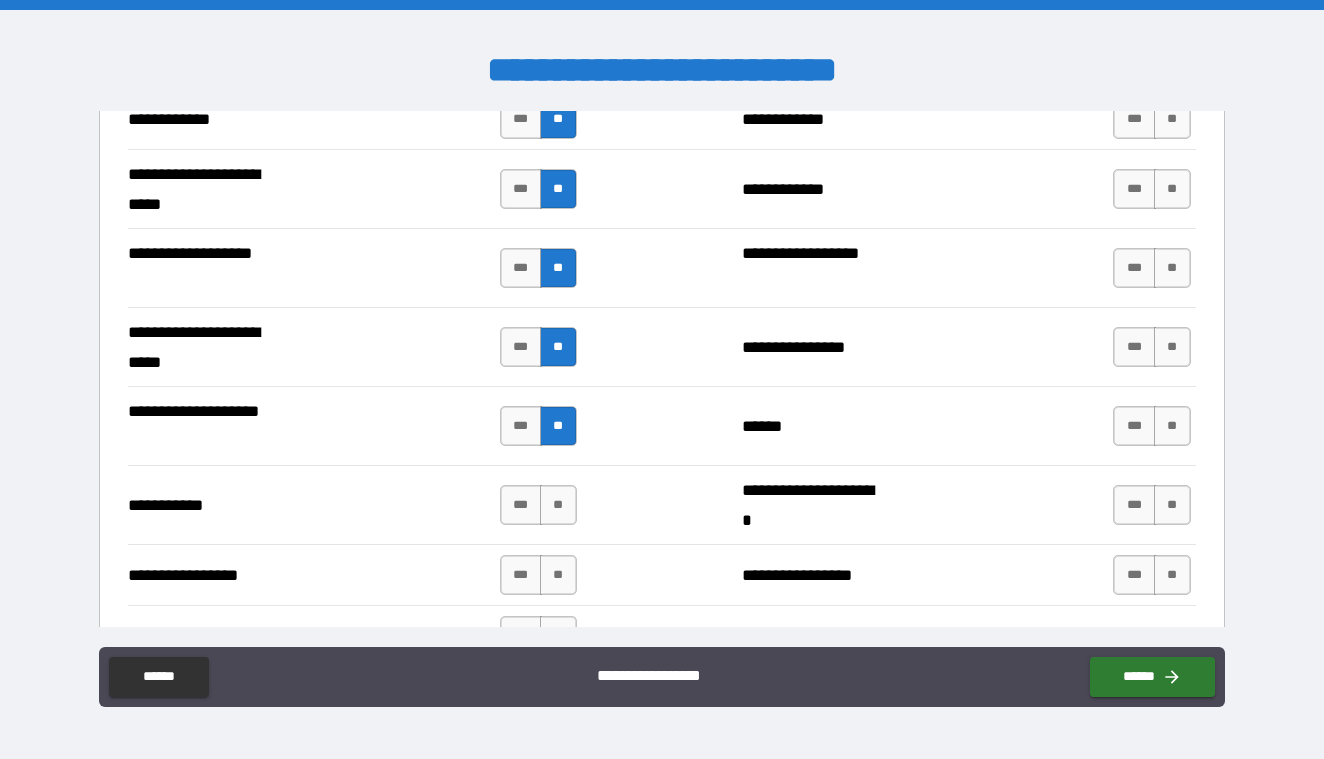 scroll, scrollTop: 4201, scrollLeft: 0, axis: vertical 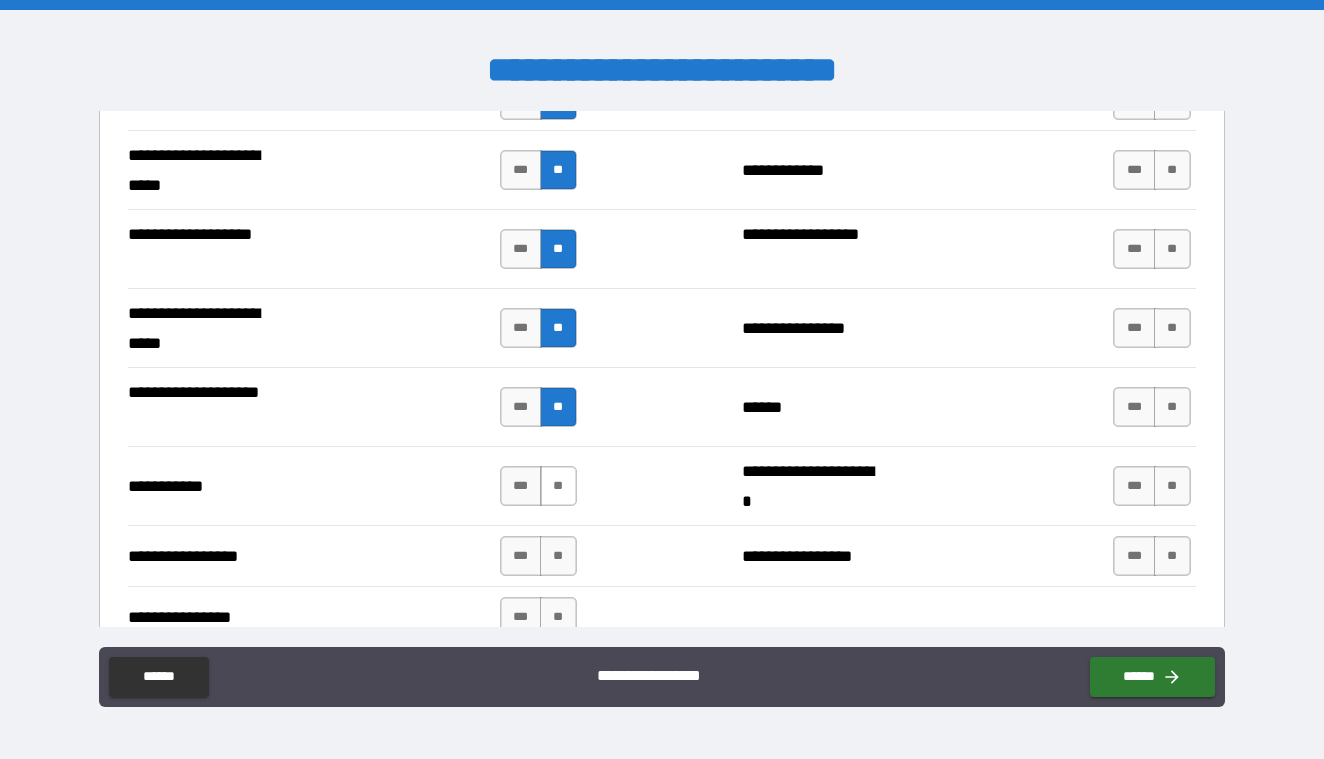 click on "**" at bounding box center (558, 486) 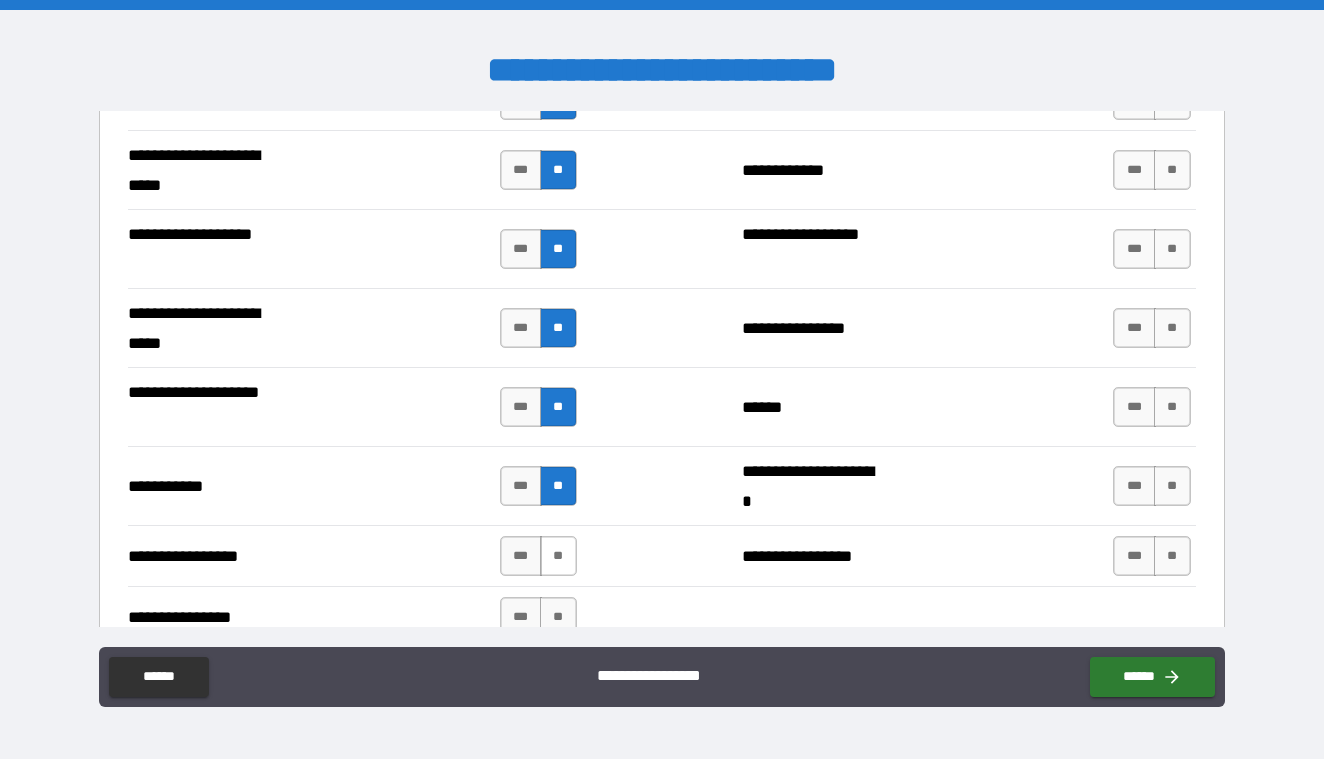 click on "**" at bounding box center [558, 556] 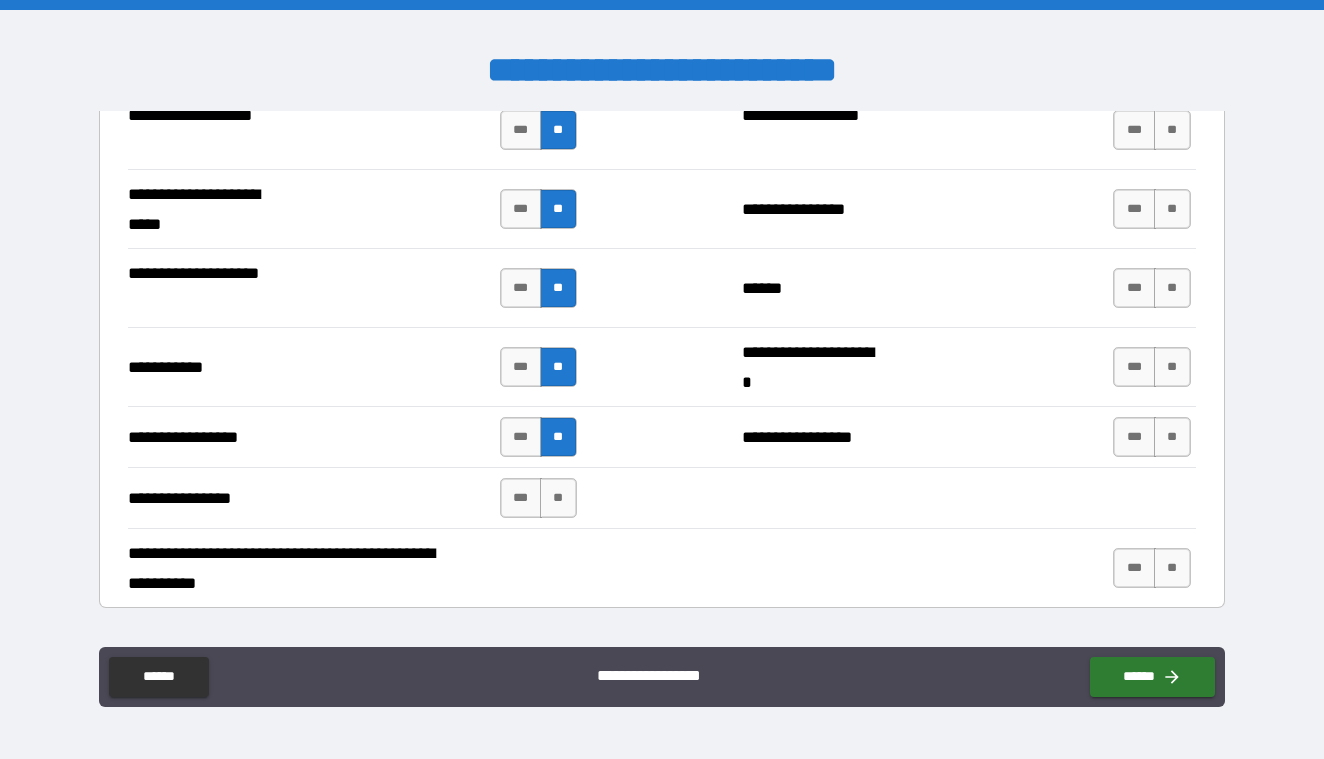 scroll, scrollTop: 4348, scrollLeft: 0, axis: vertical 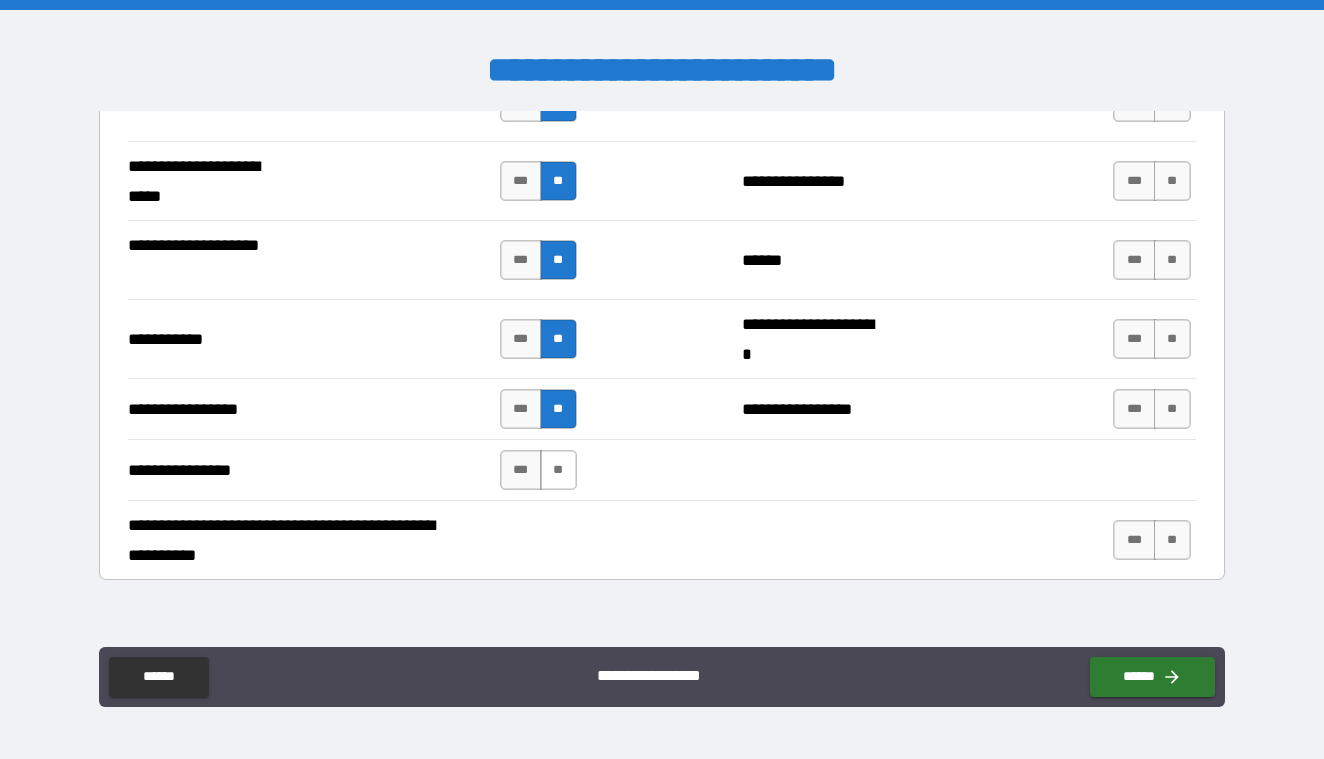click on "**" at bounding box center (558, 470) 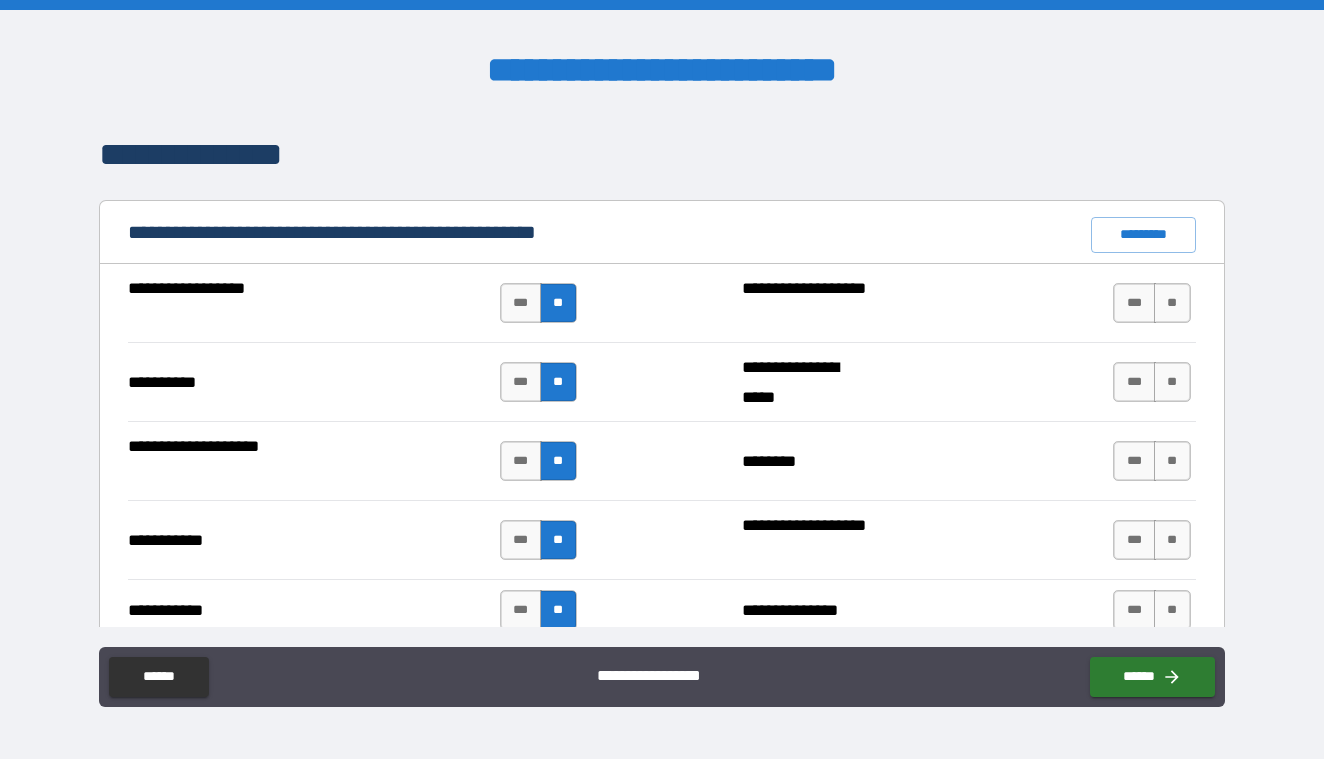 scroll, scrollTop: 1824, scrollLeft: 0, axis: vertical 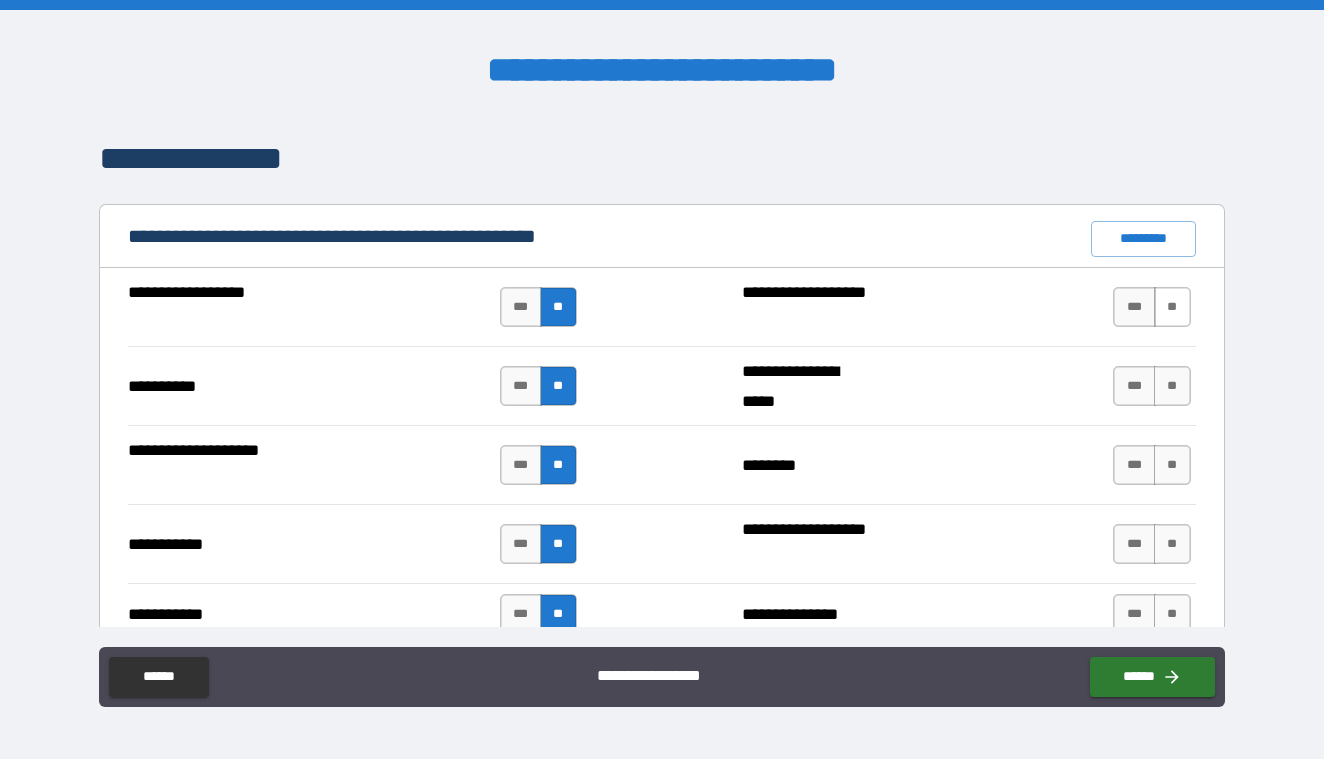 click on "**" at bounding box center [1172, 307] 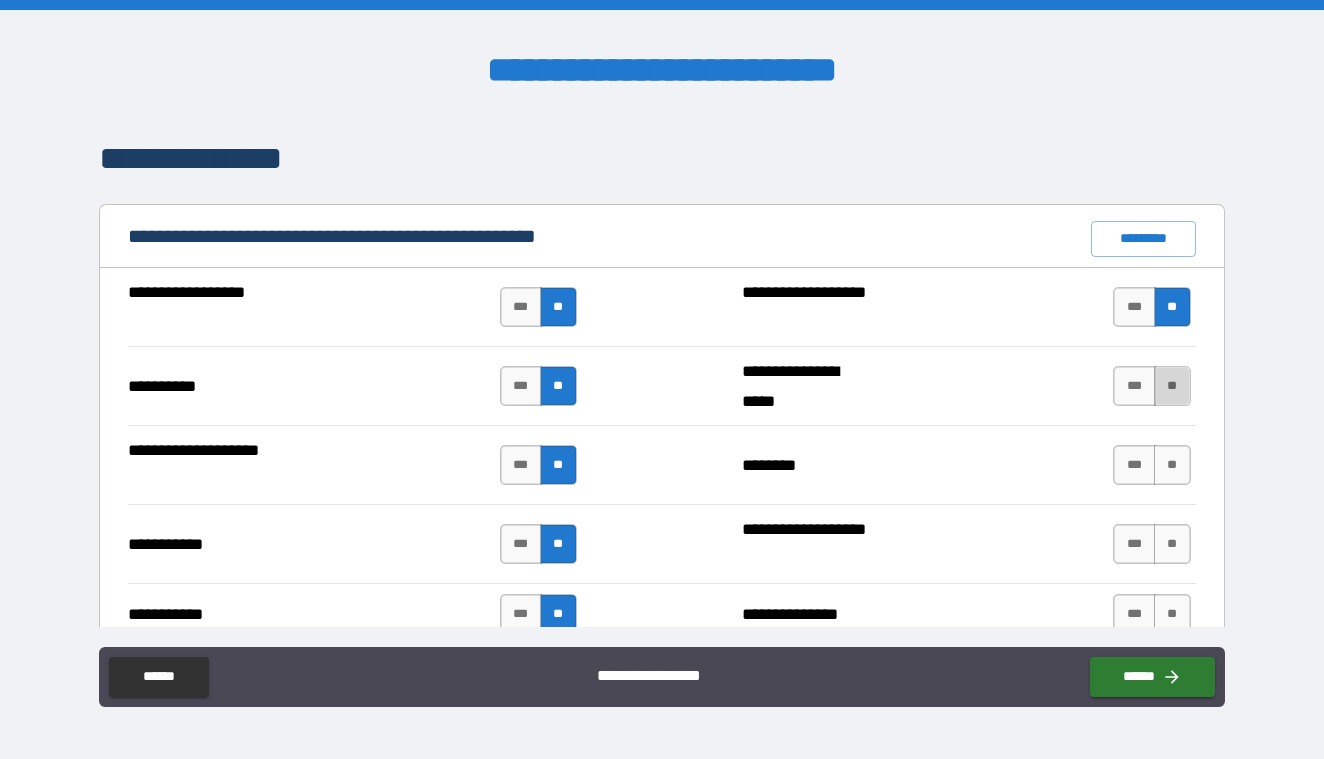 click on "**" at bounding box center (1172, 386) 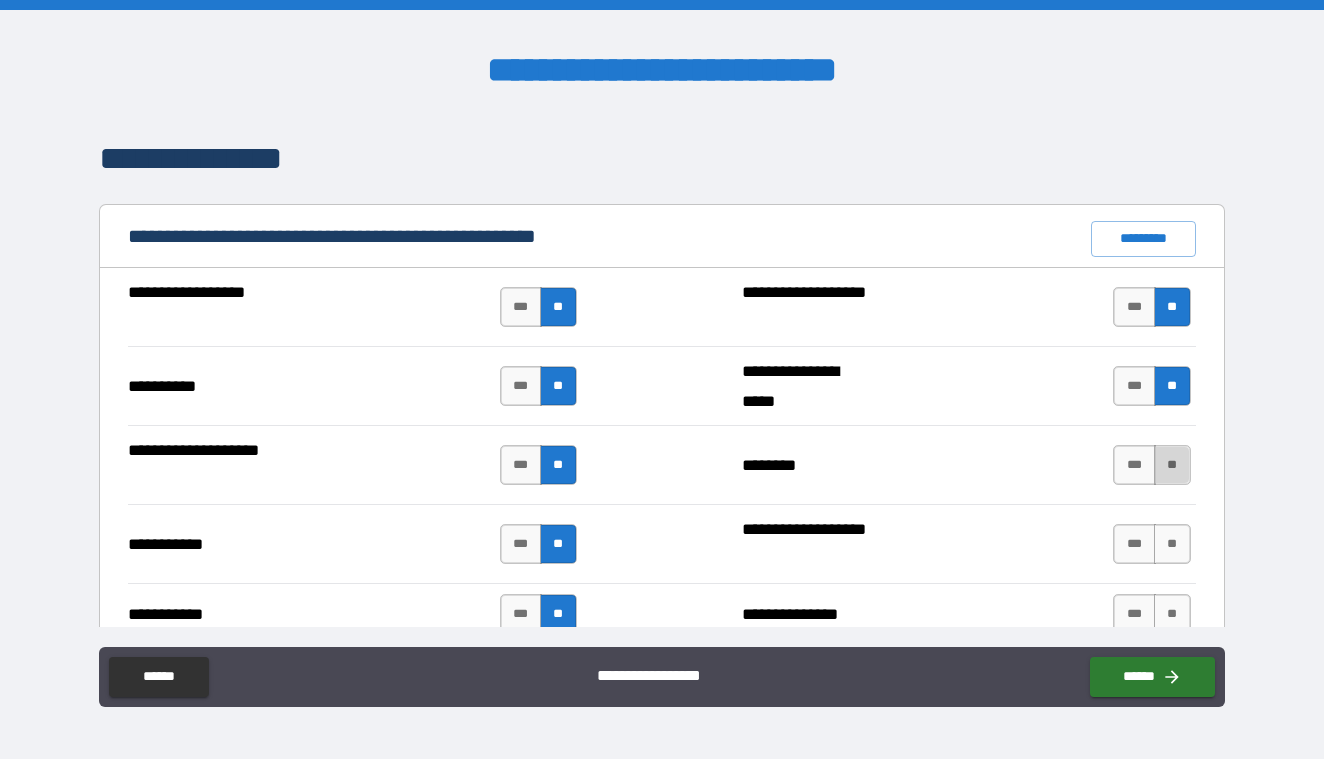 click on "**" at bounding box center [1172, 465] 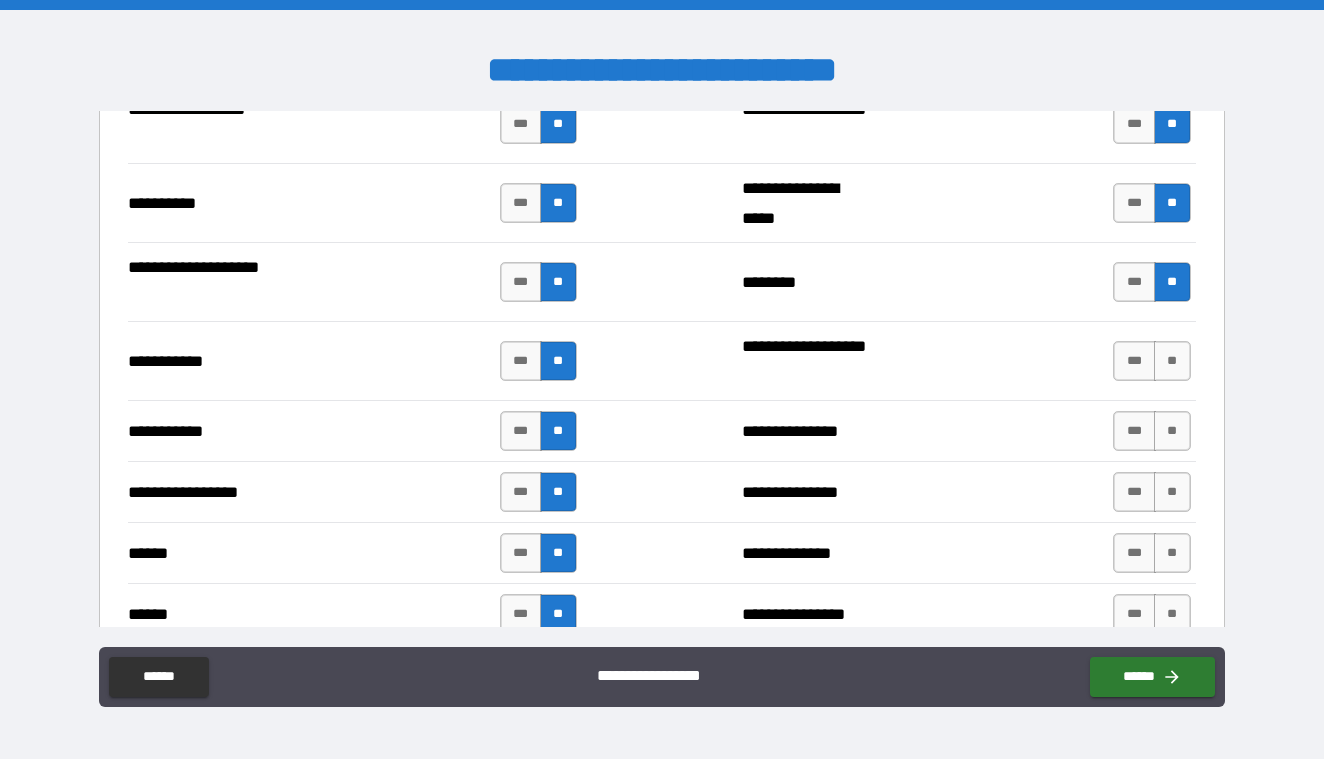 scroll, scrollTop: 2028, scrollLeft: 0, axis: vertical 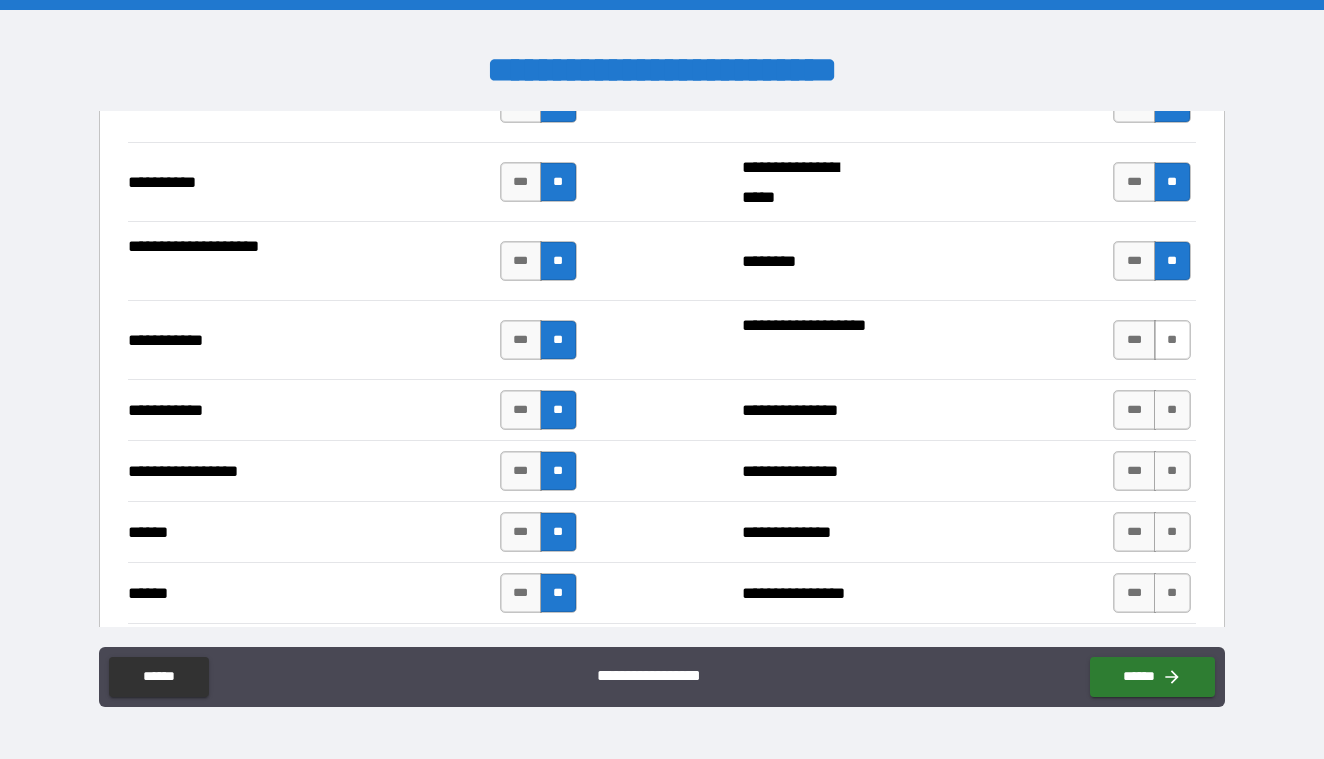 click on "**" at bounding box center (1172, 340) 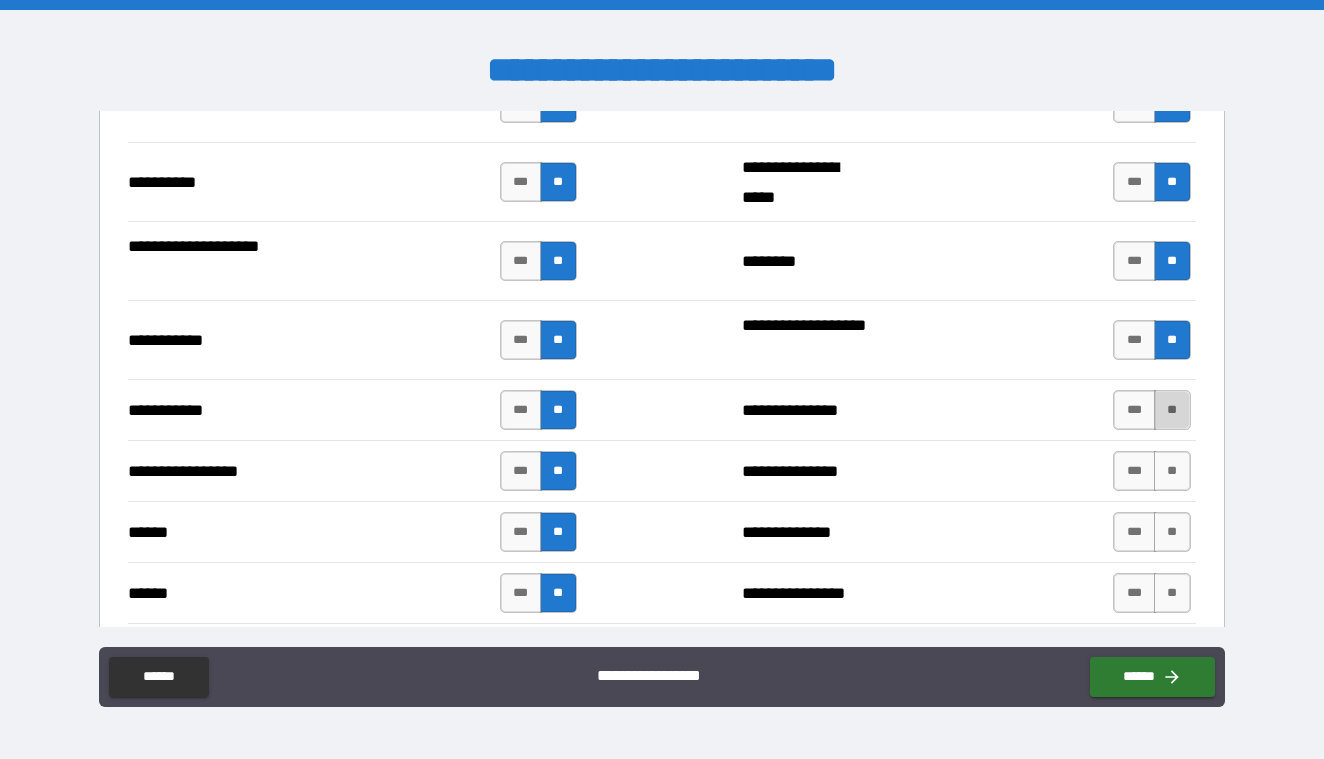 click on "**" at bounding box center (1172, 410) 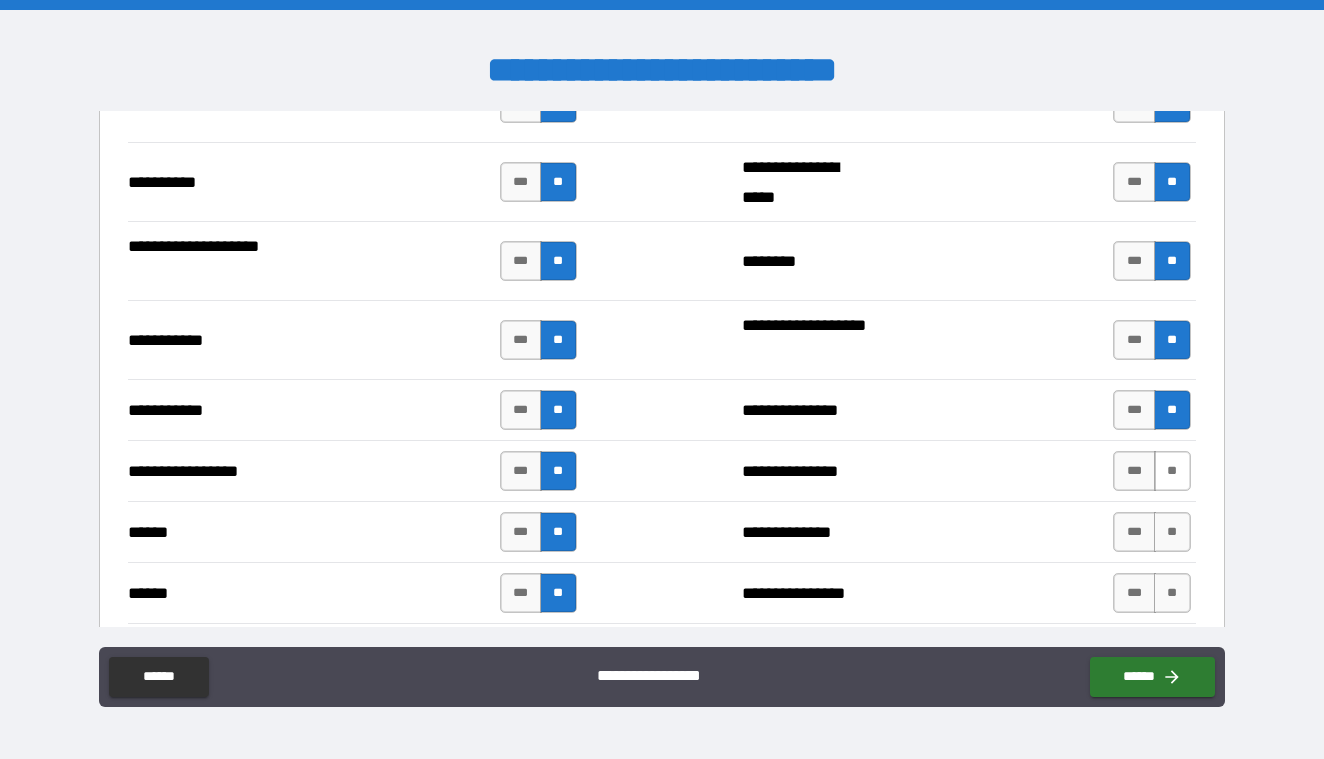 click on "**" at bounding box center (1172, 471) 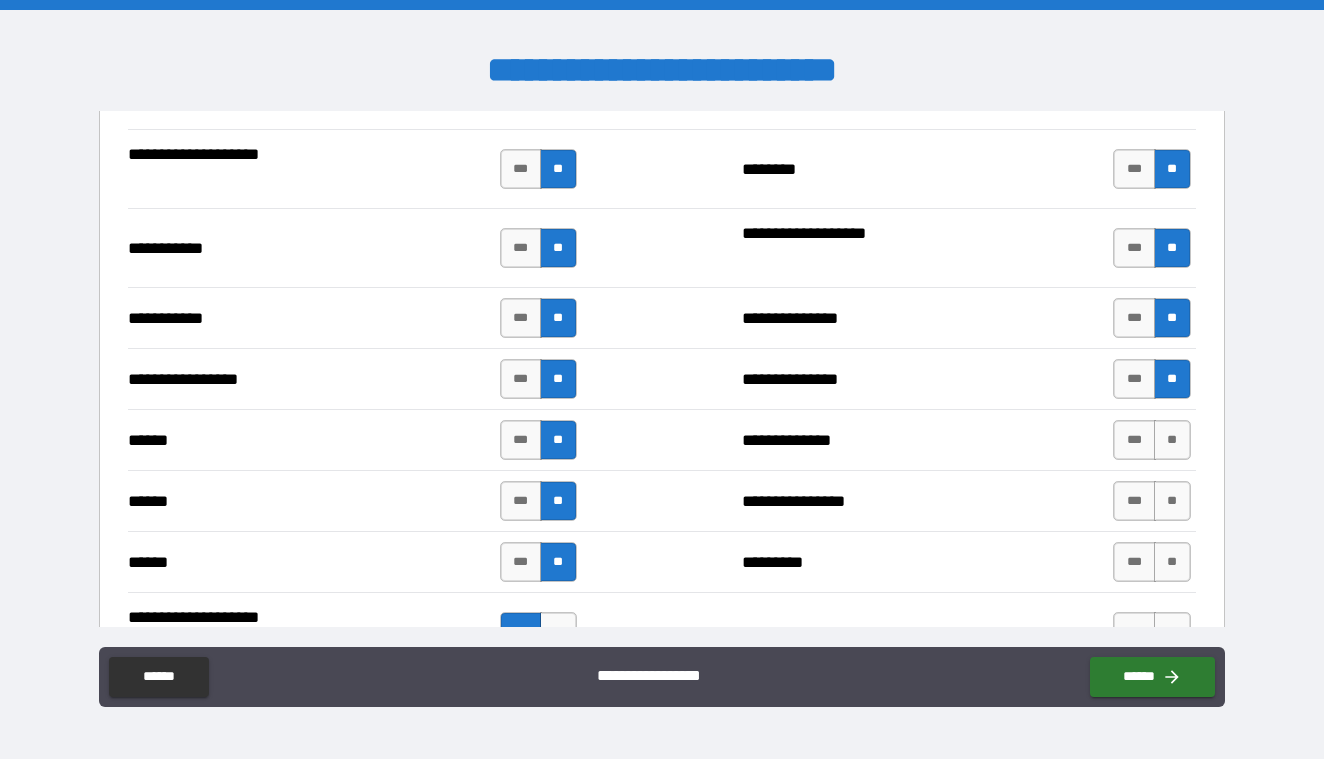 scroll, scrollTop: 2175, scrollLeft: 0, axis: vertical 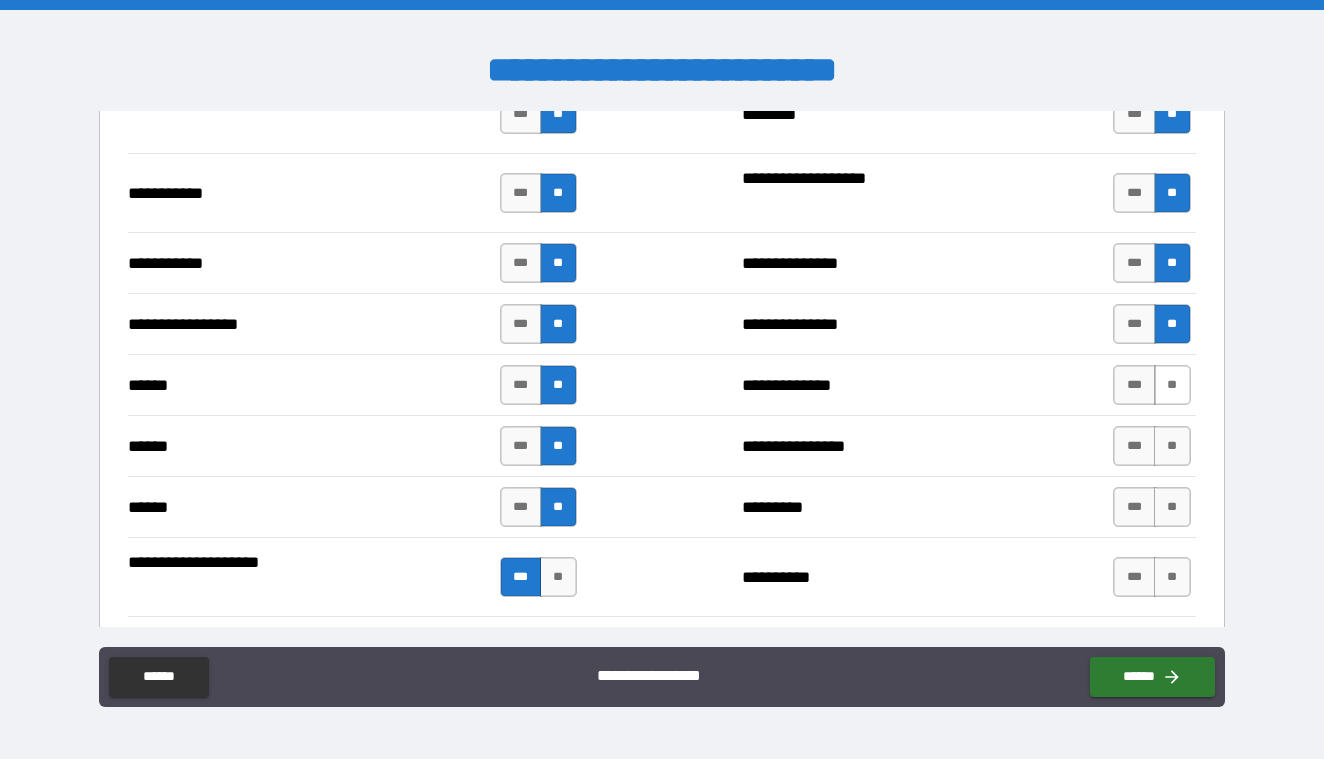 click on "**" at bounding box center [1172, 385] 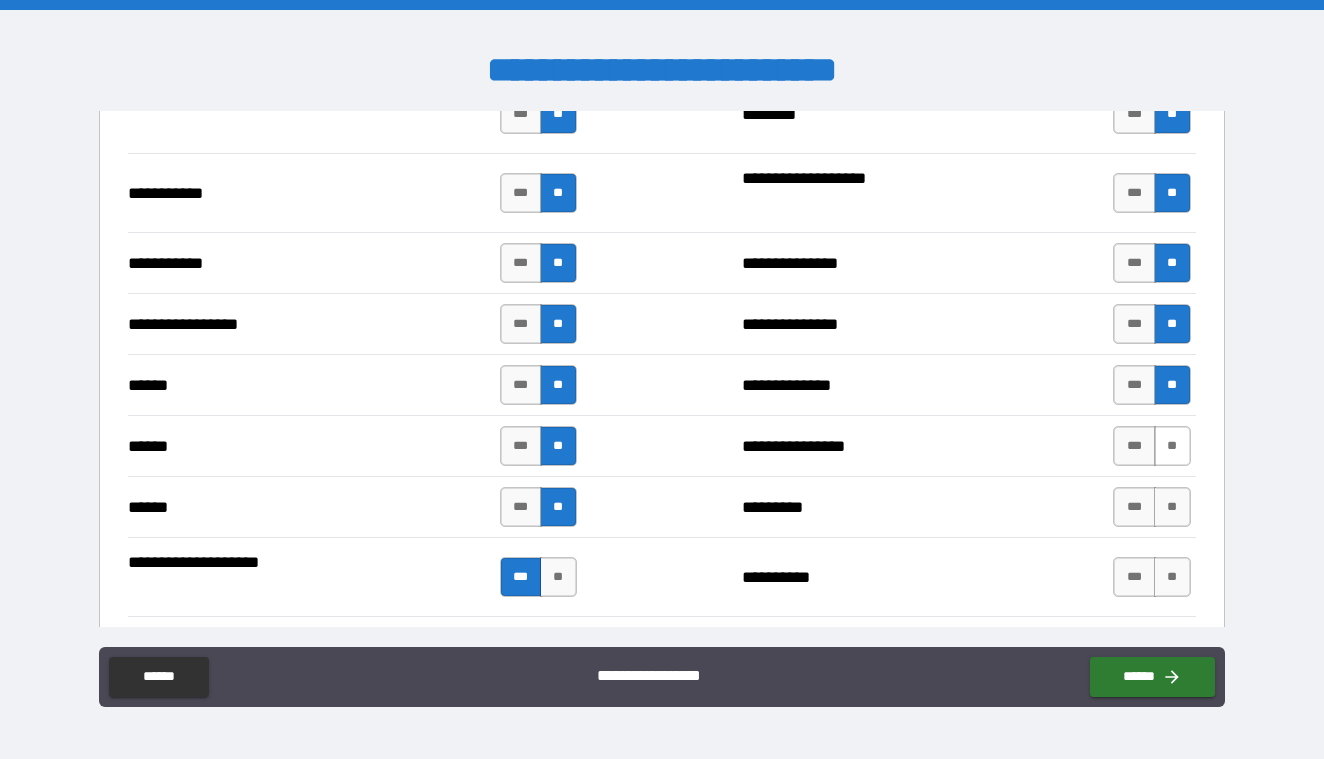 click on "**" at bounding box center [1172, 446] 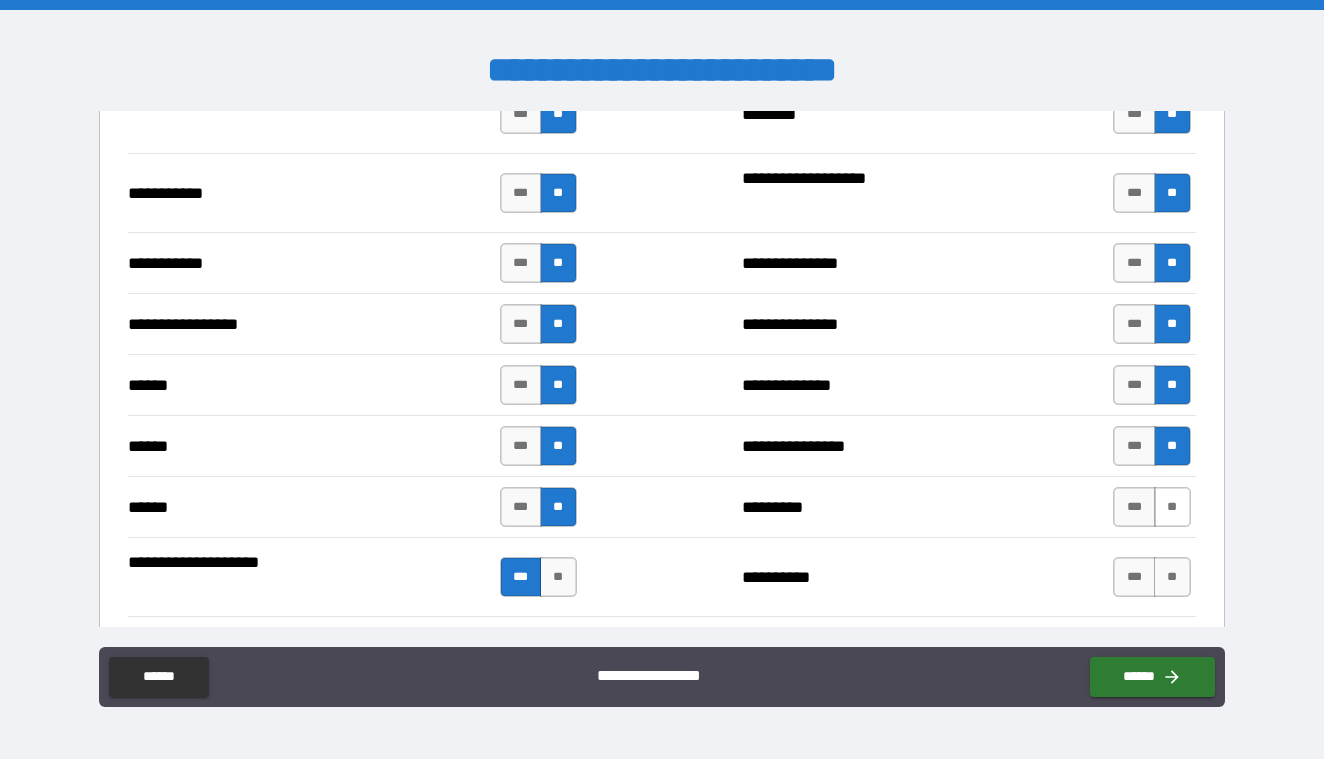 click on "**" at bounding box center (1172, 507) 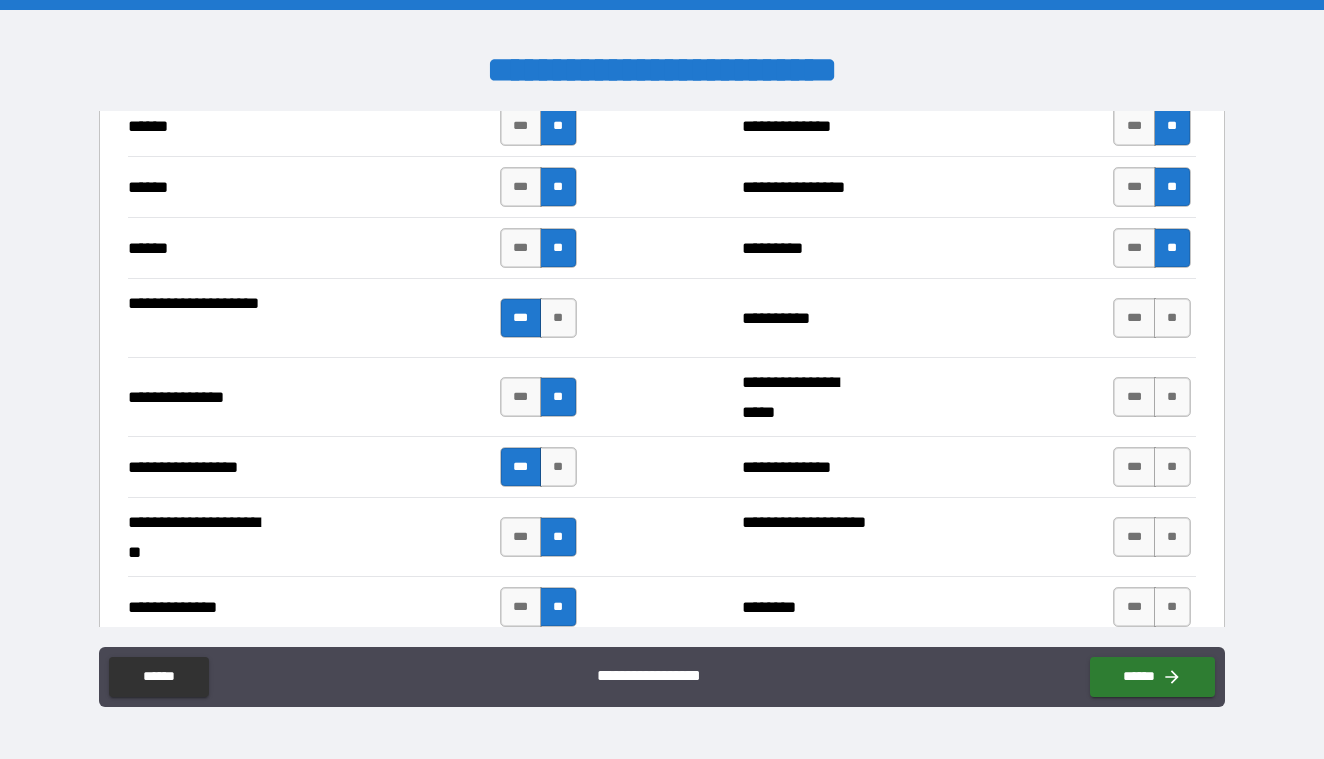 scroll, scrollTop: 2457, scrollLeft: 0, axis: vertical 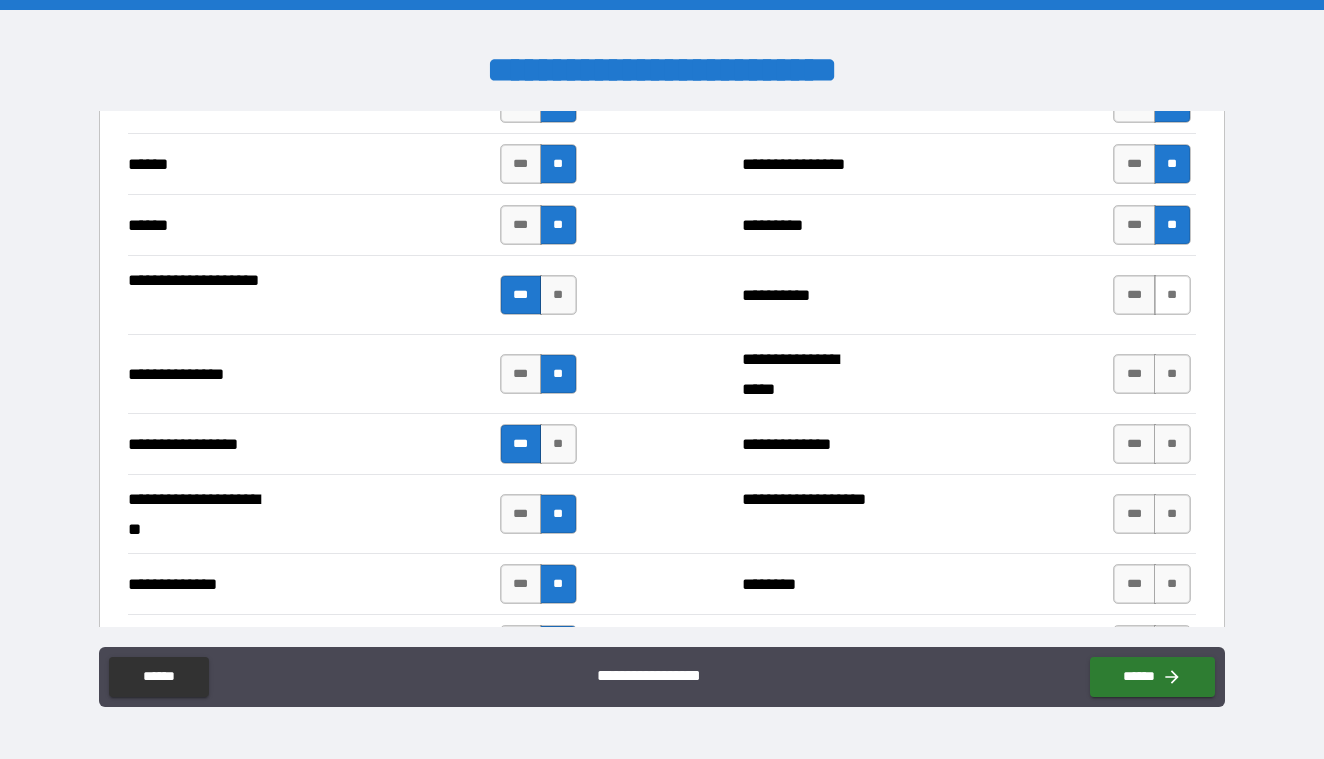 click on "**" at bounding box center (1172, 295) 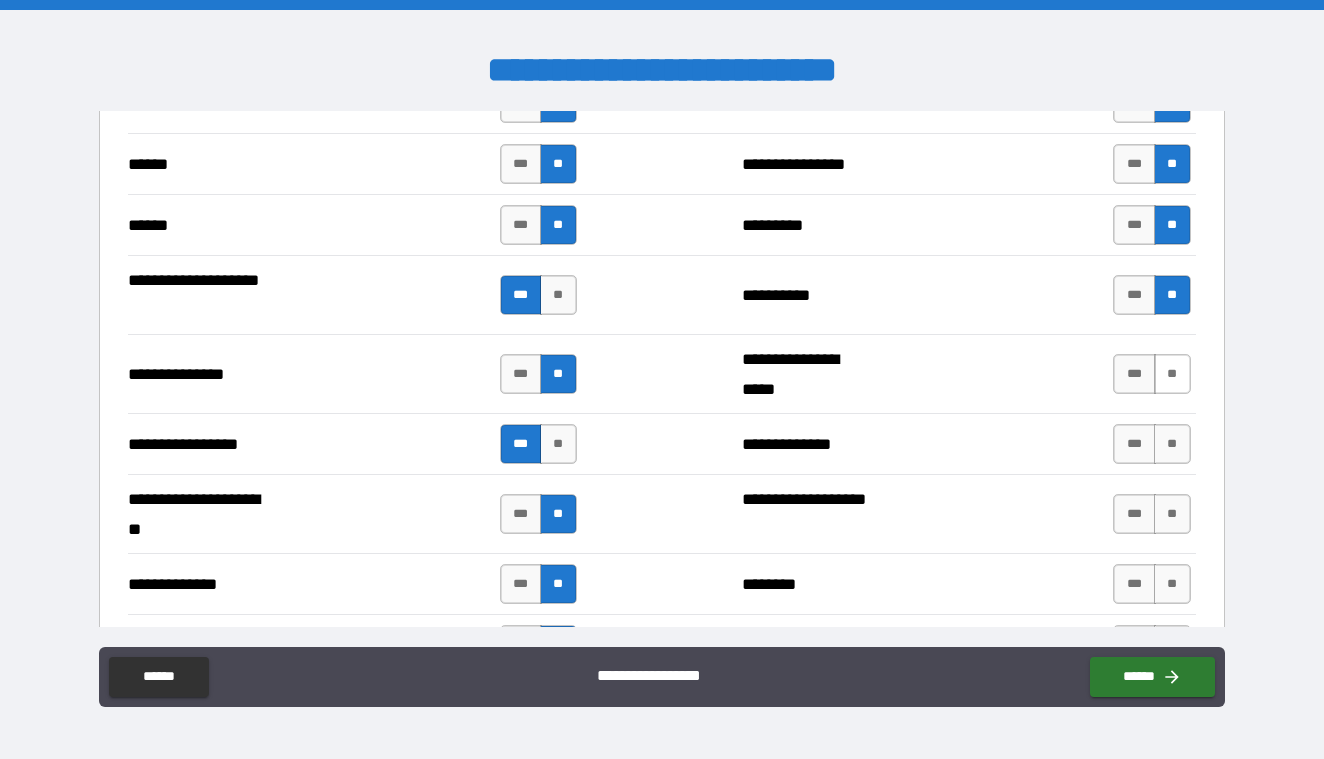 click on "**" at bounding box center (1172, 374) 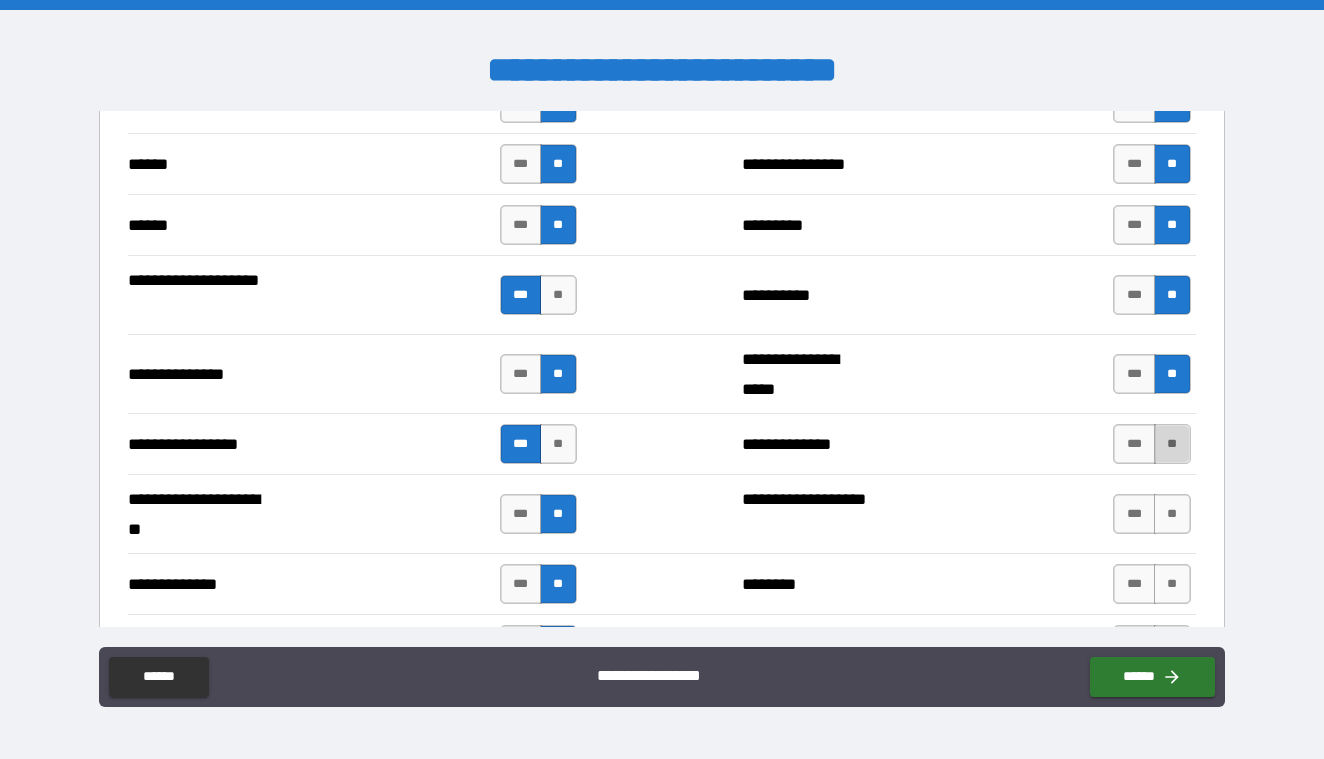 click on "**" at bounding box center [1172, 444] 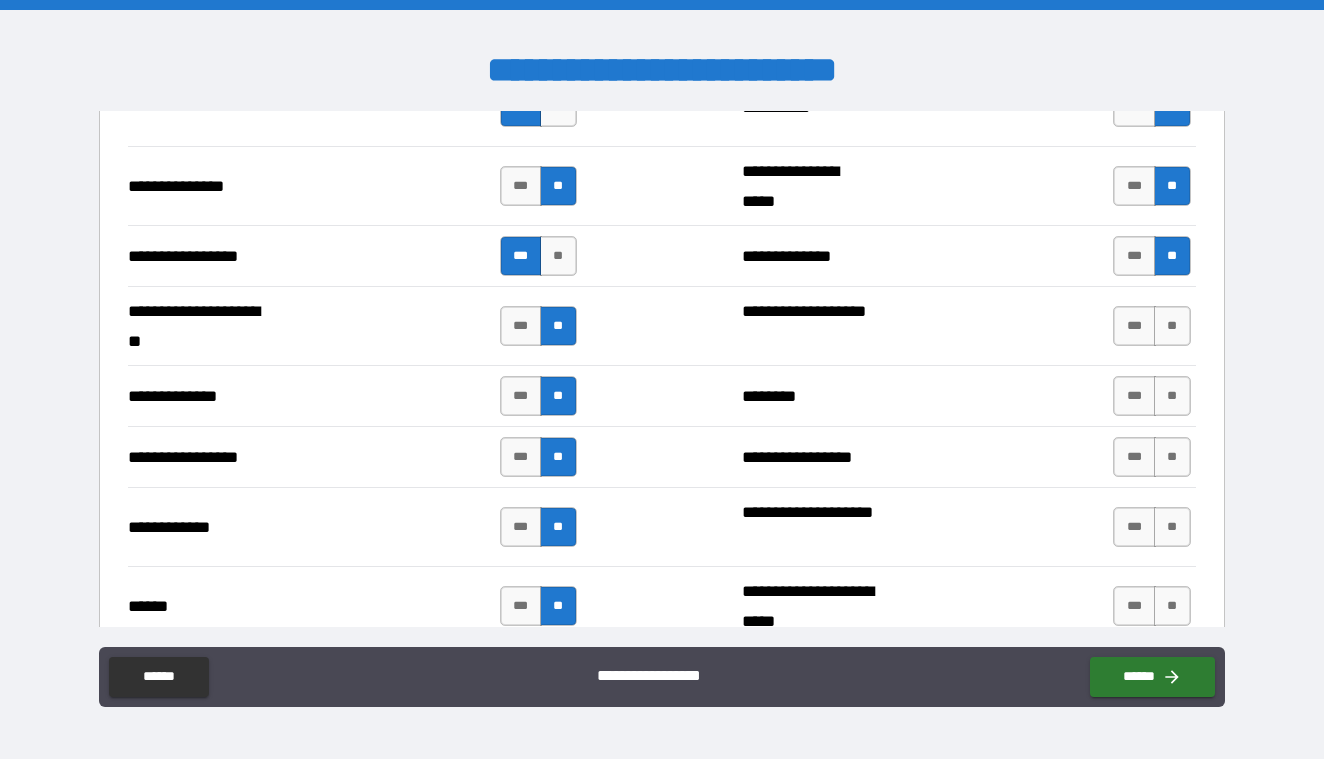 scroll, scrollTop: 2666, scrollLeft: 0, axis: vertical 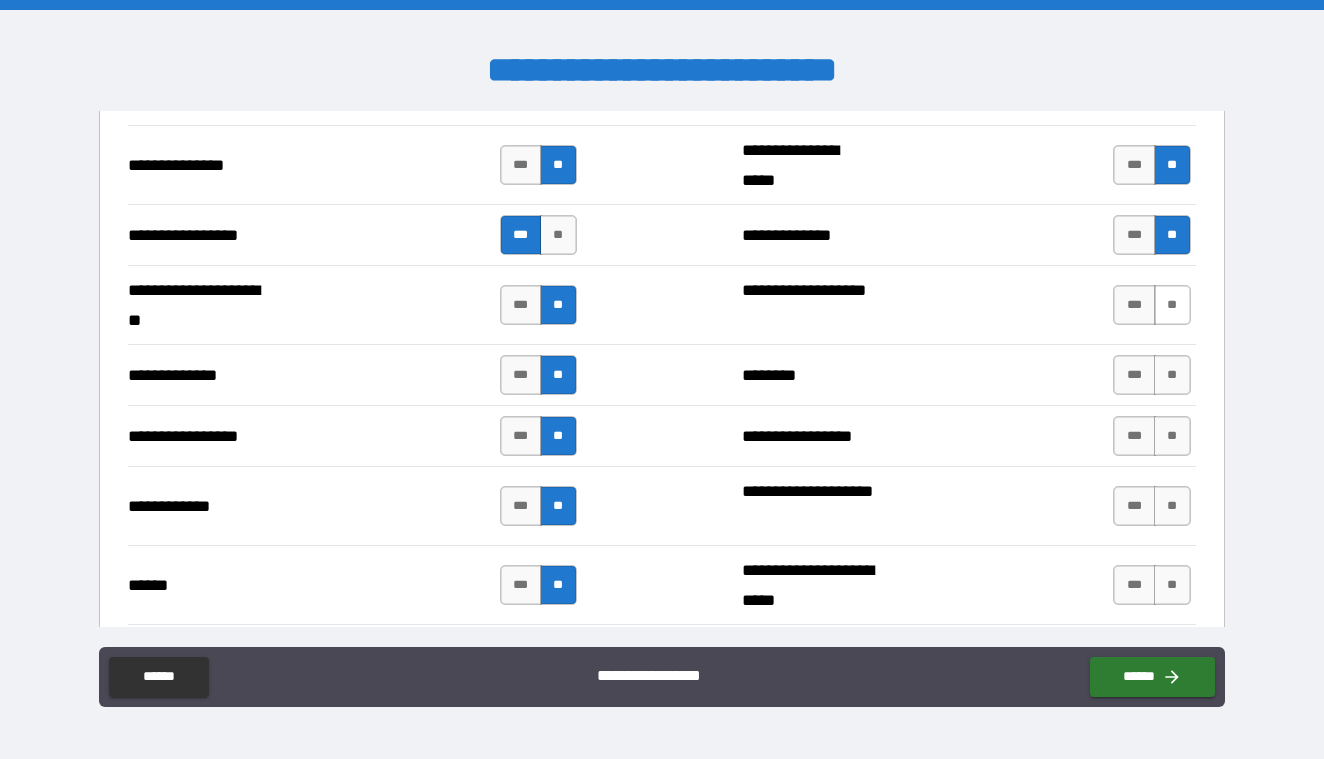 click on "**" at bounding box center (1172, 305) 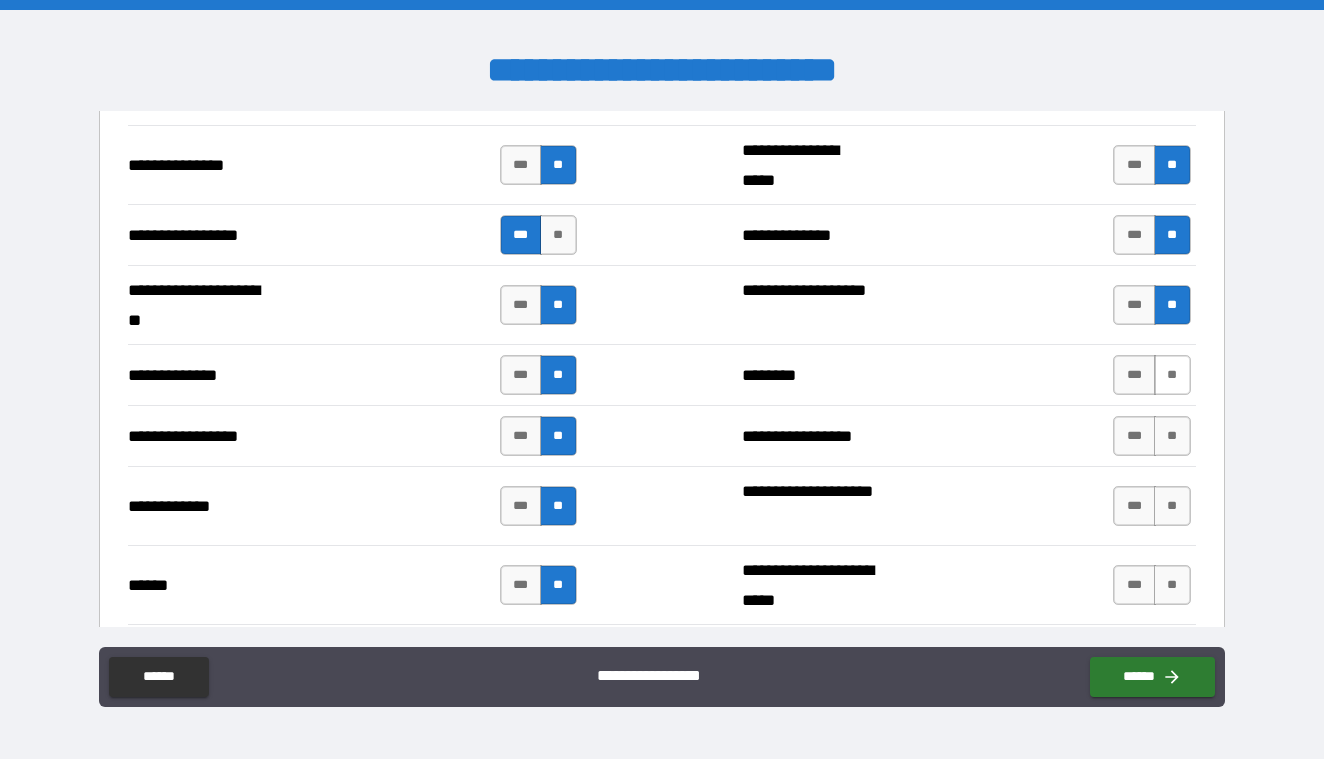 click on "**" at bounding box center (1172, 375) 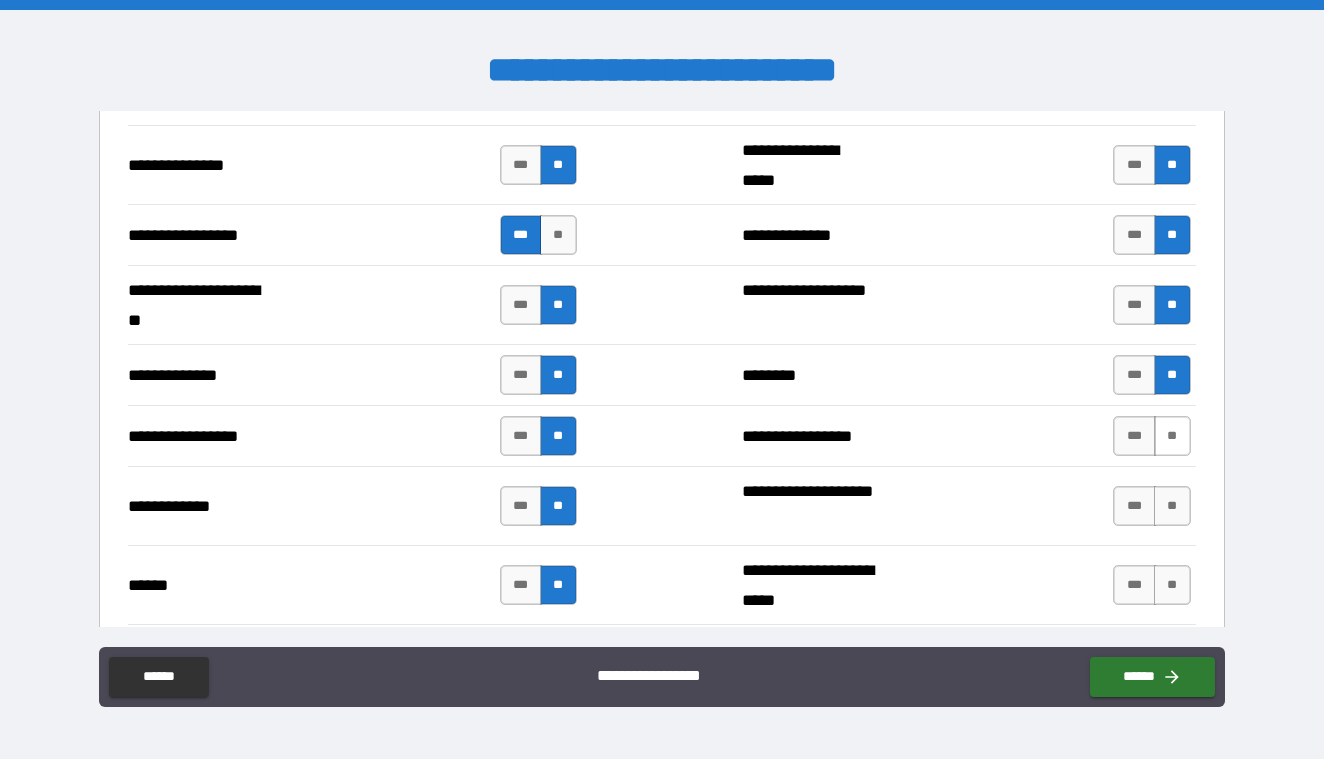 click on "**" at bounding box center [1172, 436] 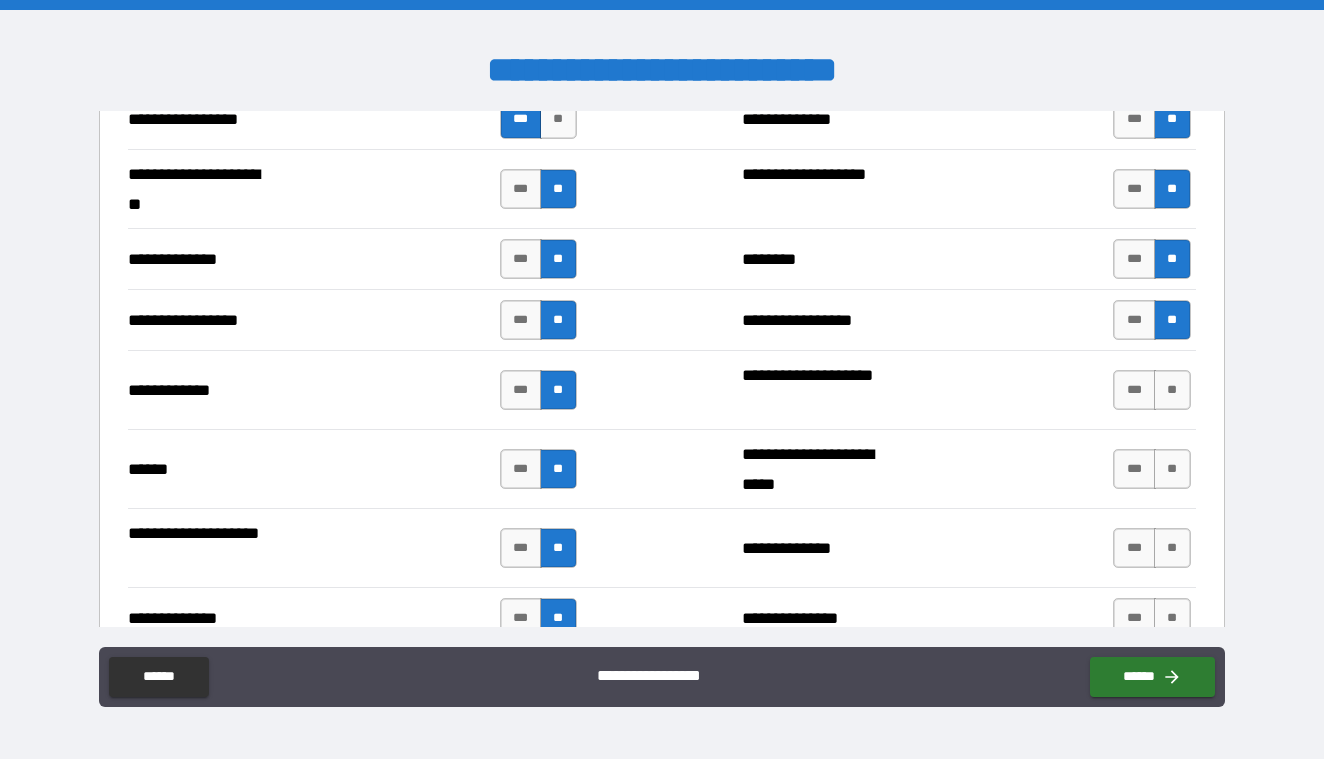 scroll, scrollTop: 2877, scrollLeft: 0, axis: vertical 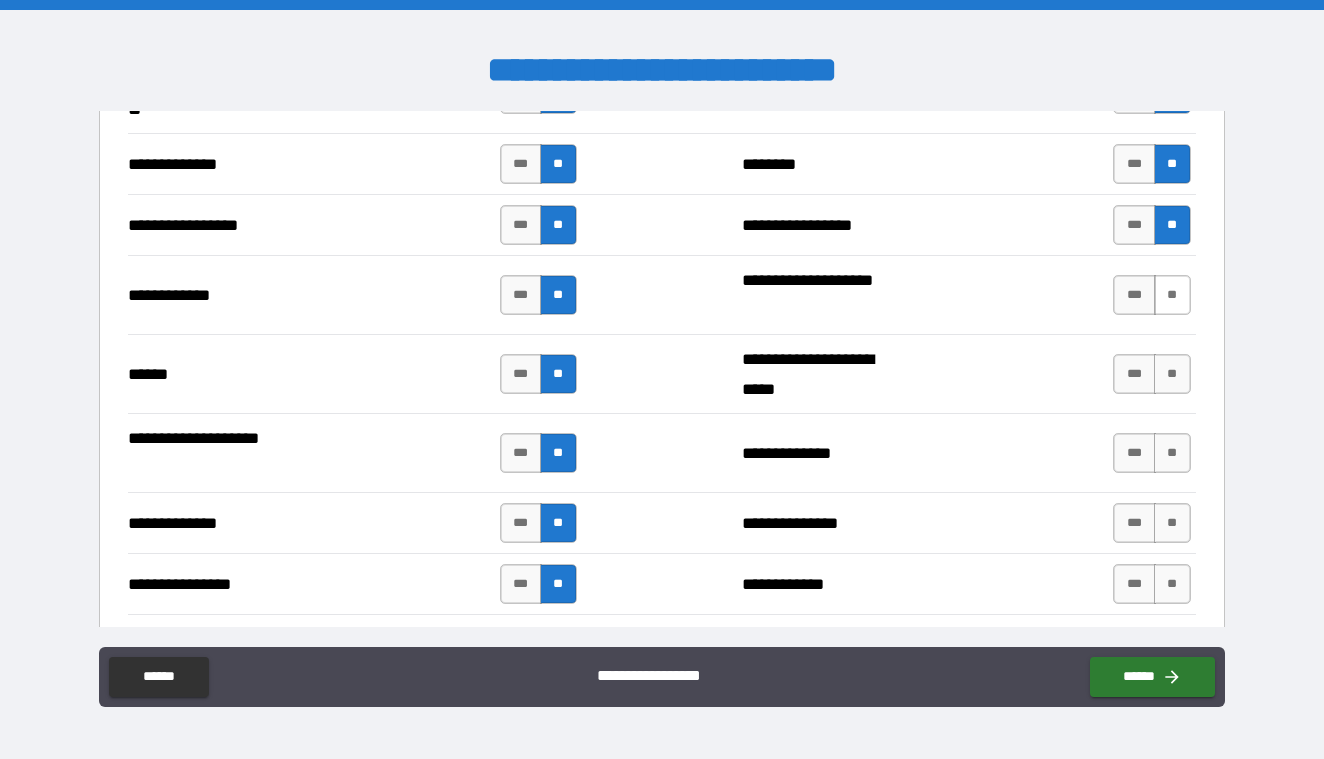 click on "**" at bounding box center [1172, 295] 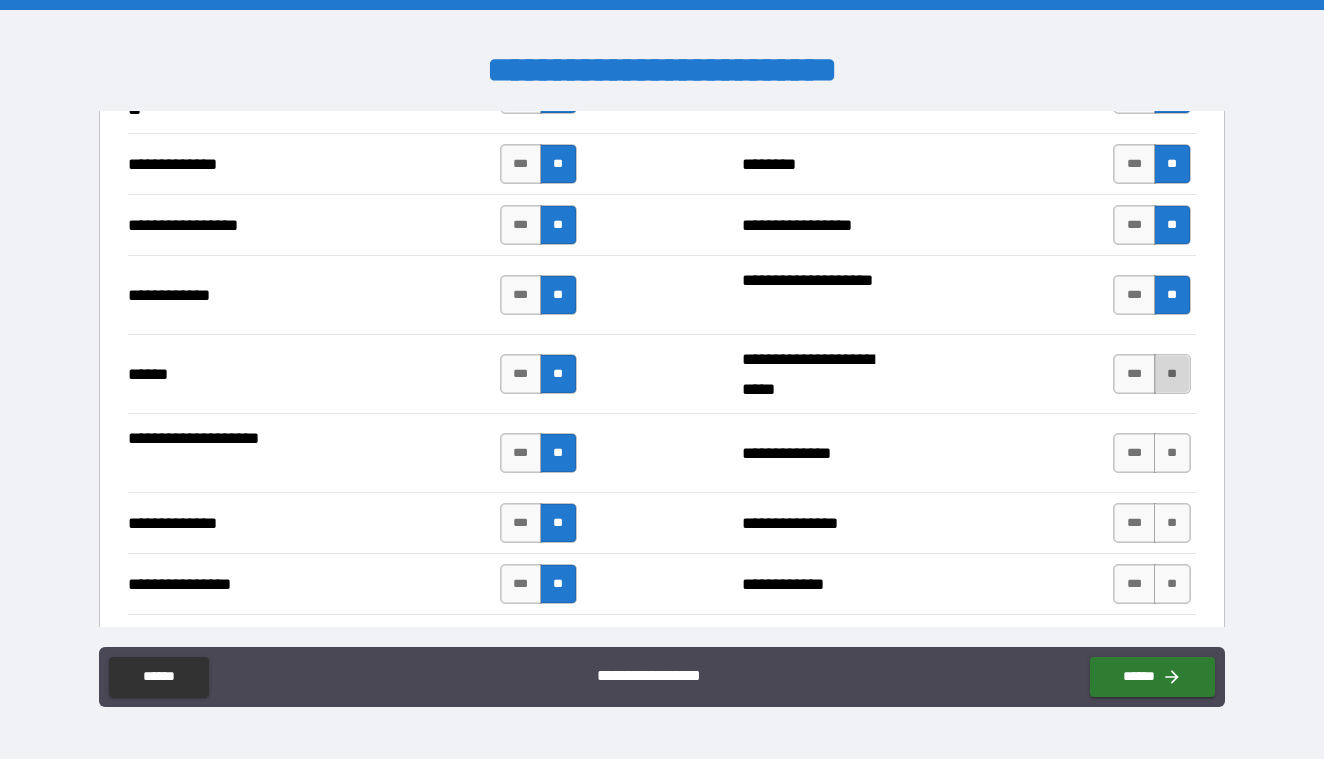 click on "**" at bounding box center [1172, 374] 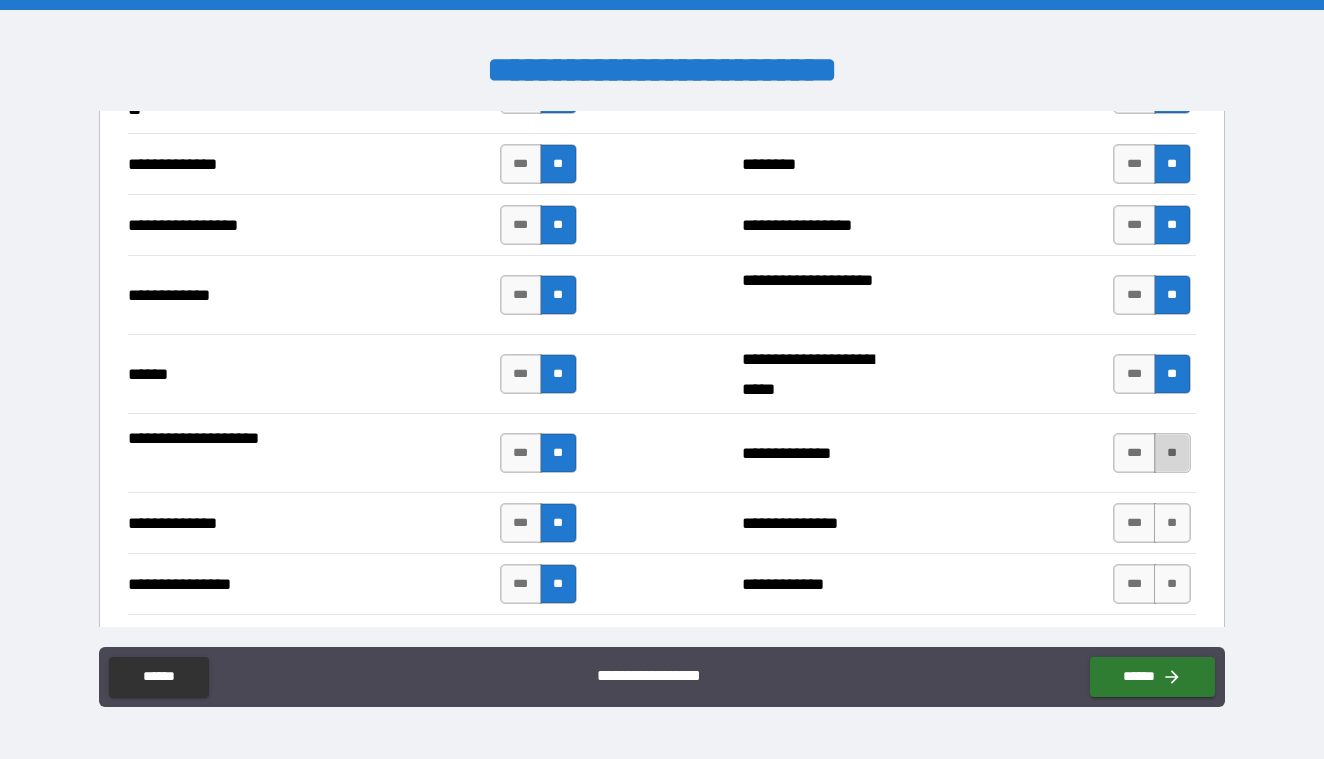 click on "**" at bounding box center (1172, 453) 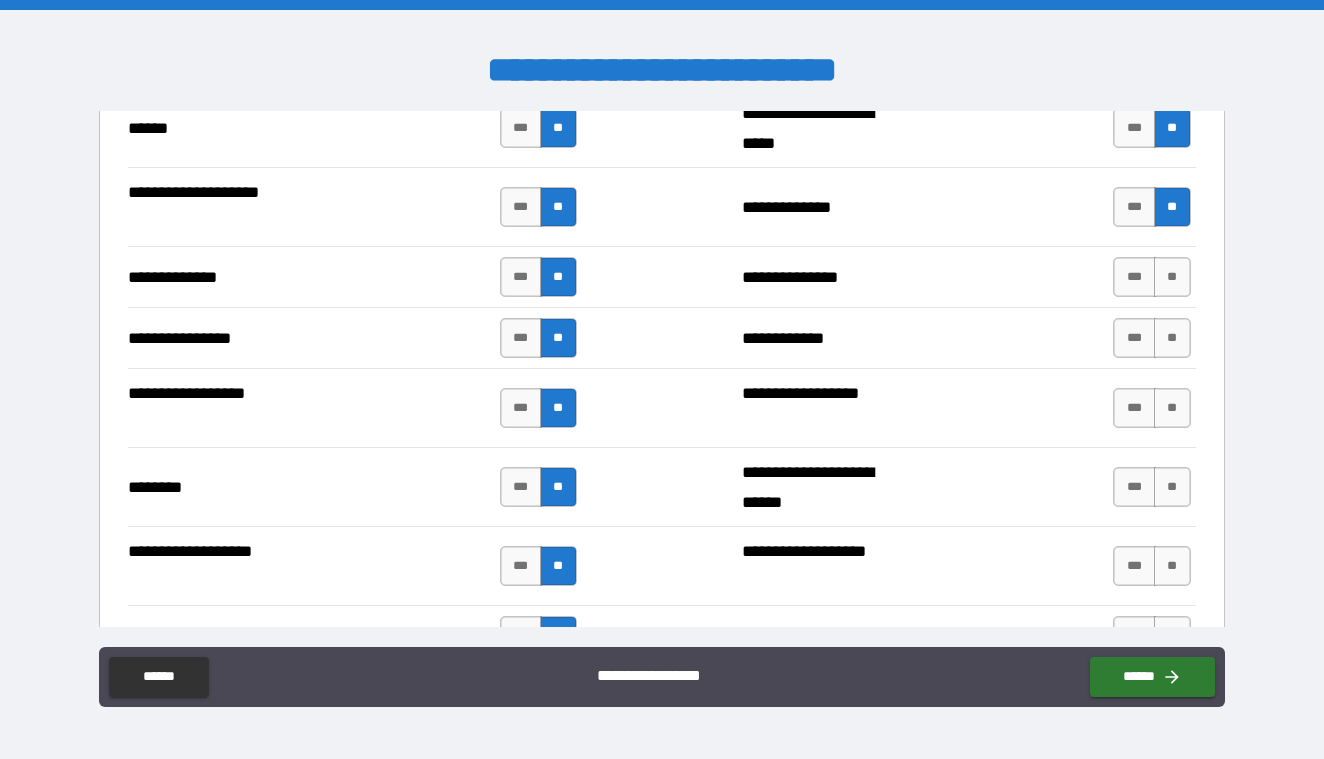 scroll, scrollTop: 3142, scrollLeft: 0, axis: vertical 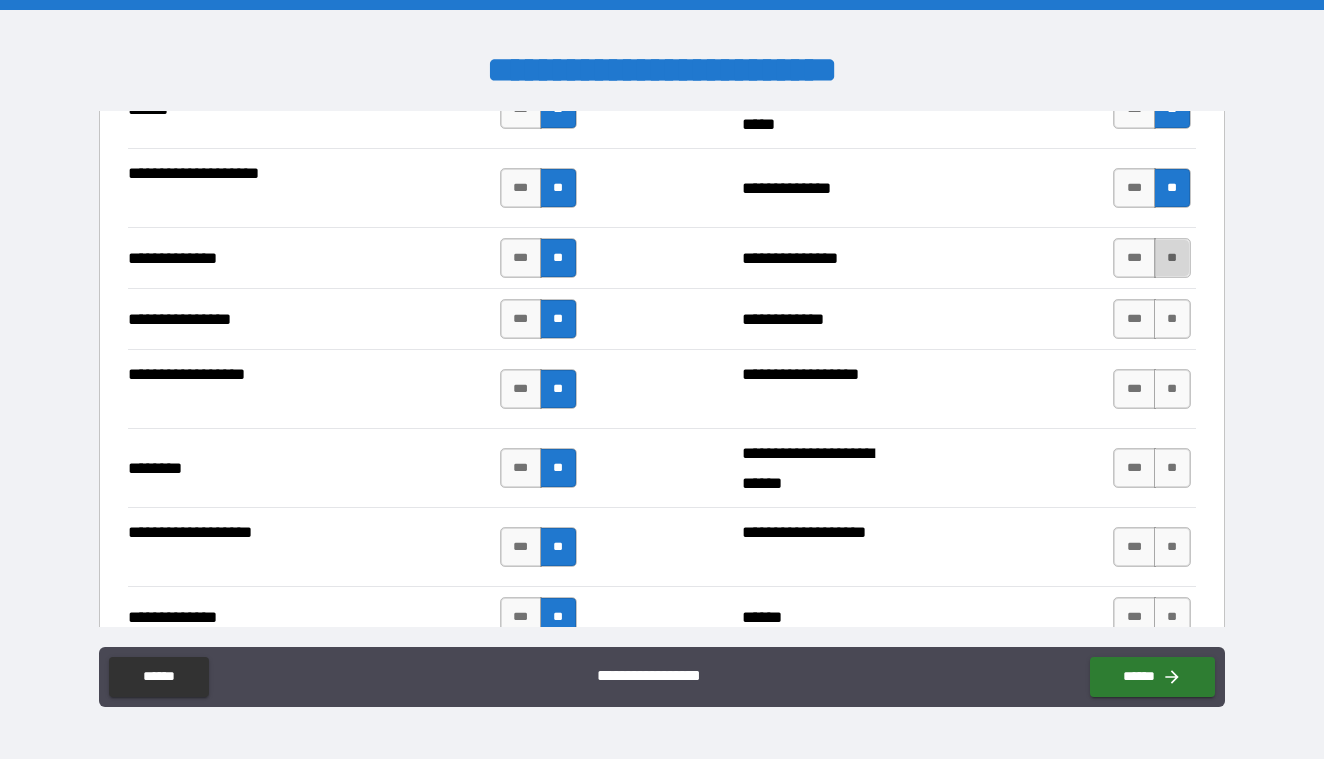 click on "**" at bounding box center (1172, 258) 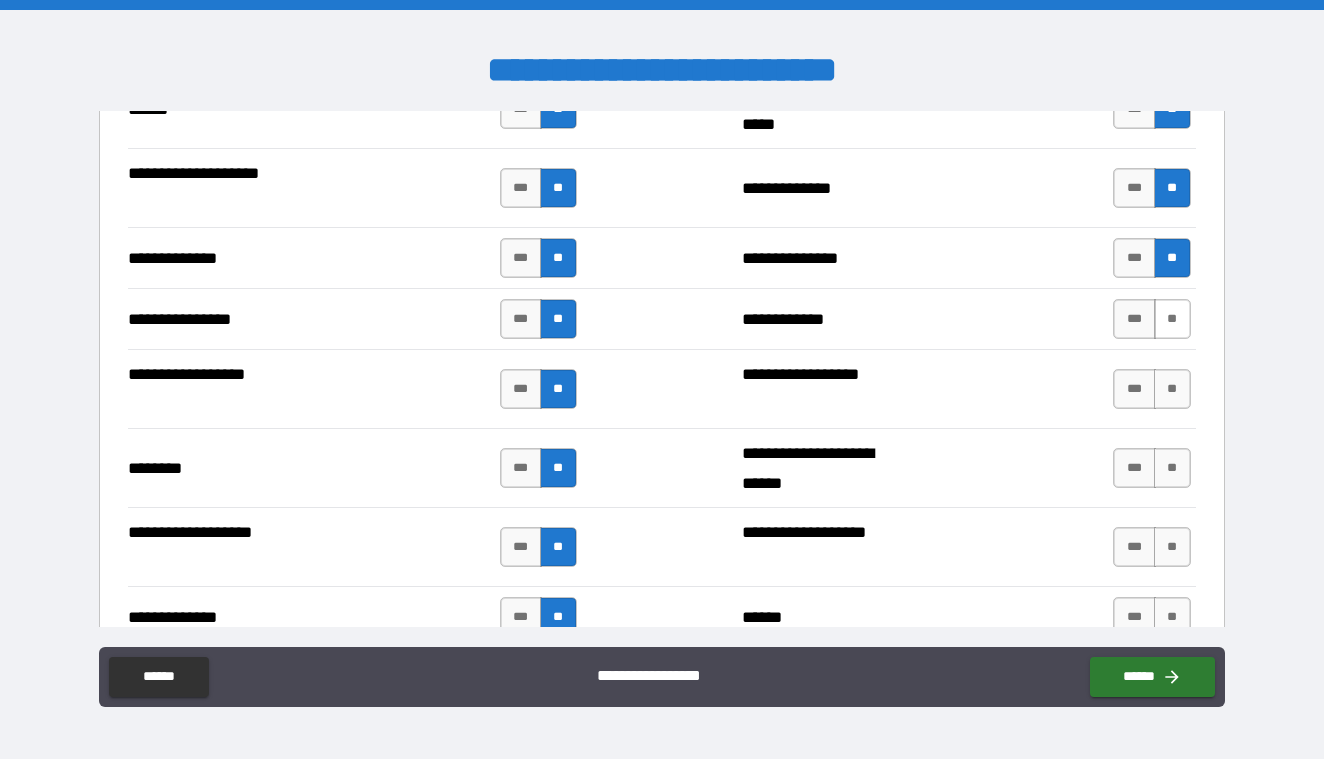 click on "**" at bounding box center [1172, 319] 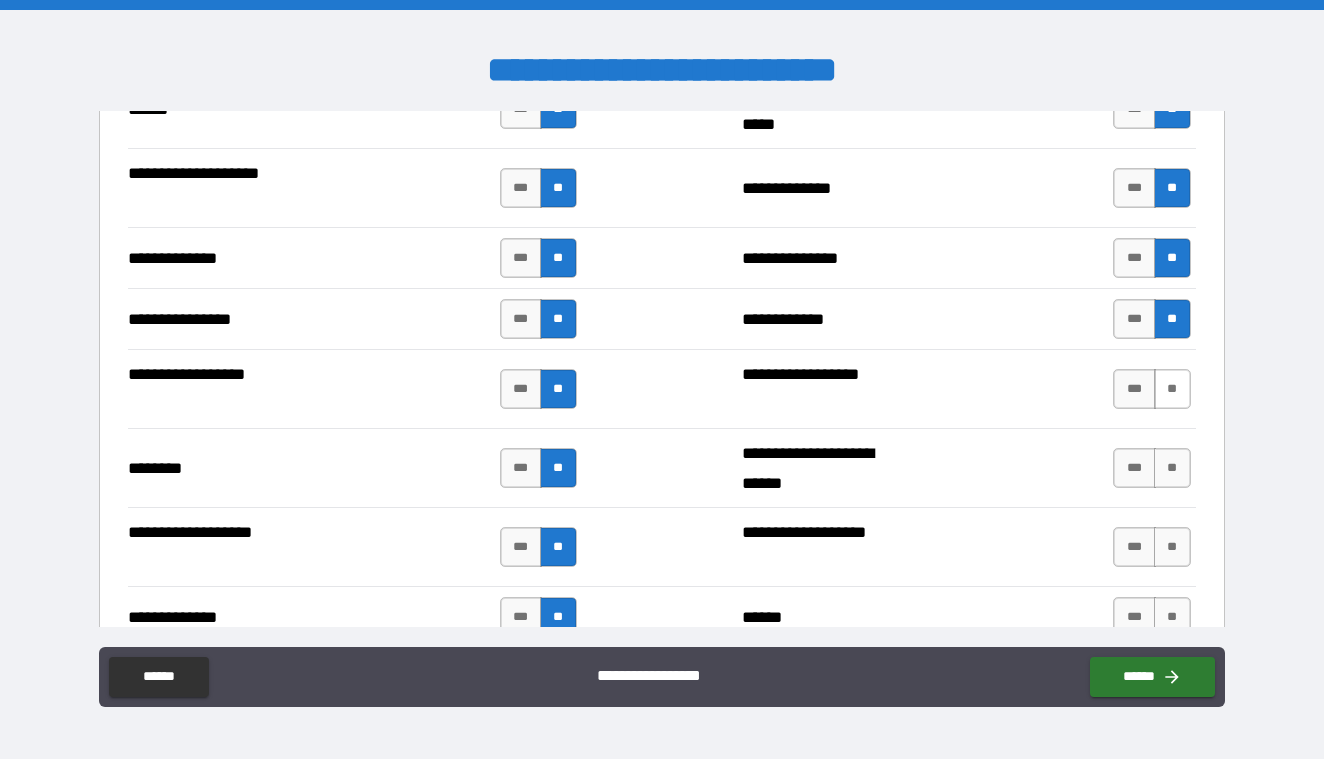 click on "**" at bounding box center [1172, 389] 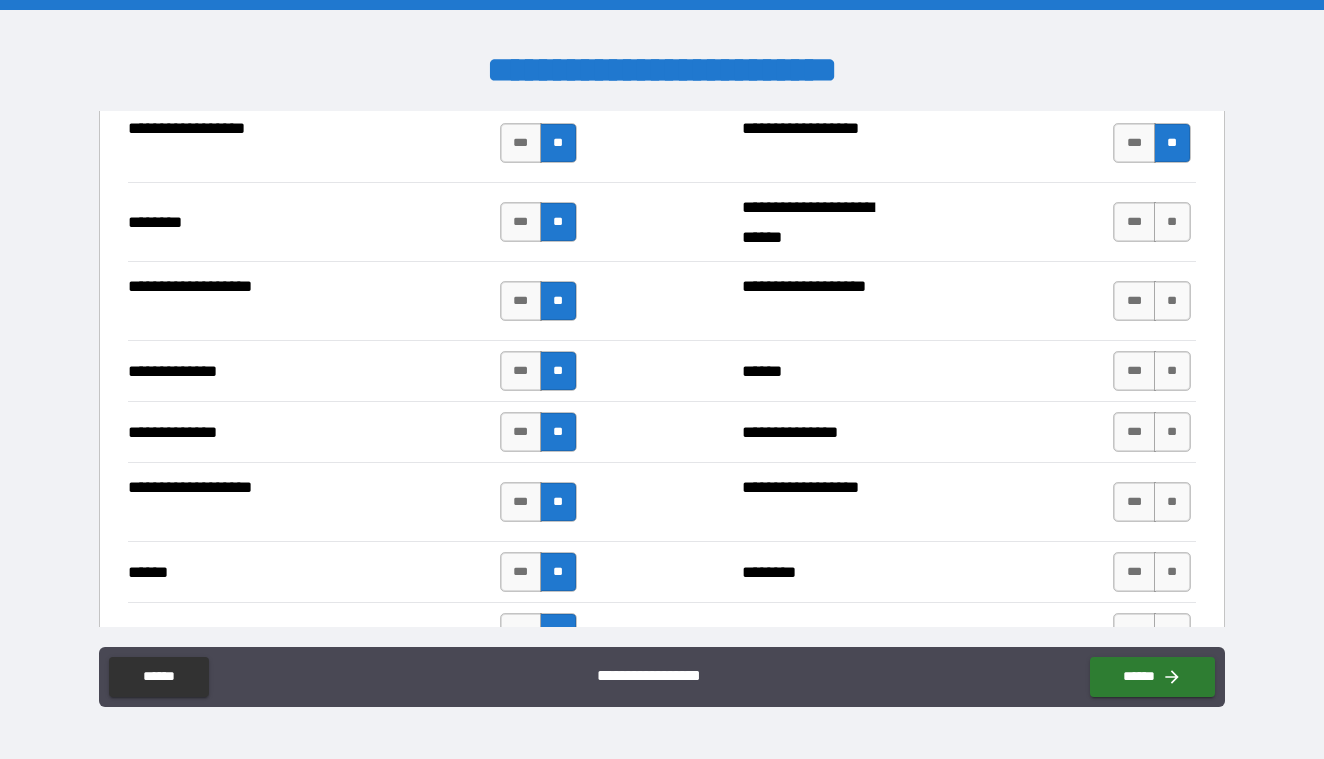 scroll, scrollTop: 3427, scrollLeft: 0, axis: vertical 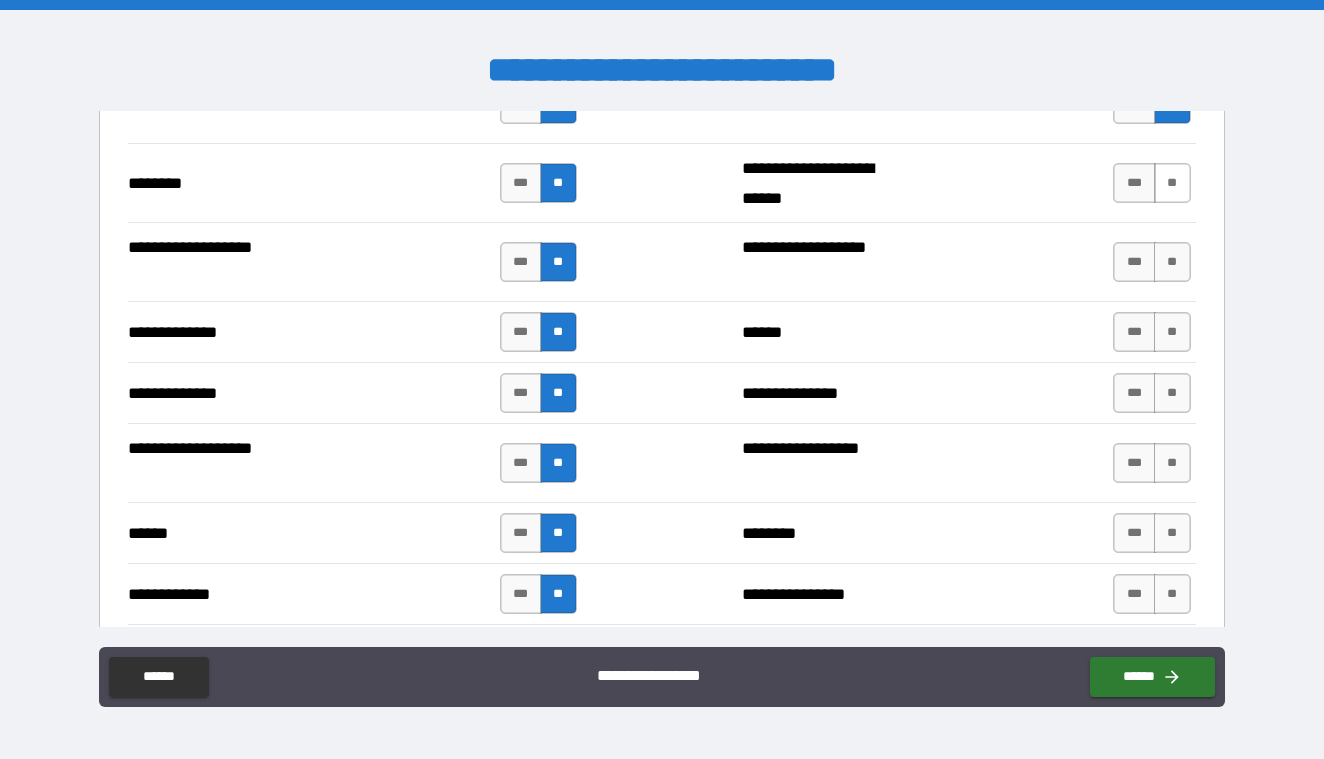 click on "**" at bounding box center [1172, 183] 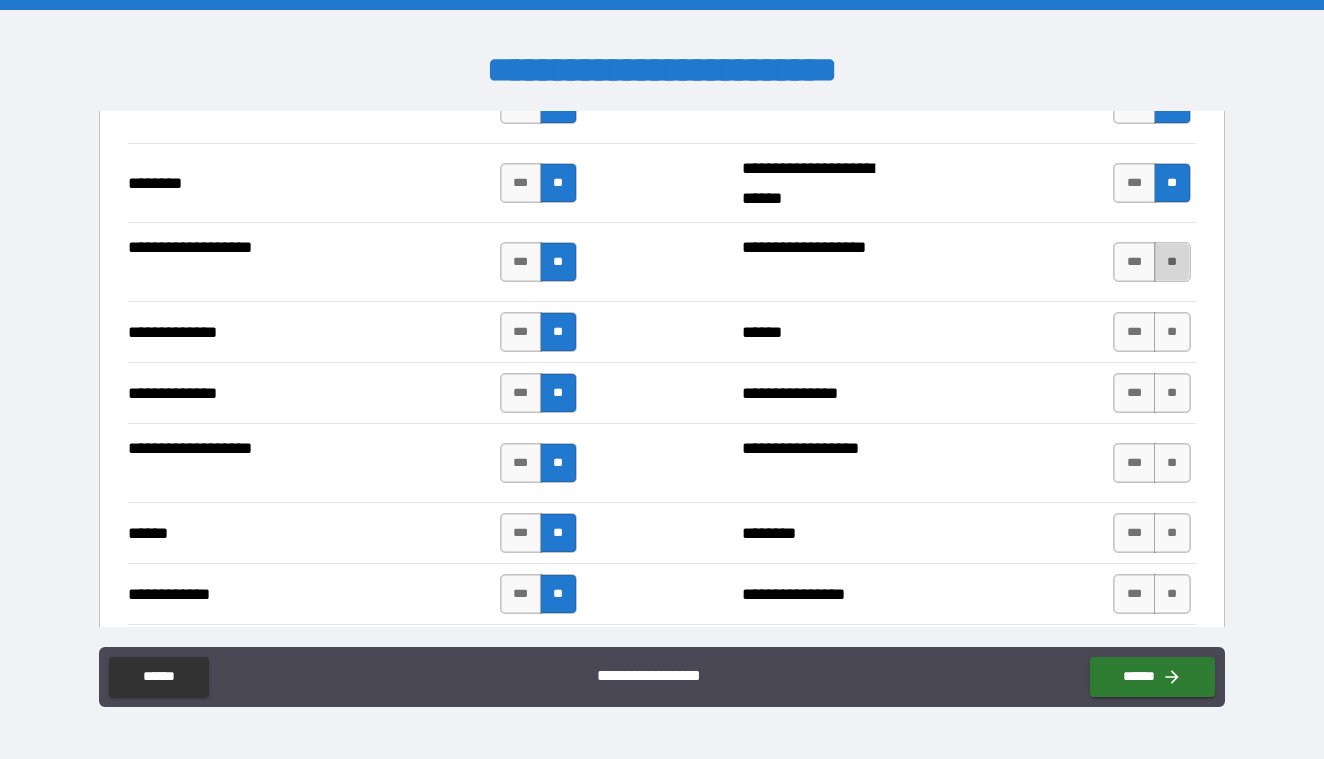 click on "**" at bounding box center (1172, 262) 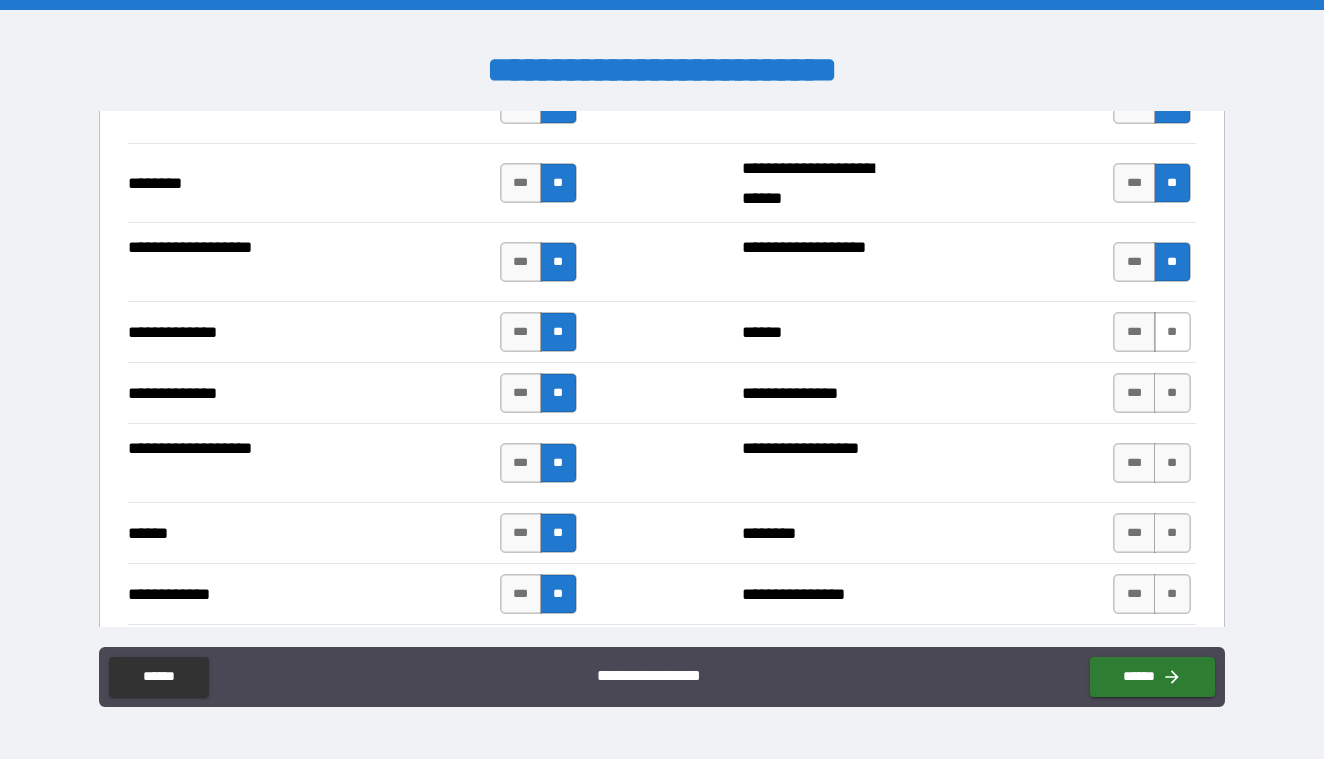click on "**" at bounding box center [1172, 332] 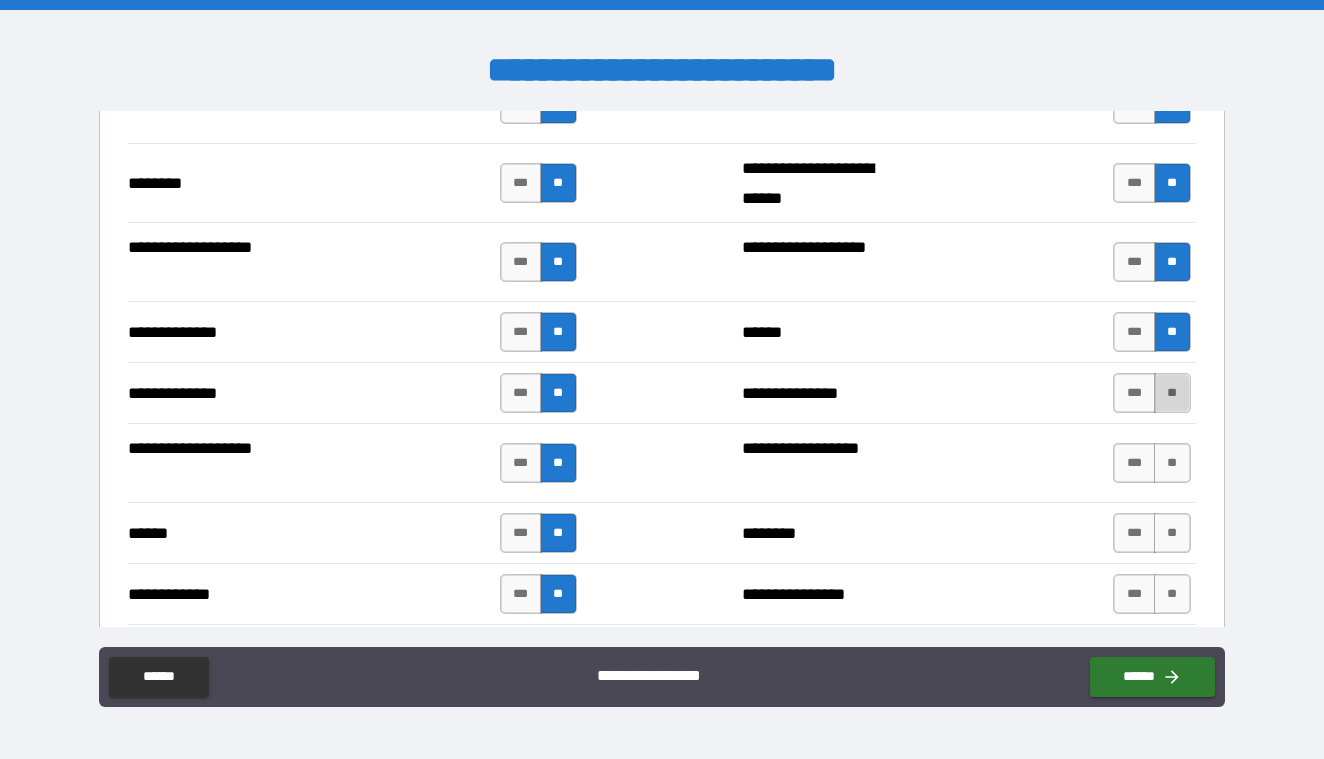 click on "**" at bounding box center [1172, 393] 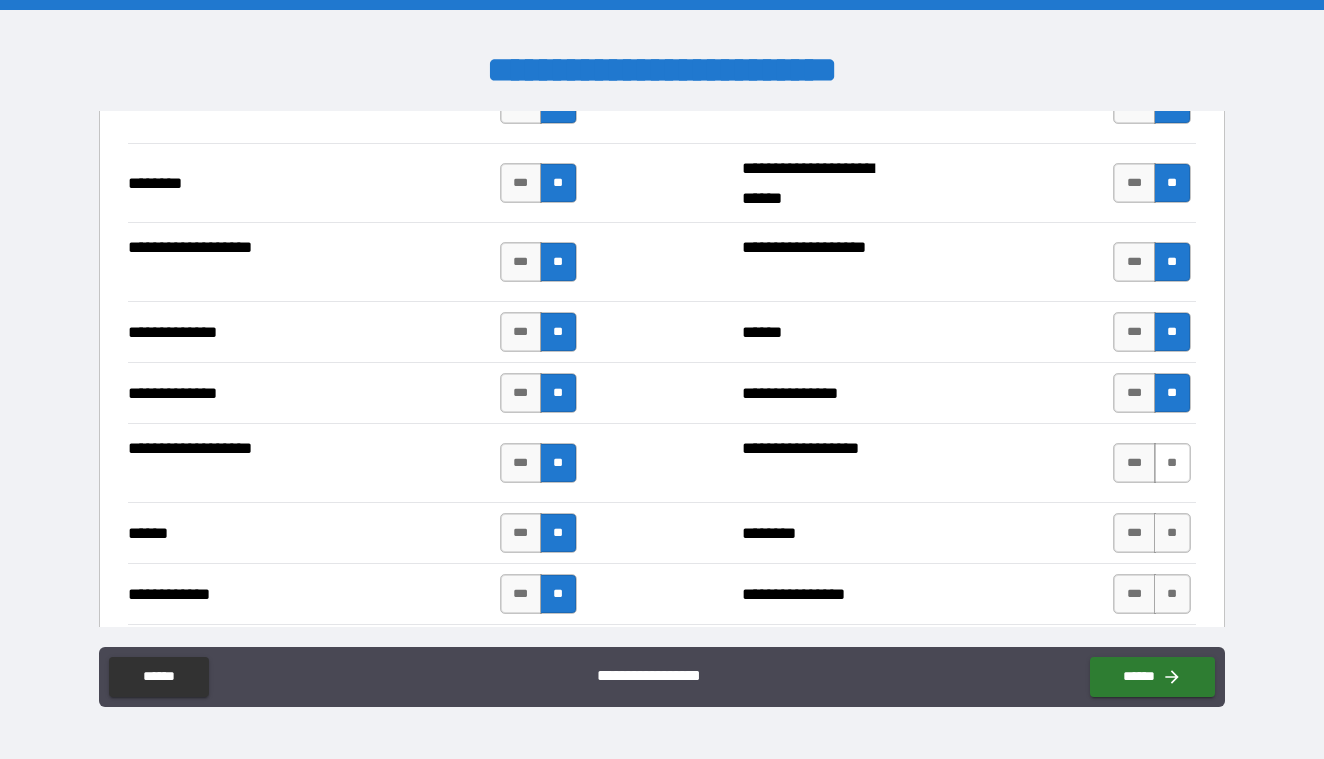 click on "**" at bounding box center [1172, 463] 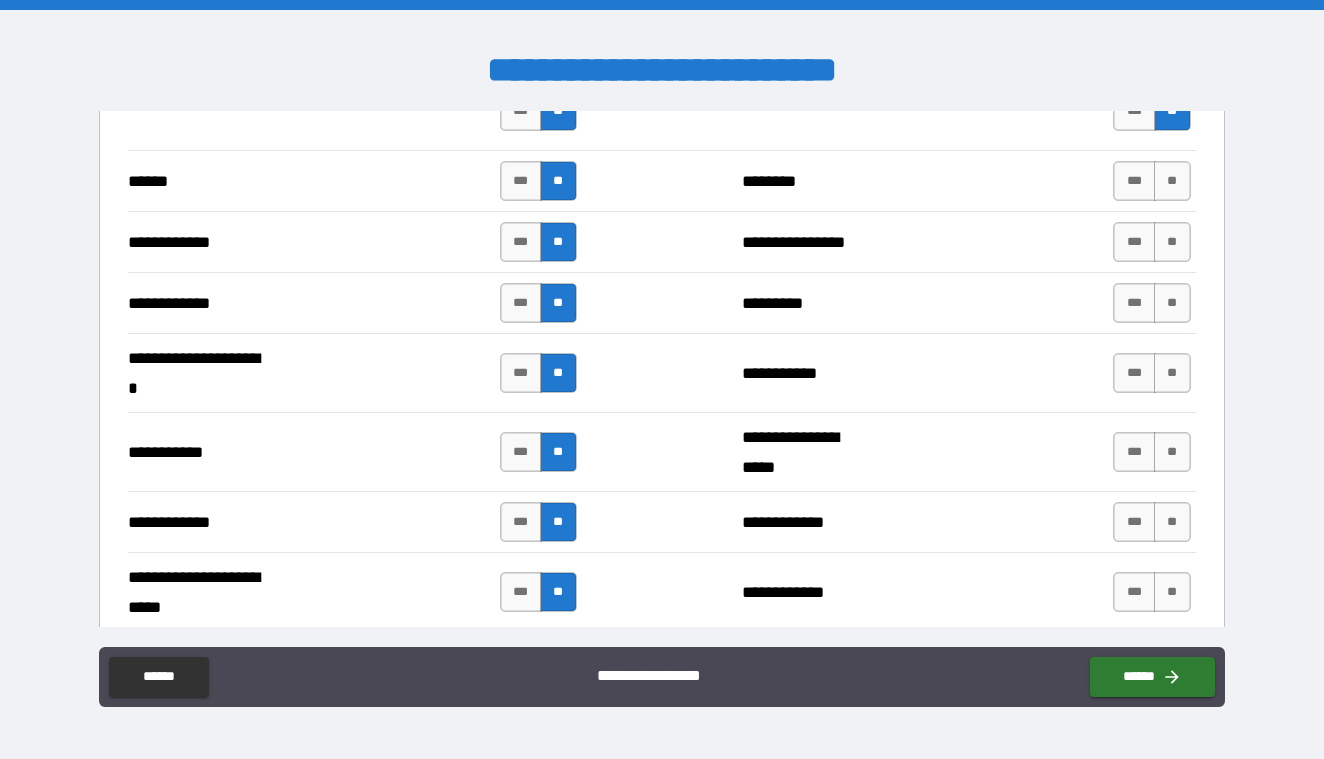 scroll, scrollTop: 3787, scrollLeft: 0, axis: vertical 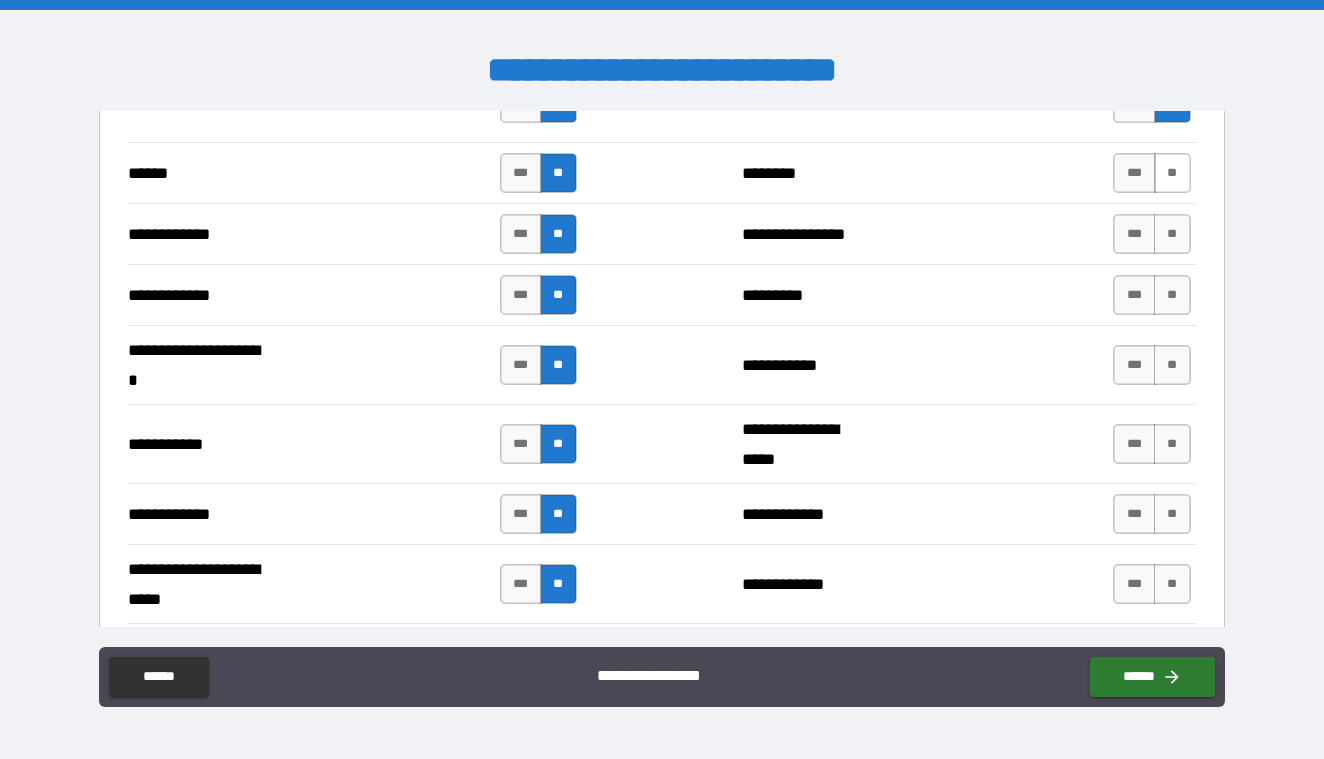 click on "**" at bounding box center (1172, 173) 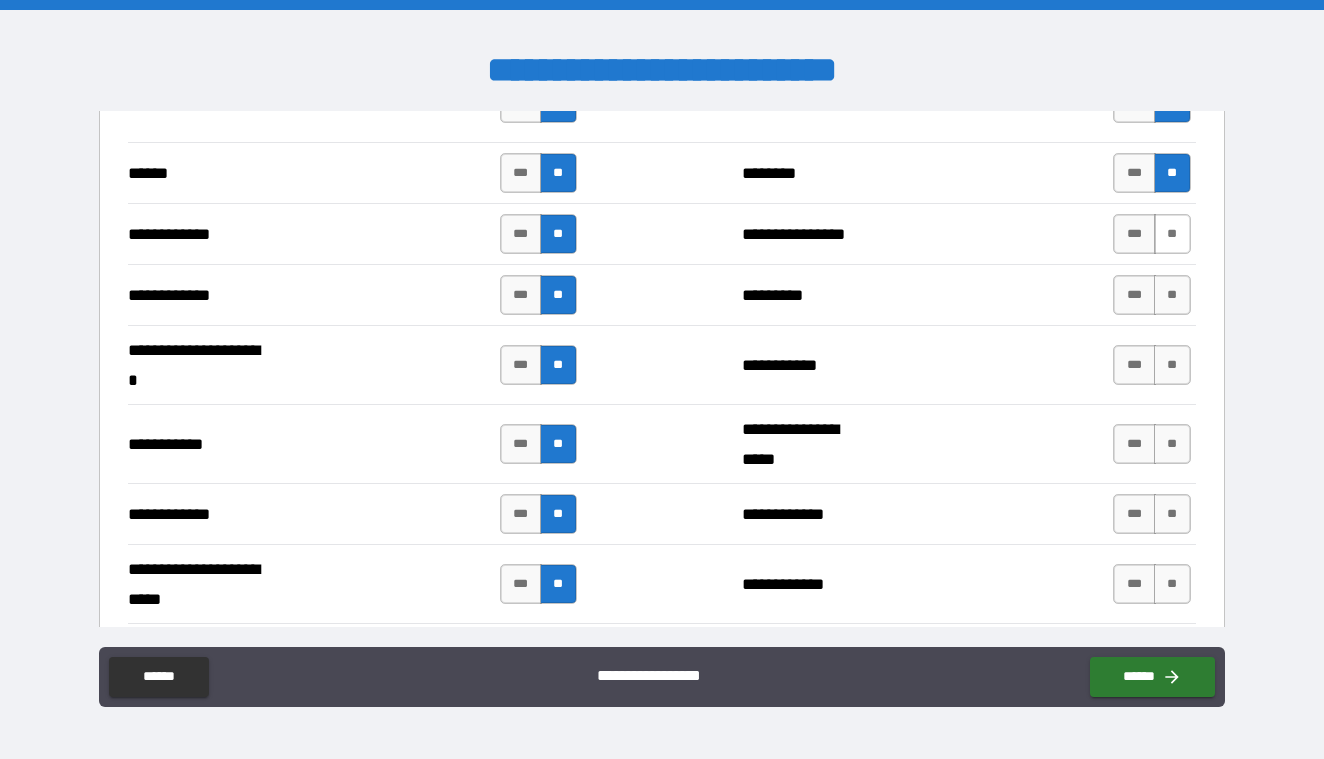 click on "**" at bounding box center (1172, 234) 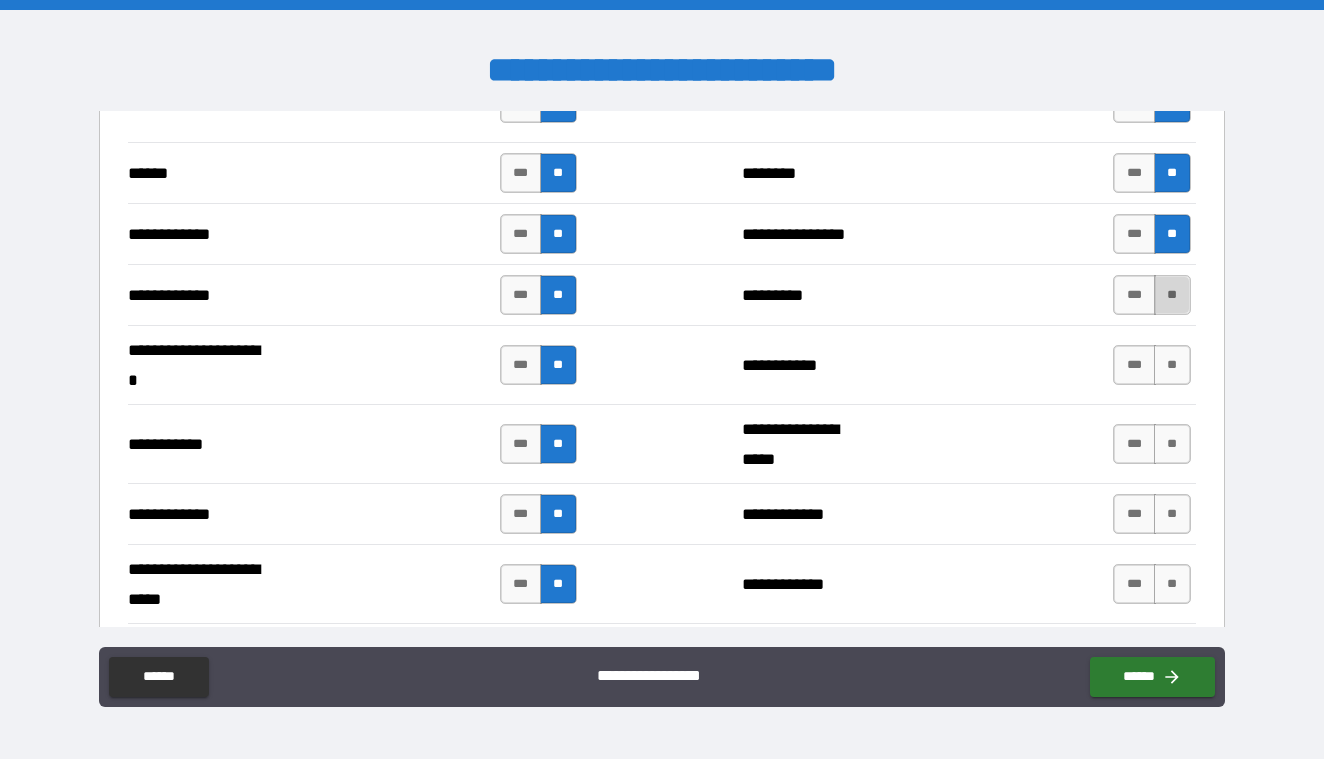 click on "**" at bounding box center [1172, 295] 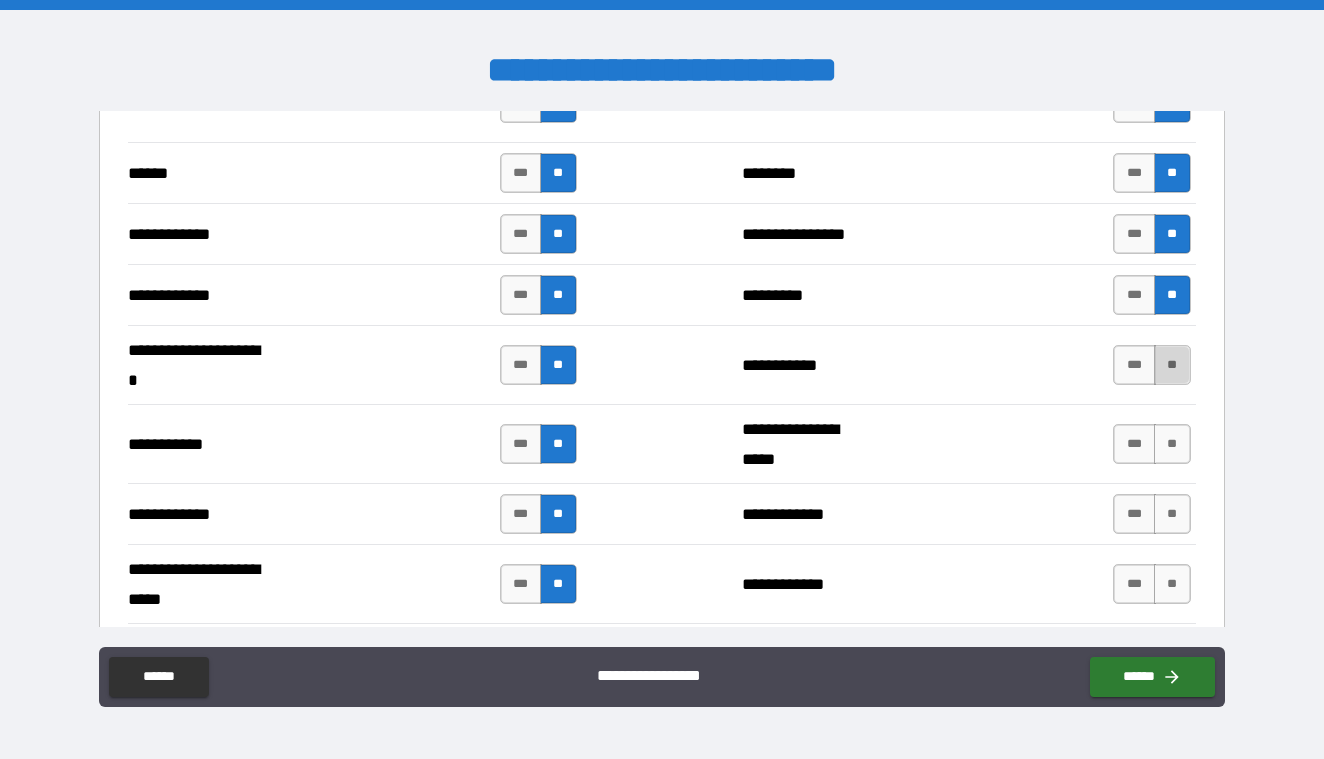 click on "**" at bounding box center [1172, 365] 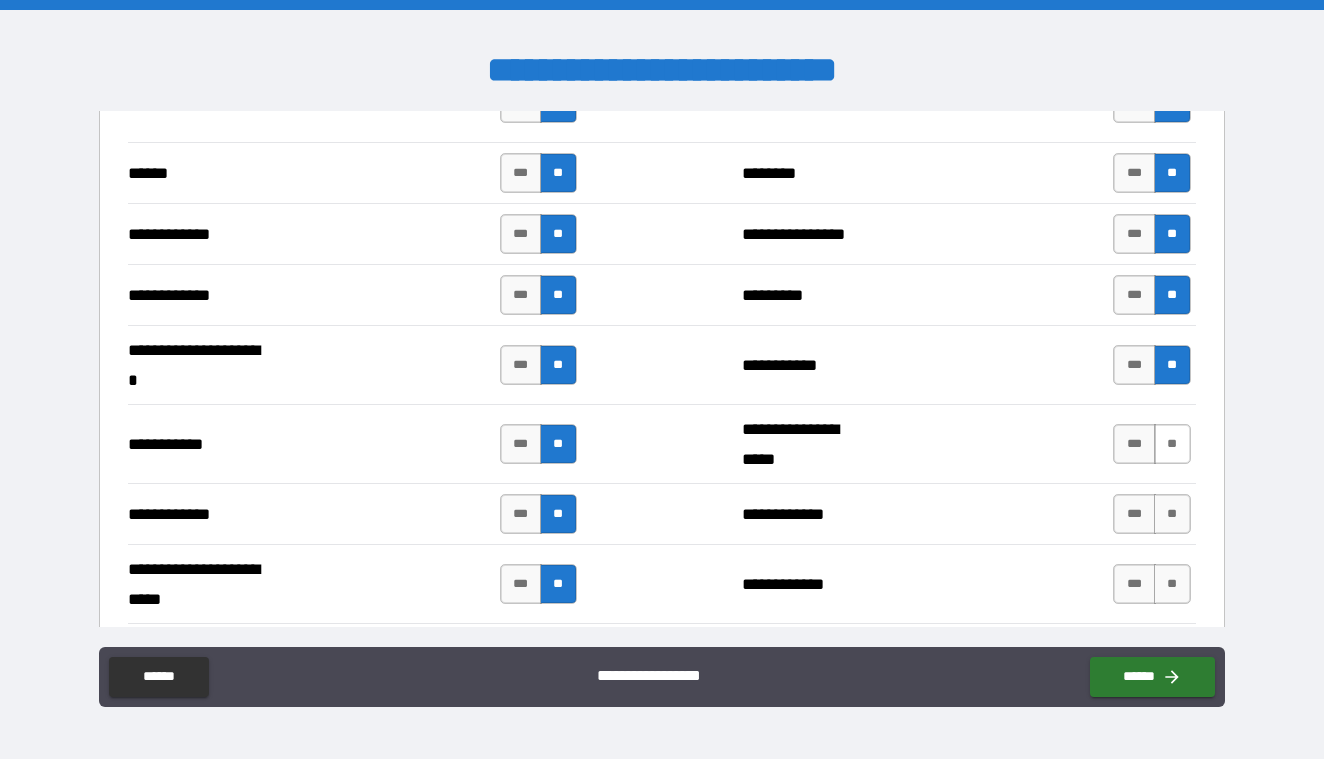 click on "**" at bounding box center (1172, 444) 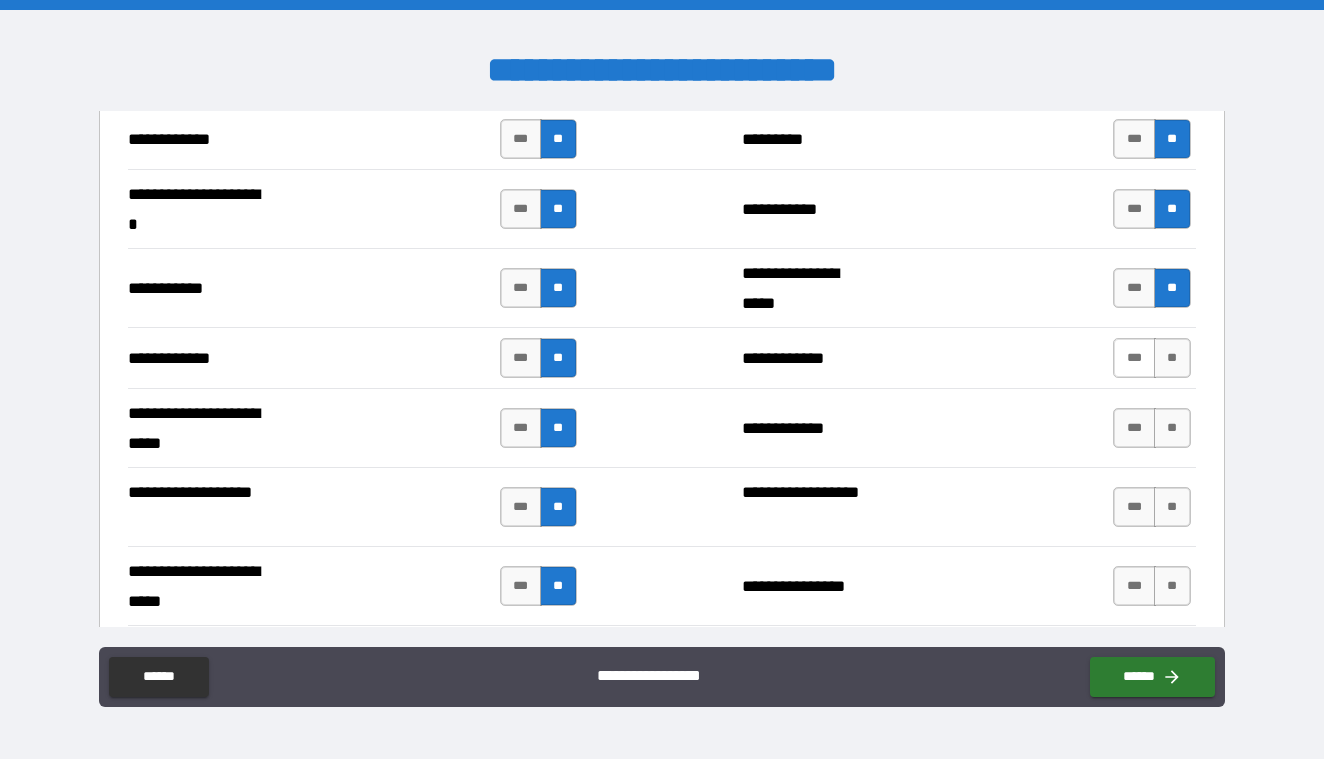 scroll, scrollTop: 3971, scrollLeft: 0, axis: vertical 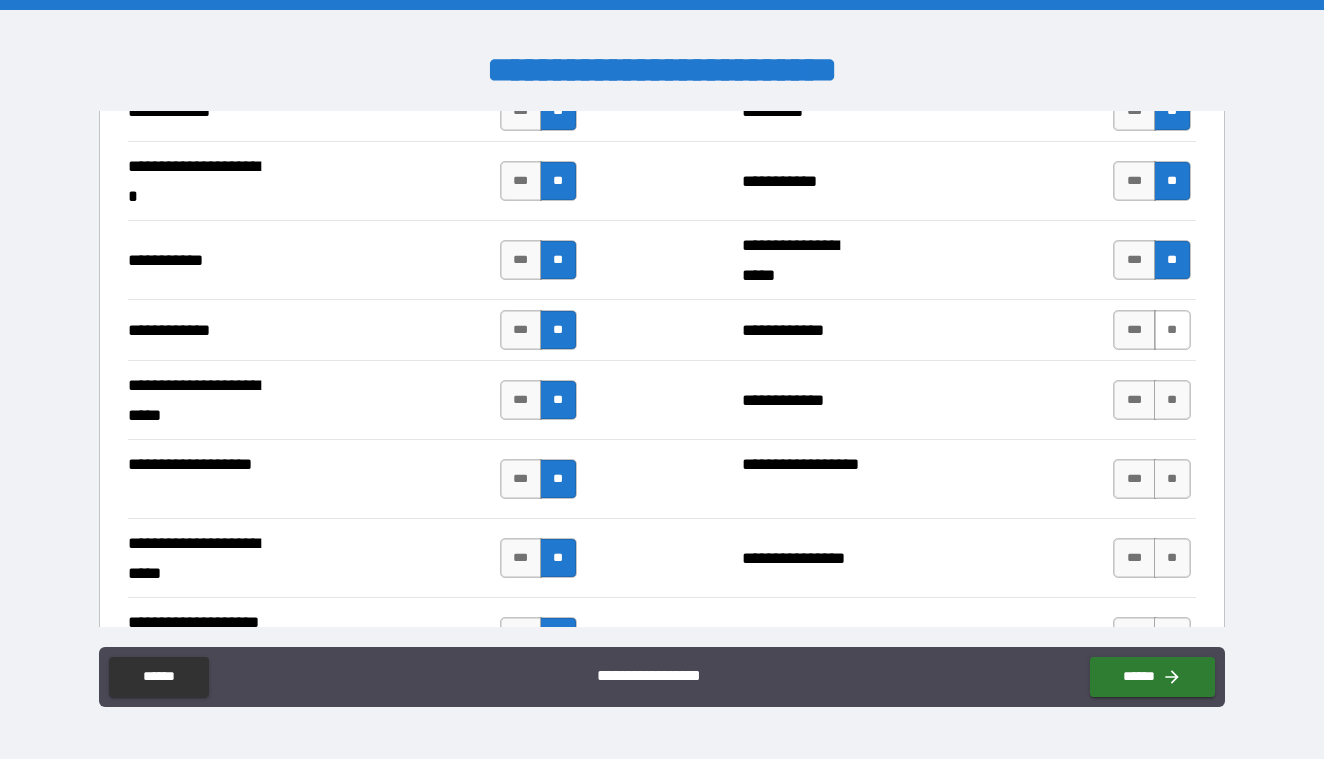 click on "**" at bounding box center [1172, 330] 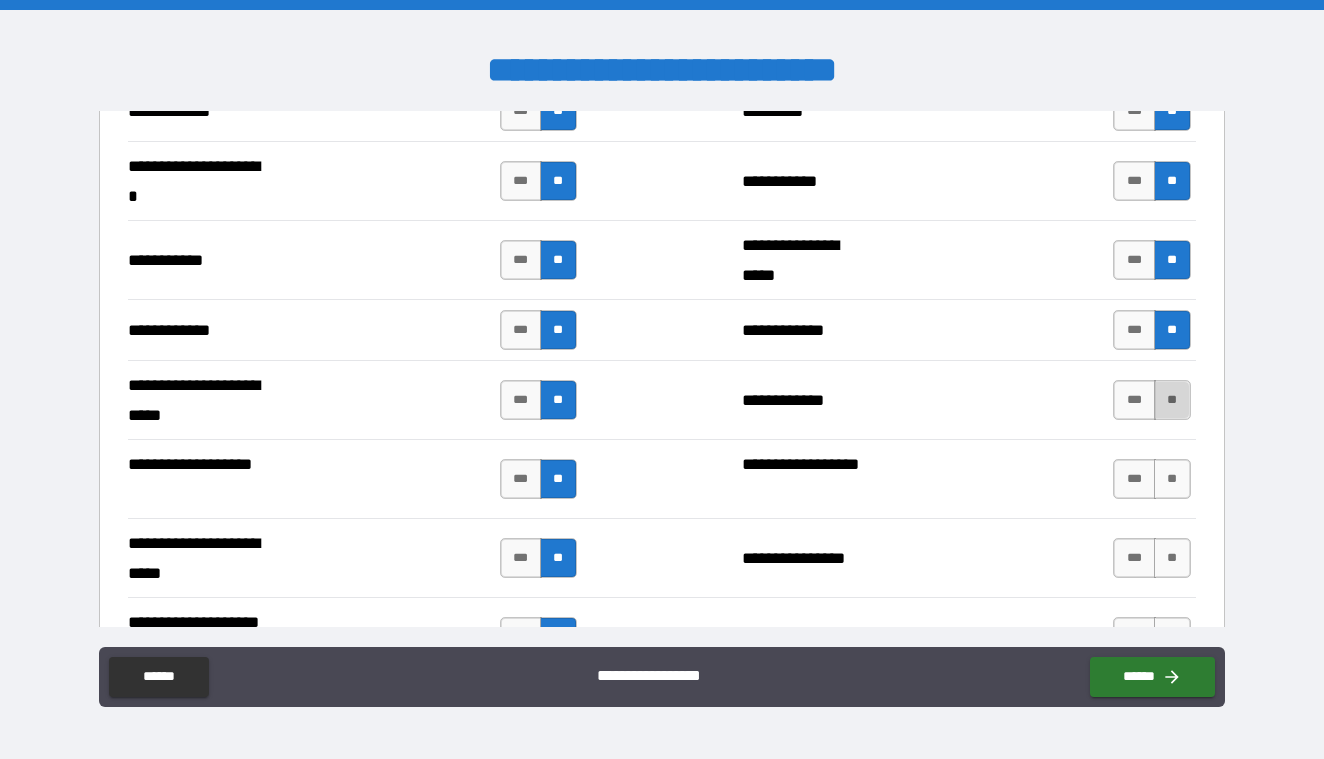 click on "**" at bounding box center [1172, 400] 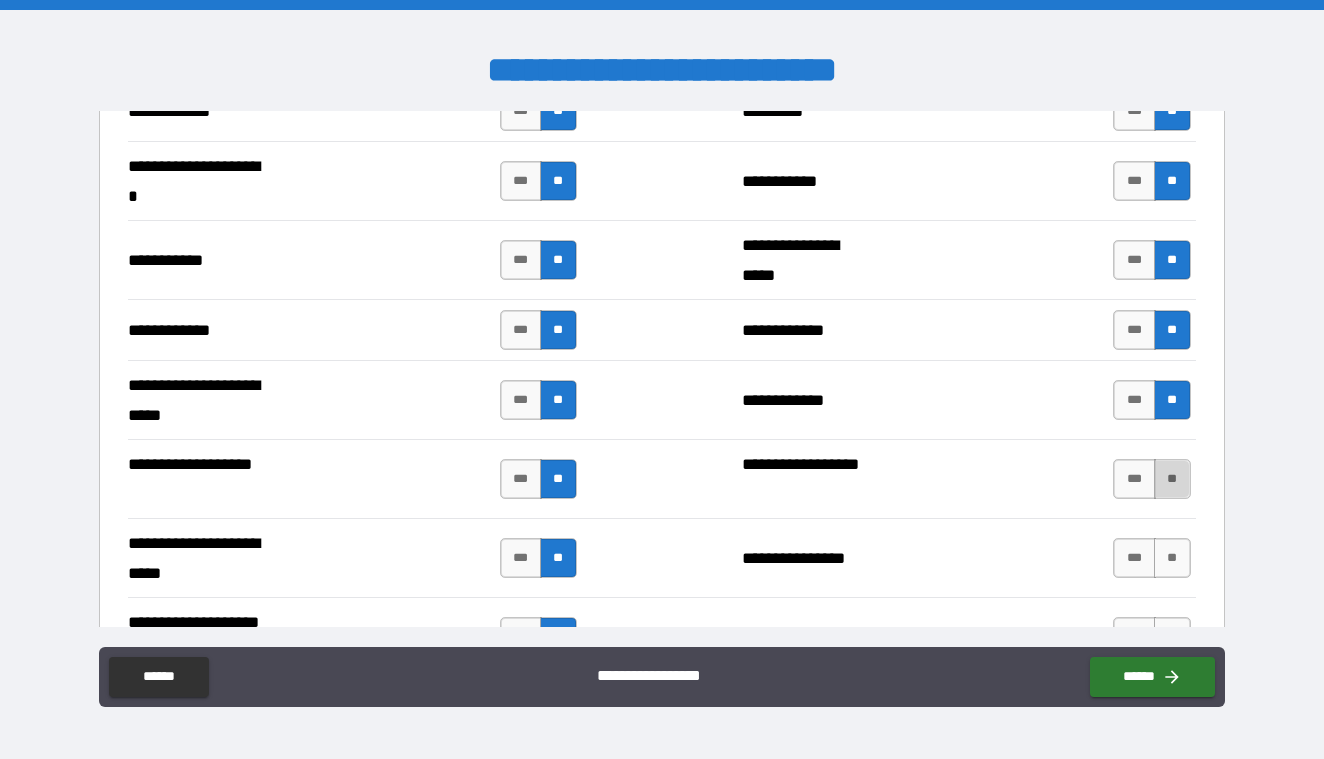 click on "**" at bounding box center [1172, 479] 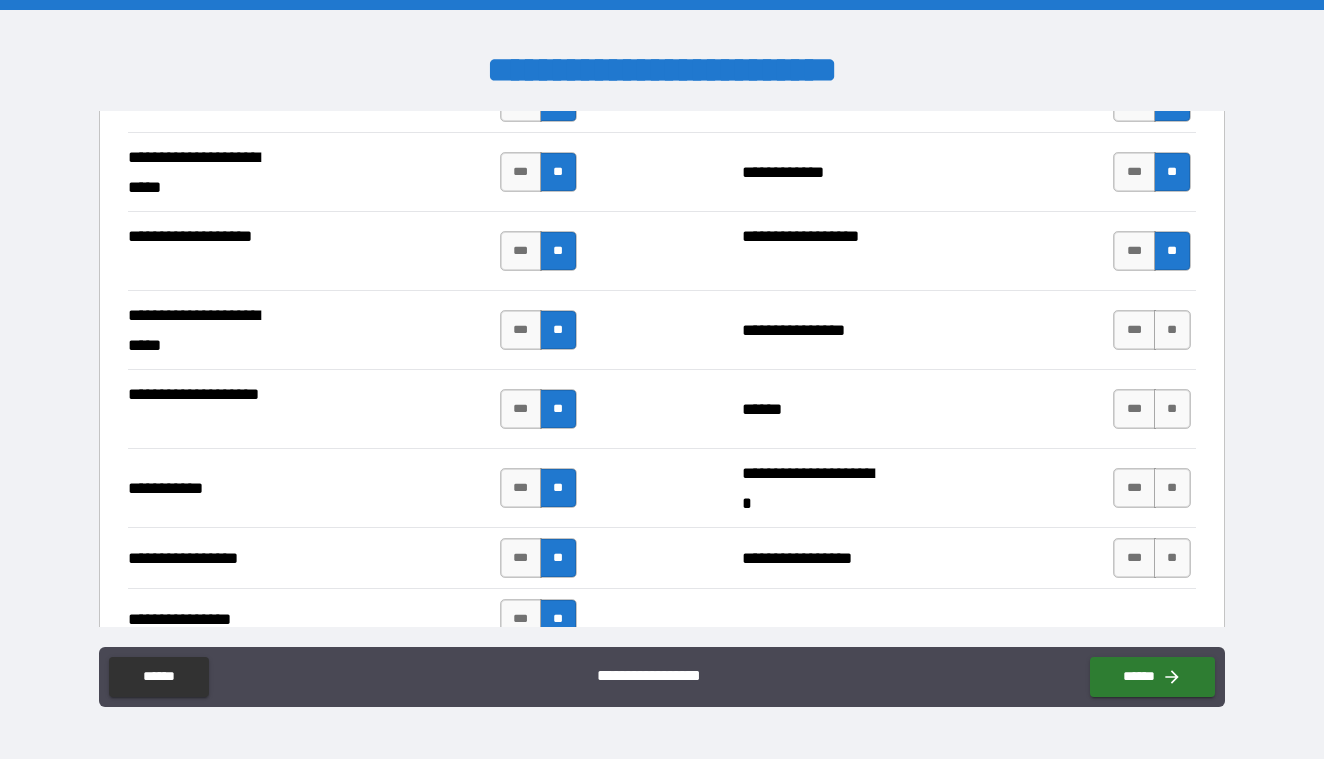 scroll, scrollTop: 4217, scrollLeft: 0, axis: vertical 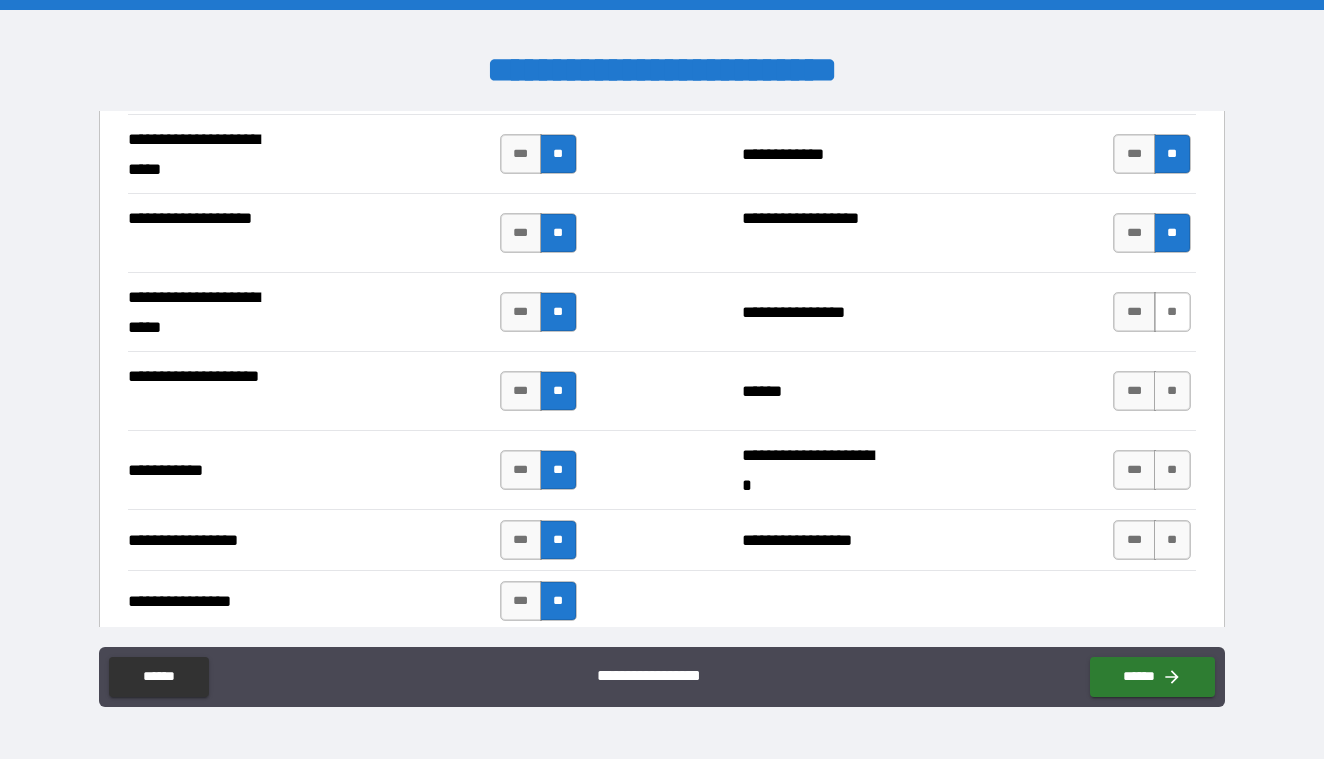 click on "**" at bounding box center [1172, 312] 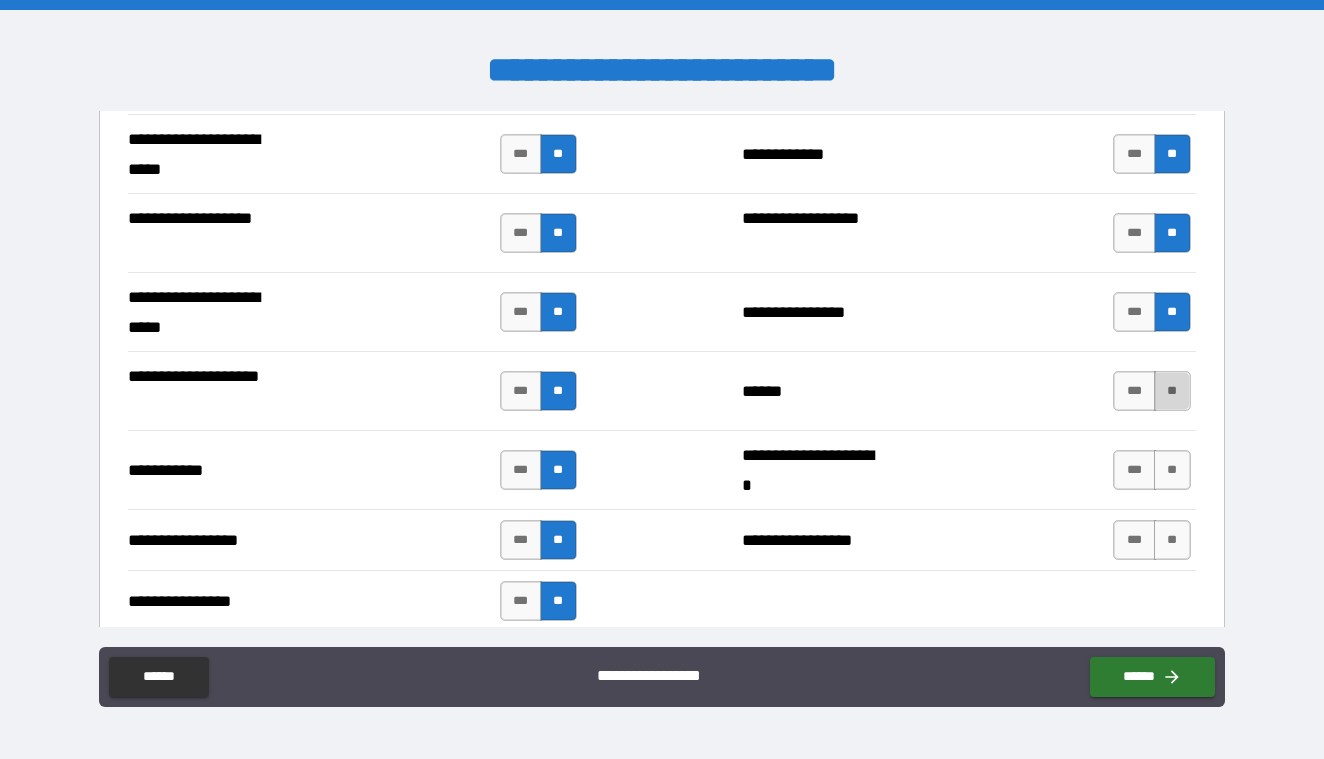 click on "**" at bounding box center [1172, 391] 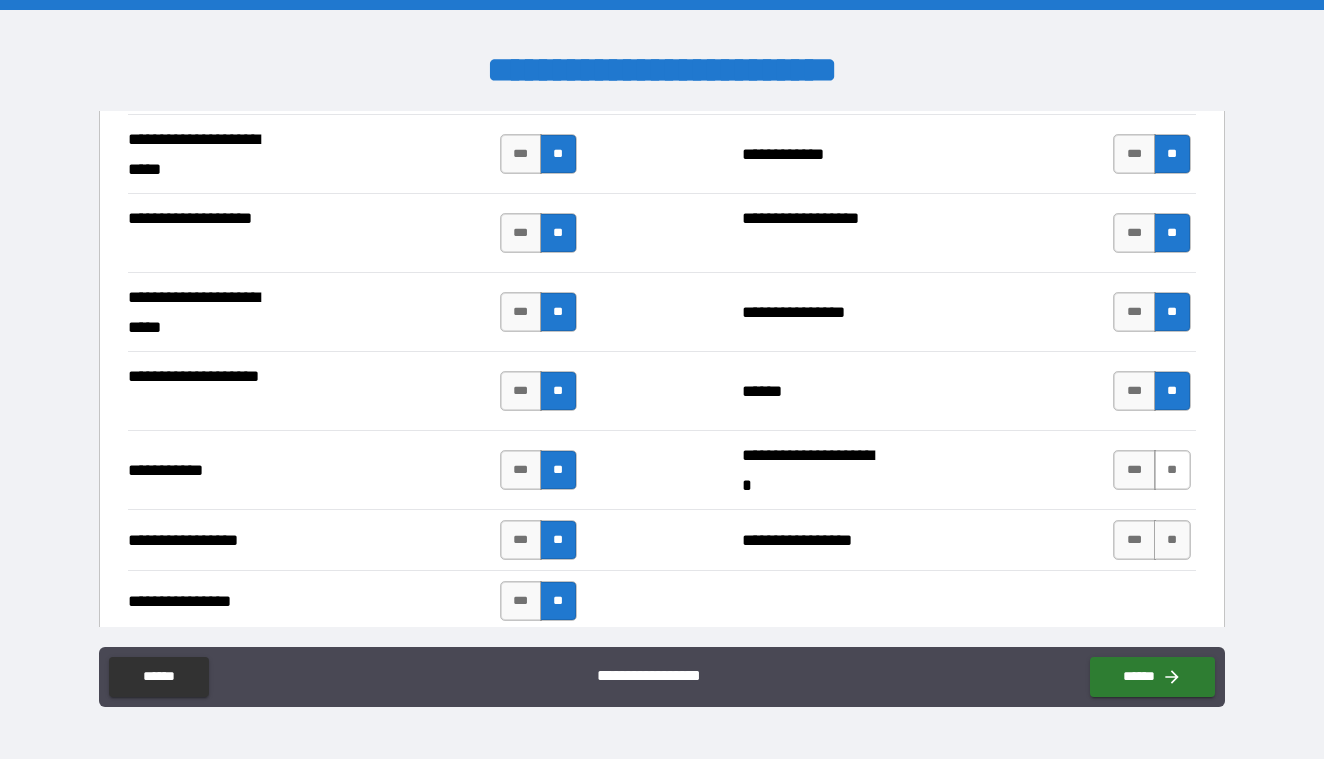 click on "**" at bounding box center [1172, 470] 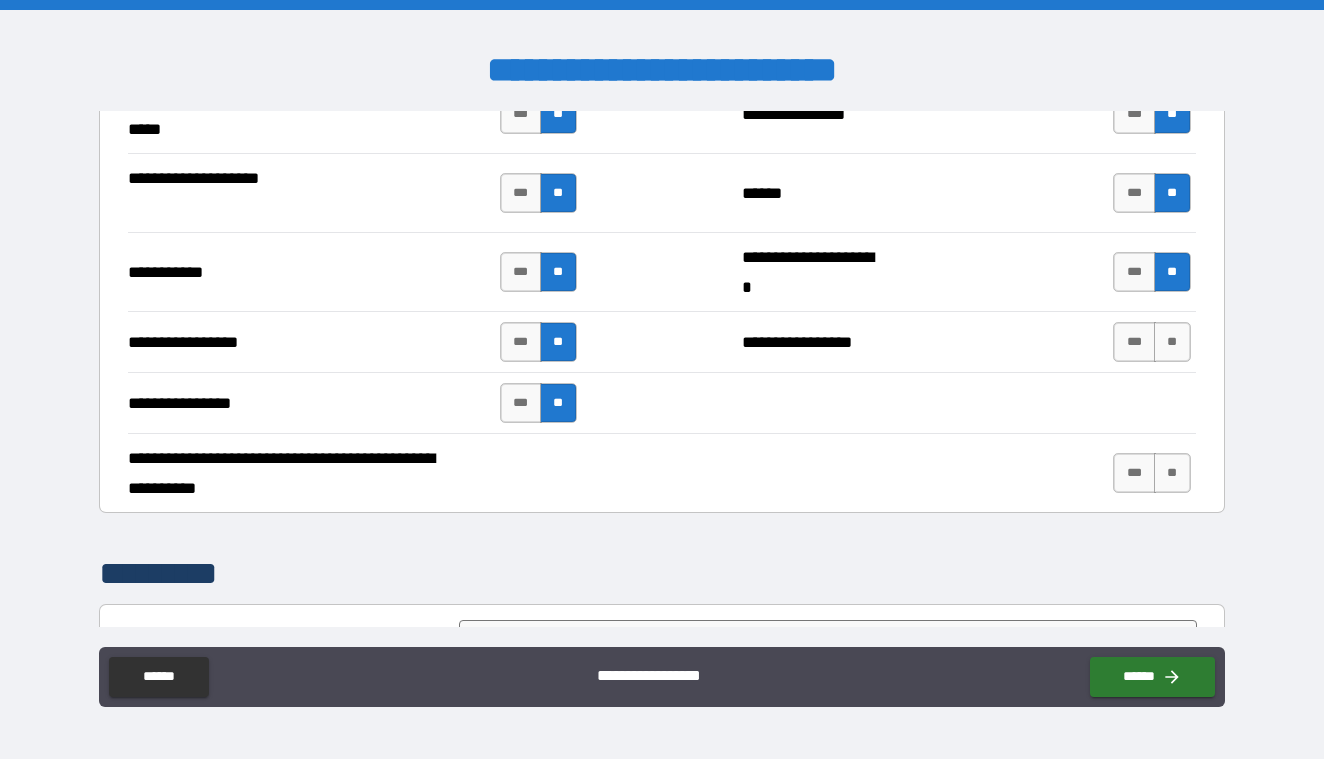 scroll, scrollTop: 4429, scrollLeft: 0, axis: vertical 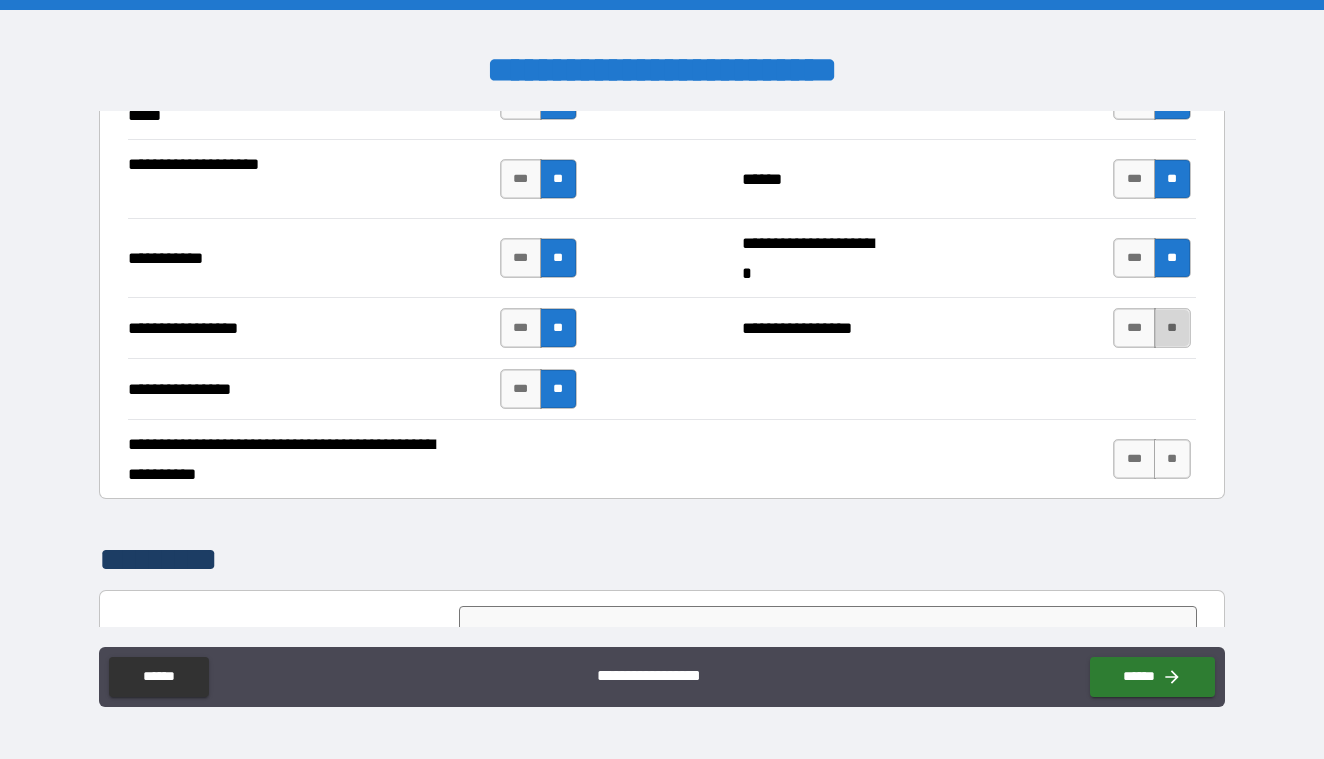click on "**" at bounding box center (1172, 328) 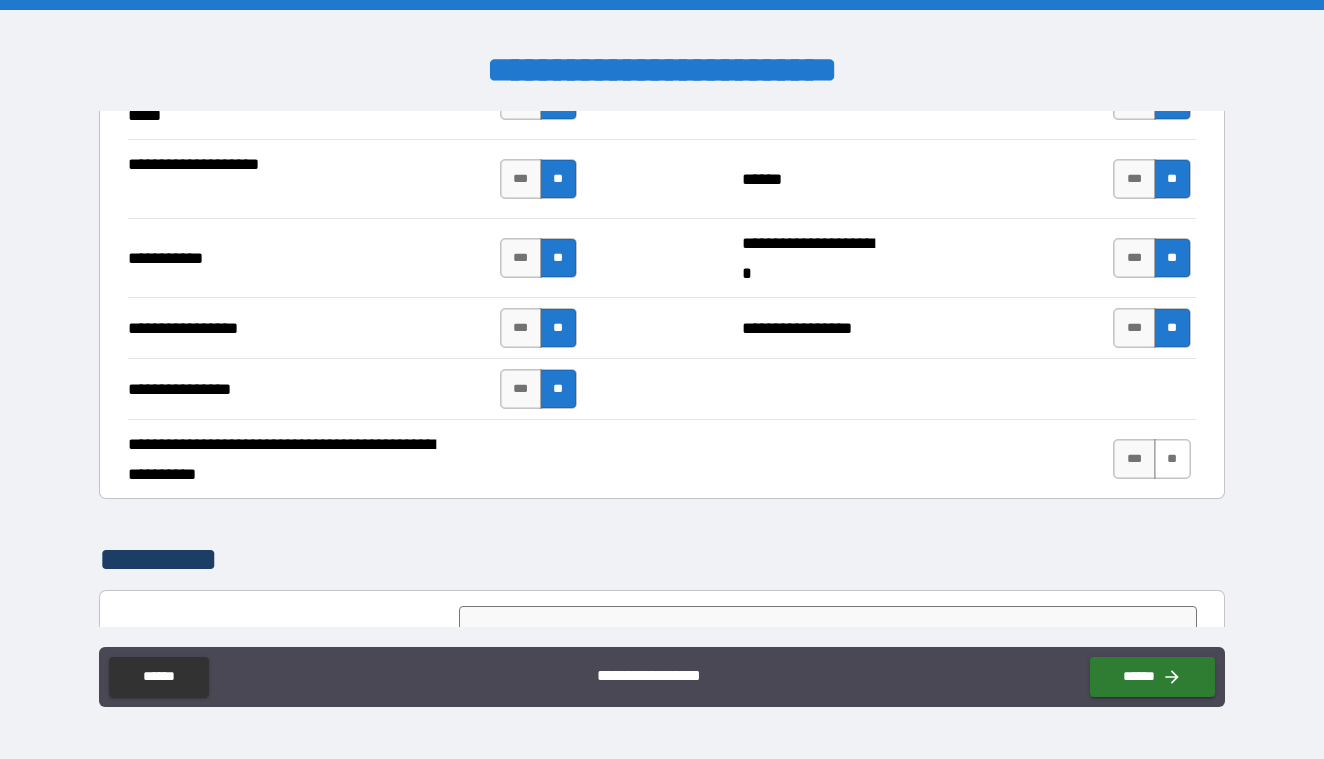 click on "**" at bounding box center (1172, 459) 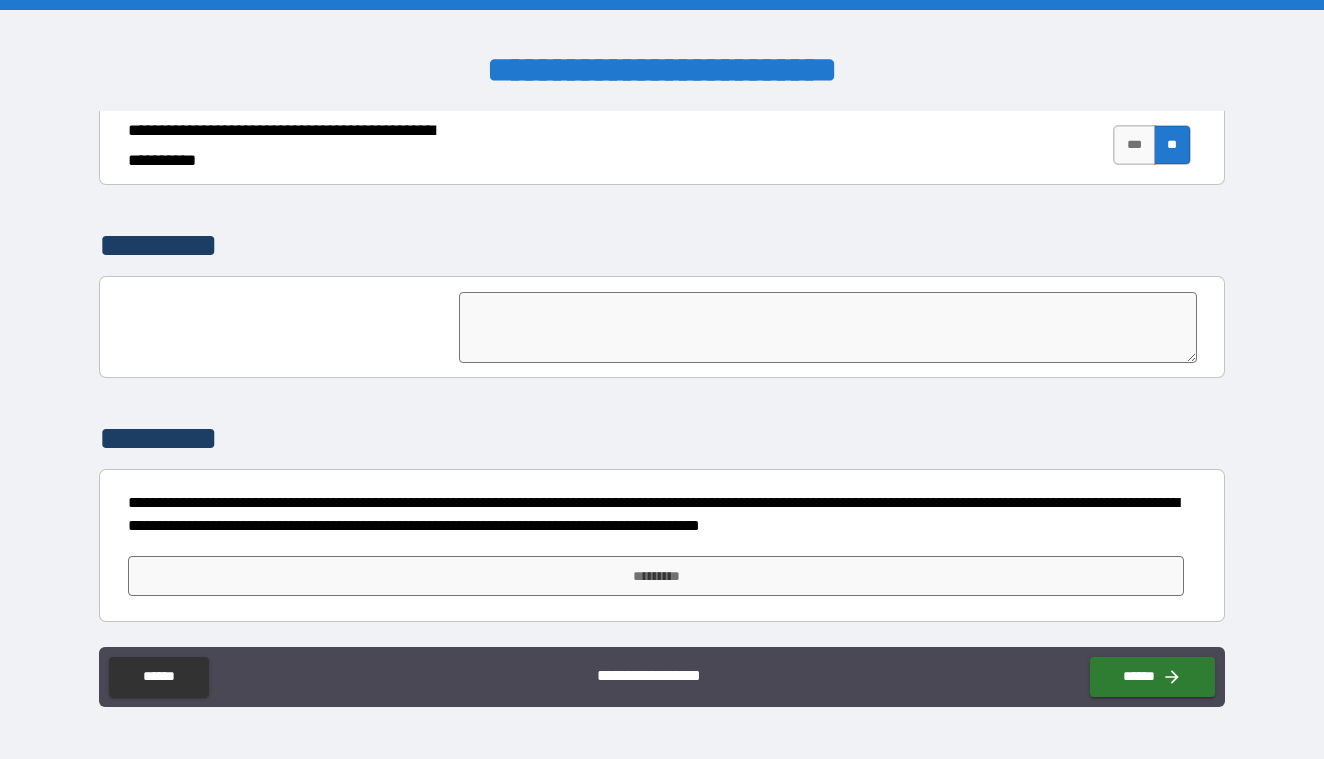 scroll, scrollTop: 4743, scrollLeft: 0, axis: vertical 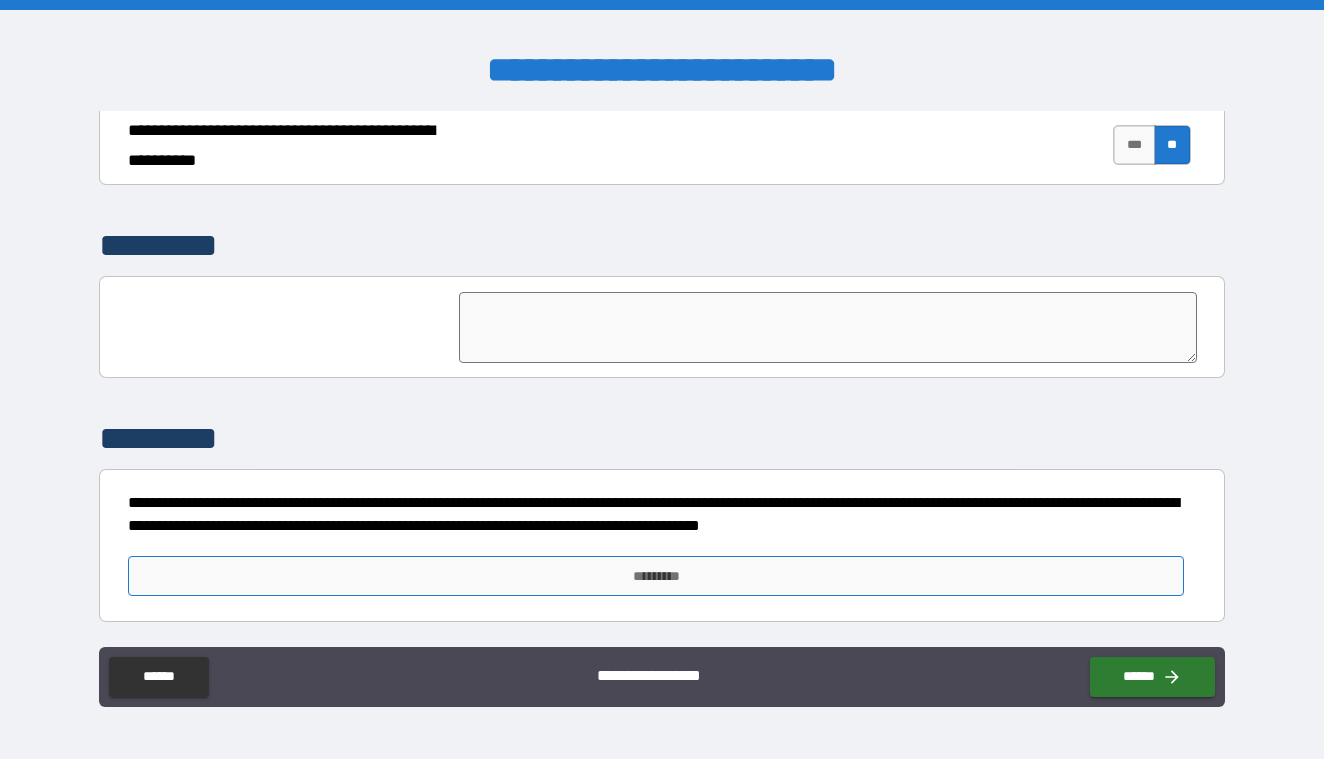 click on "*********" at bounding box center [656, 576] 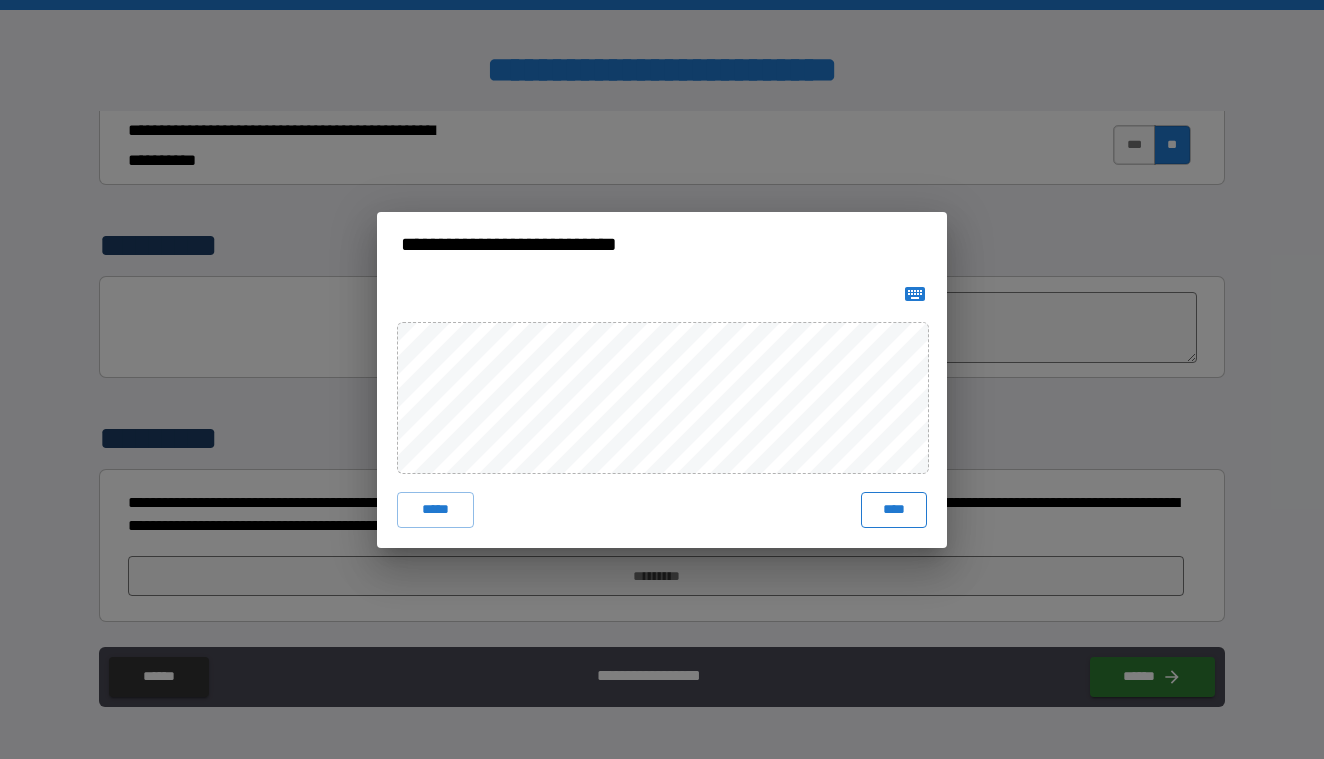 click on "****" at bounding box center (894, 510) 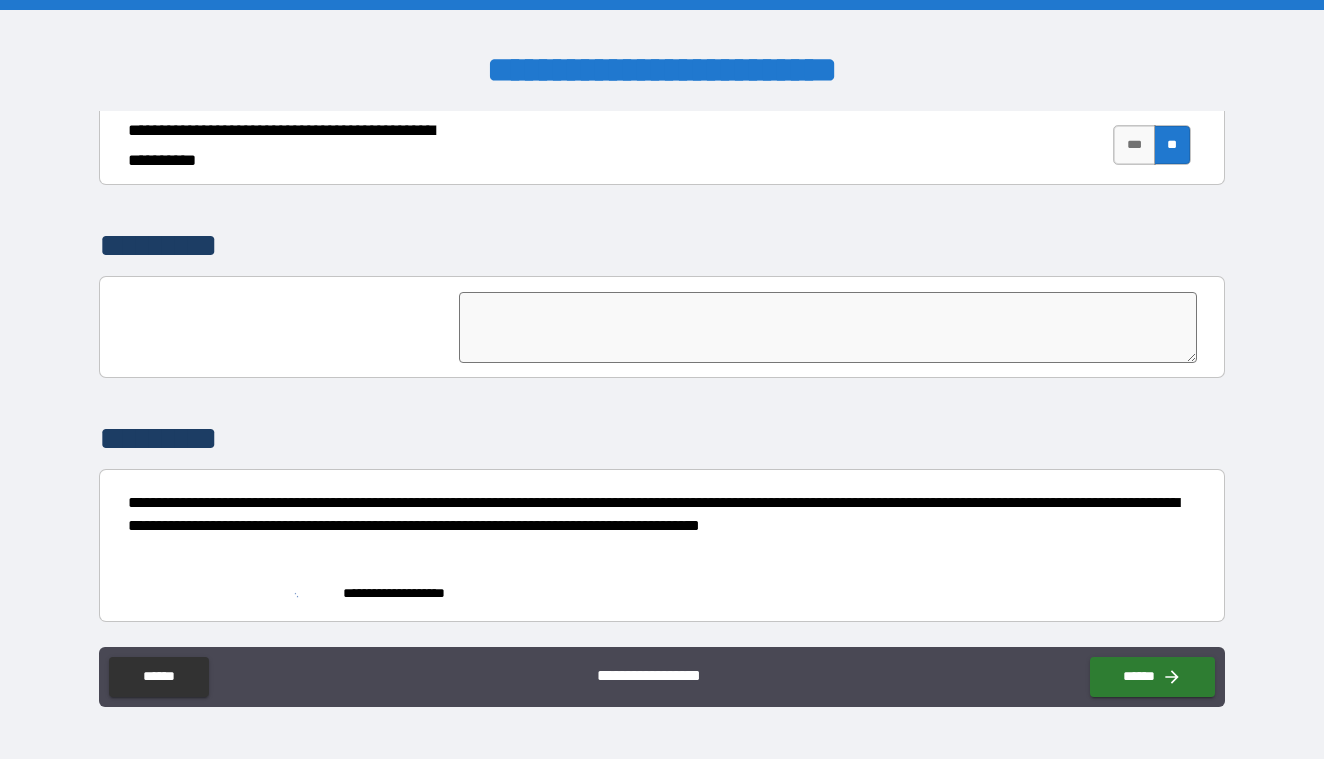 scroll, scrollTop: 4733, scrollLeft: 0, axis: vertical 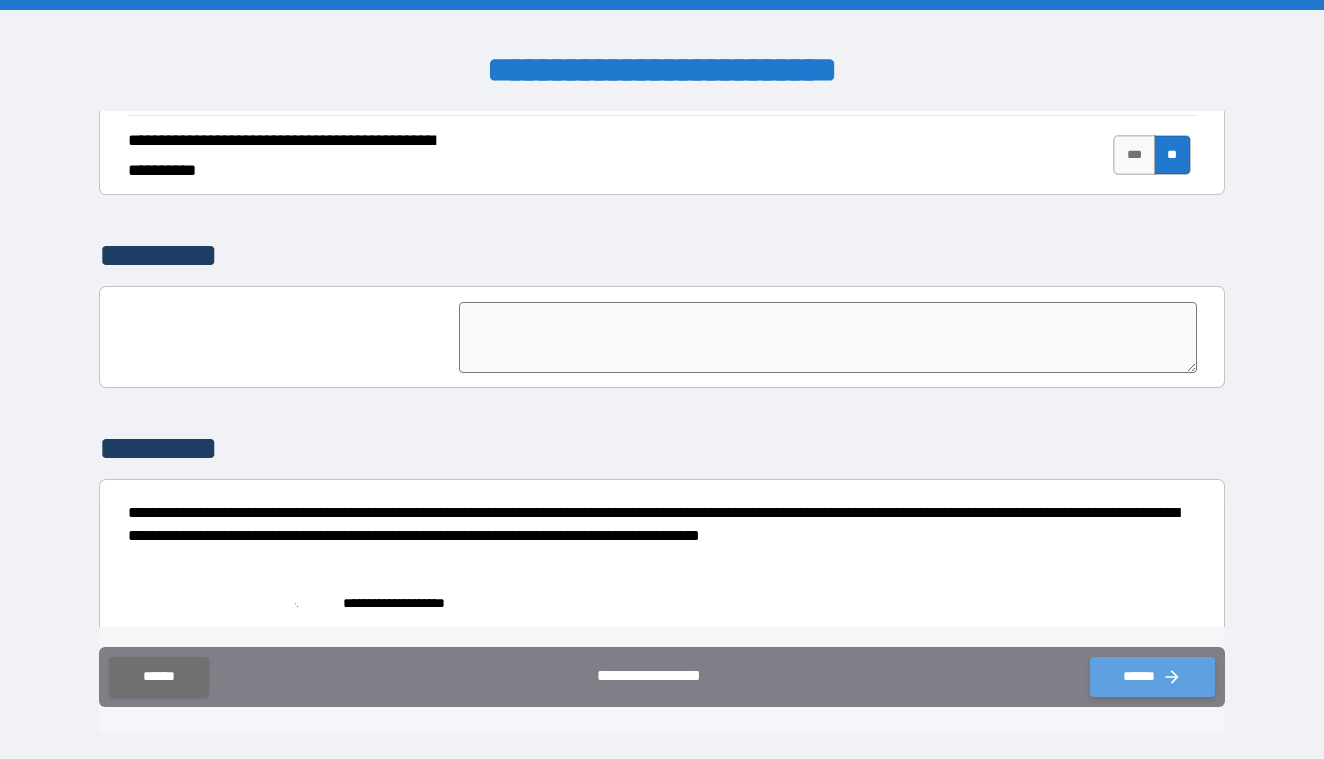 click on "******" at bounding box center (1152, 677) 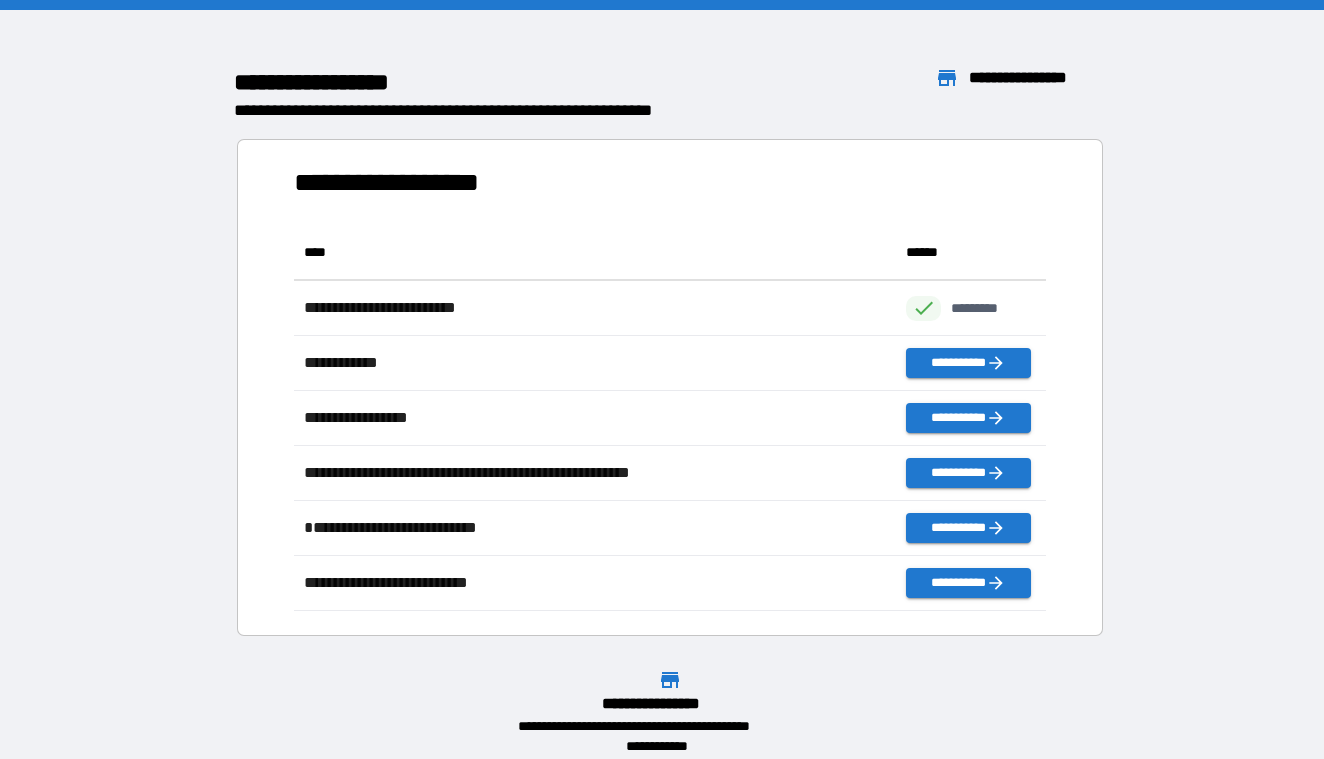 scroll, scrollTop: 1, scrollLeft: 1, axis: both 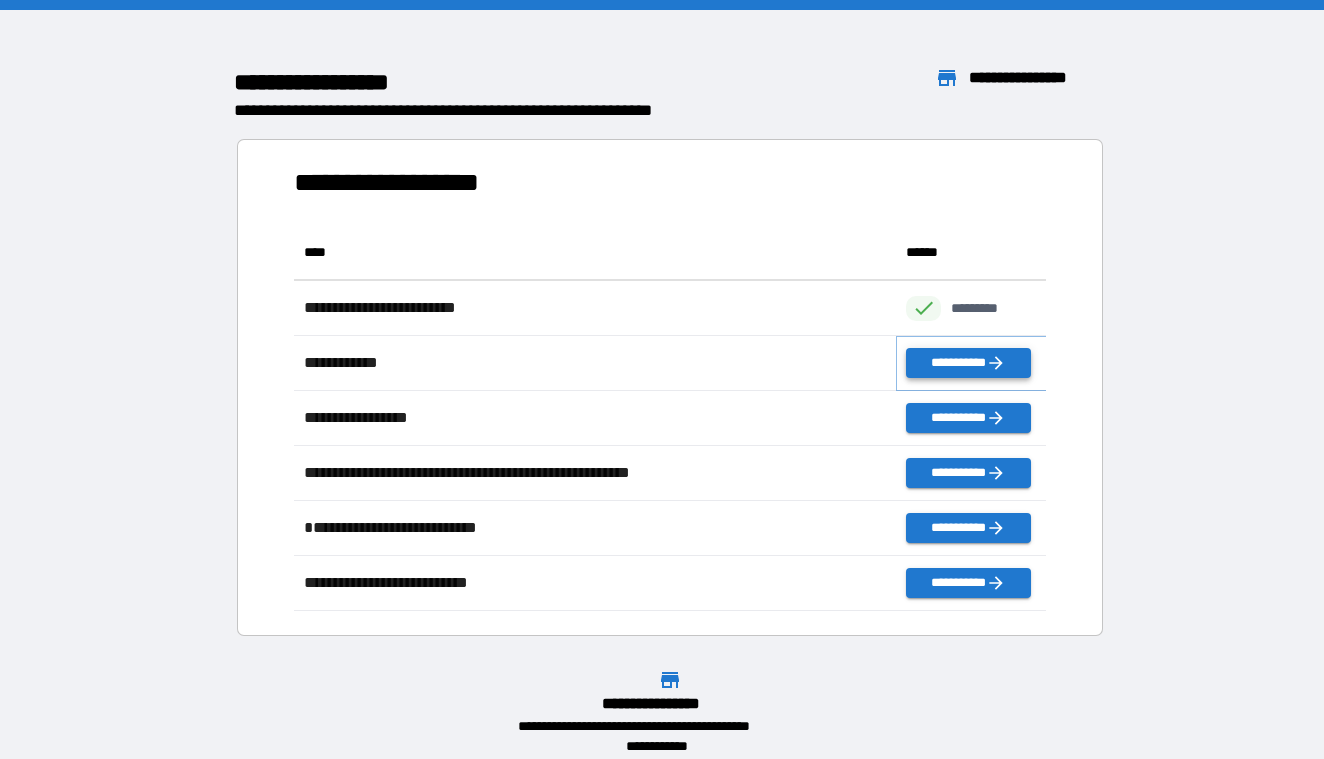 click on "**********" at bounding box center (968, 363) 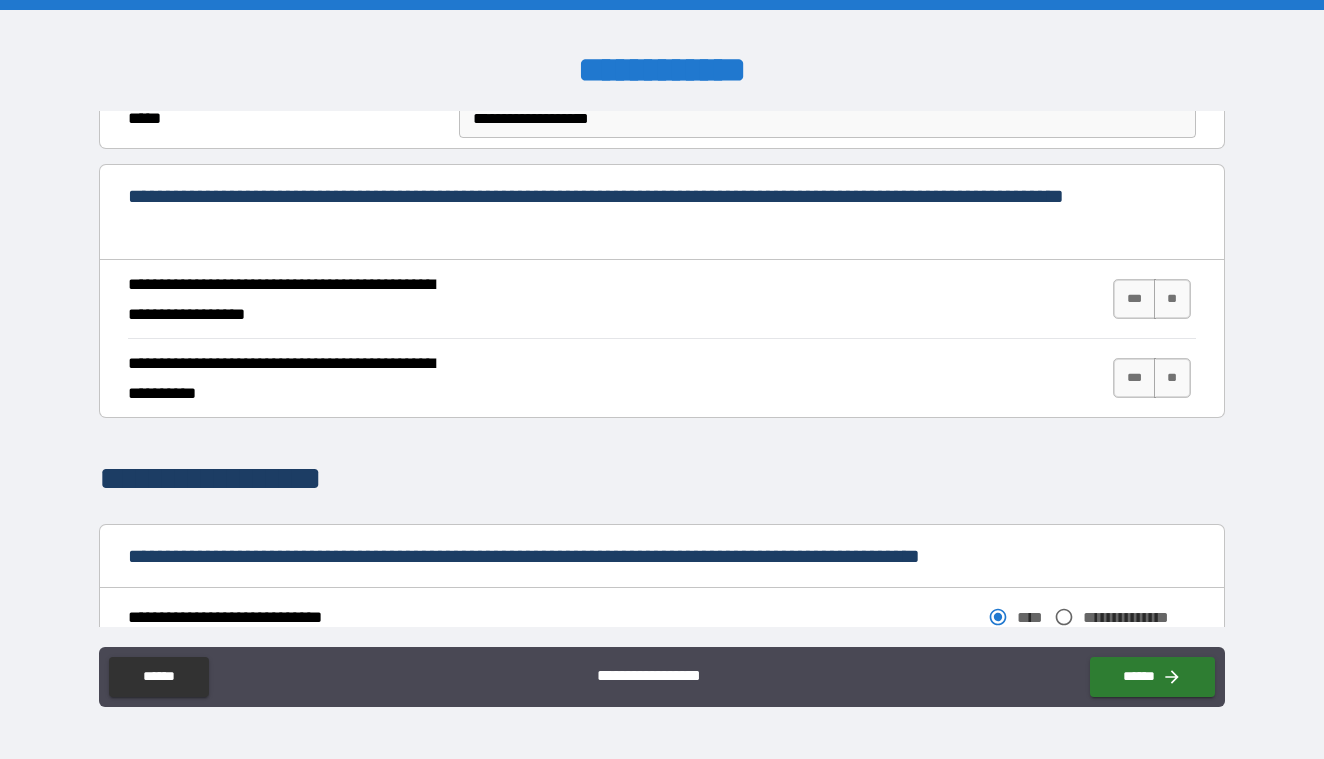 scroll, scrollTop: 720, scrollLeft: 0, axis: vertical 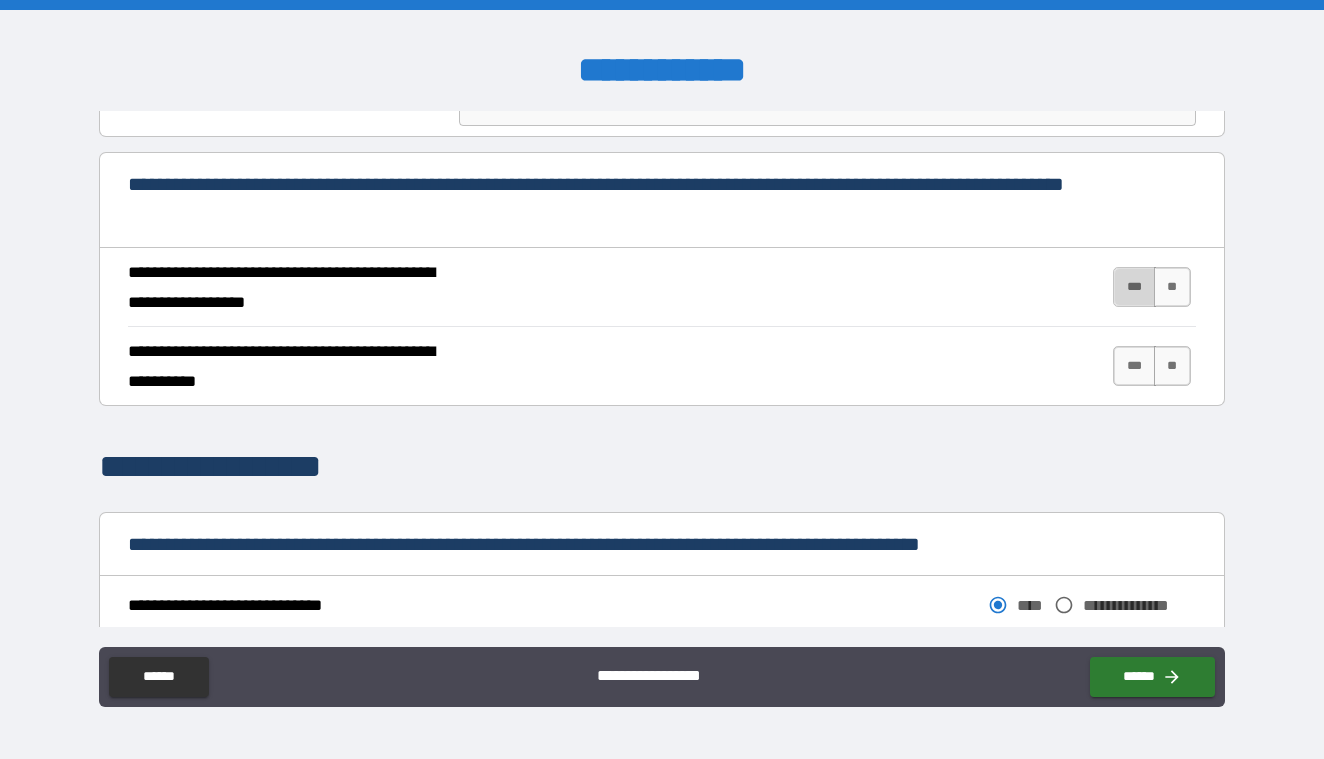 click on "***" at bounding box center (1134, 287) 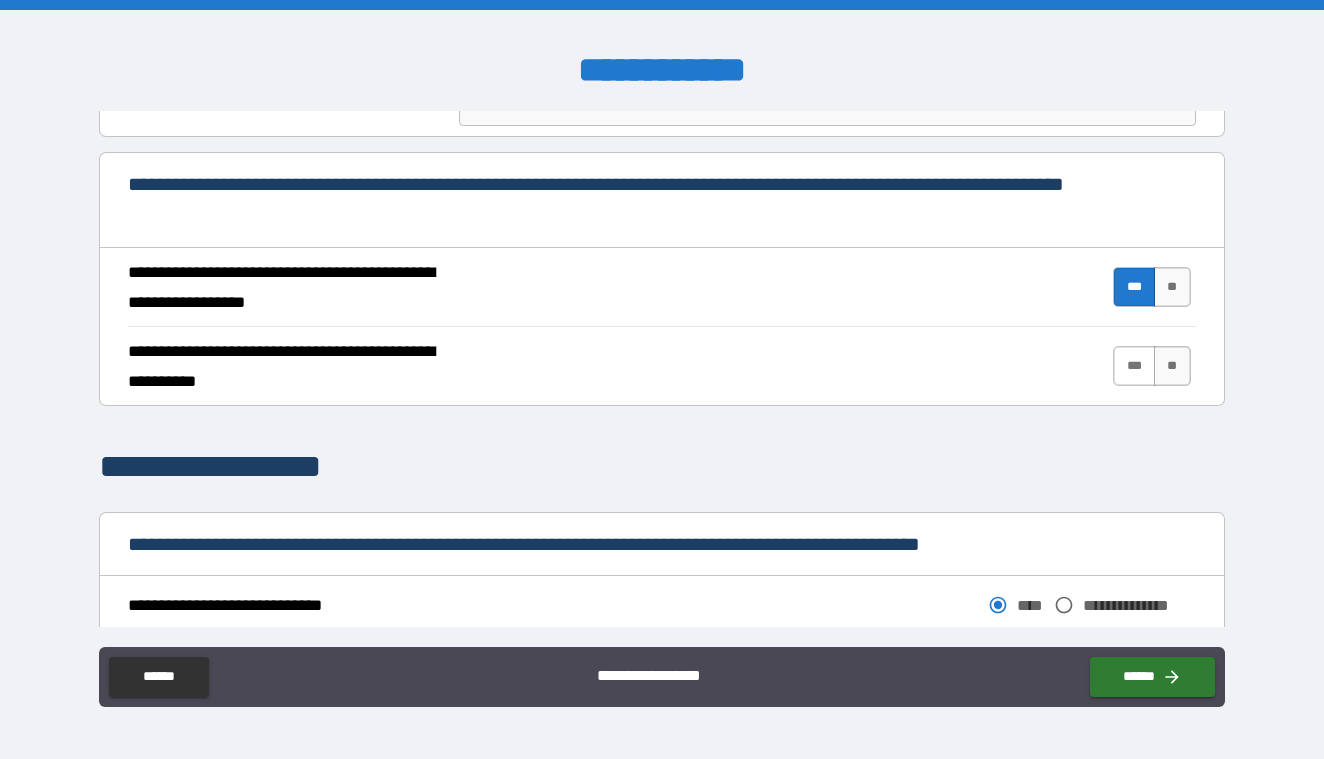 click on "***" at bounding box center [1134, 366] 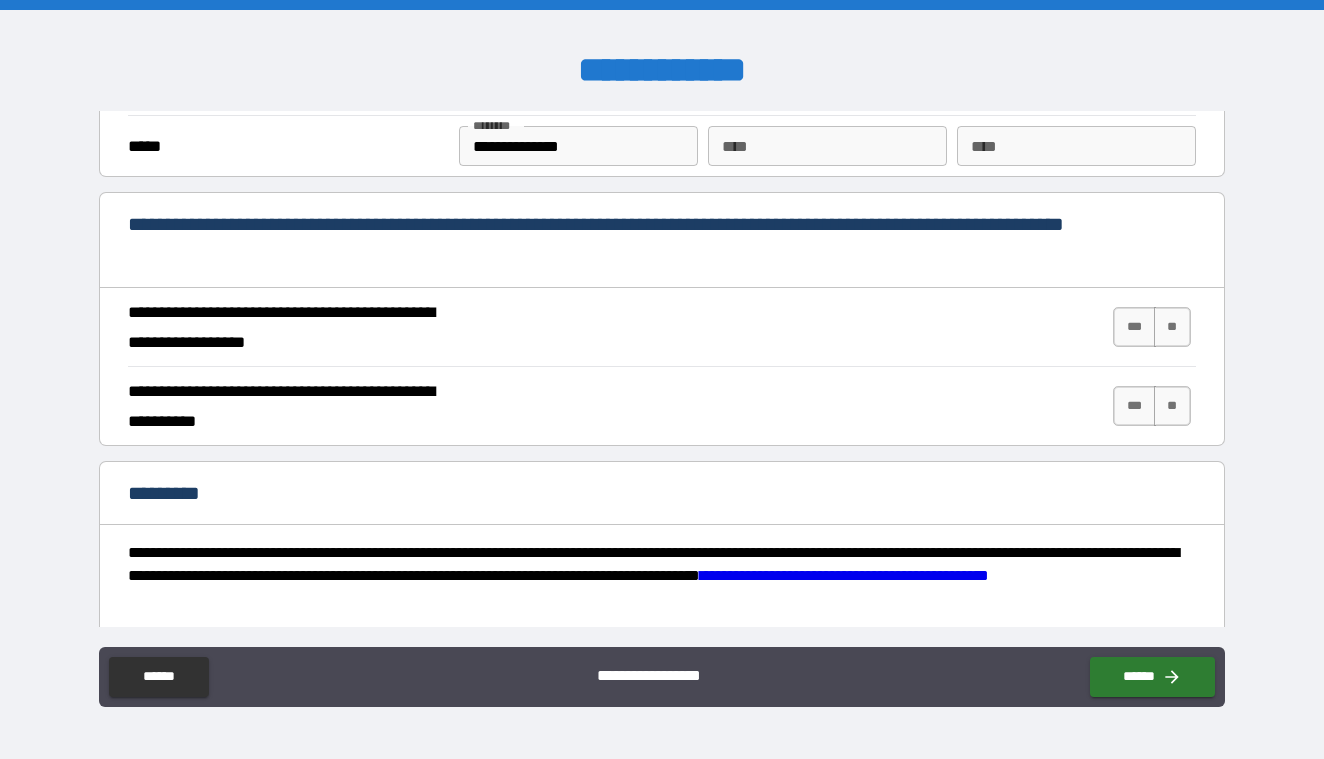 scroll, scrollTop: 1749, scrollLeft: 0, axis: vertical 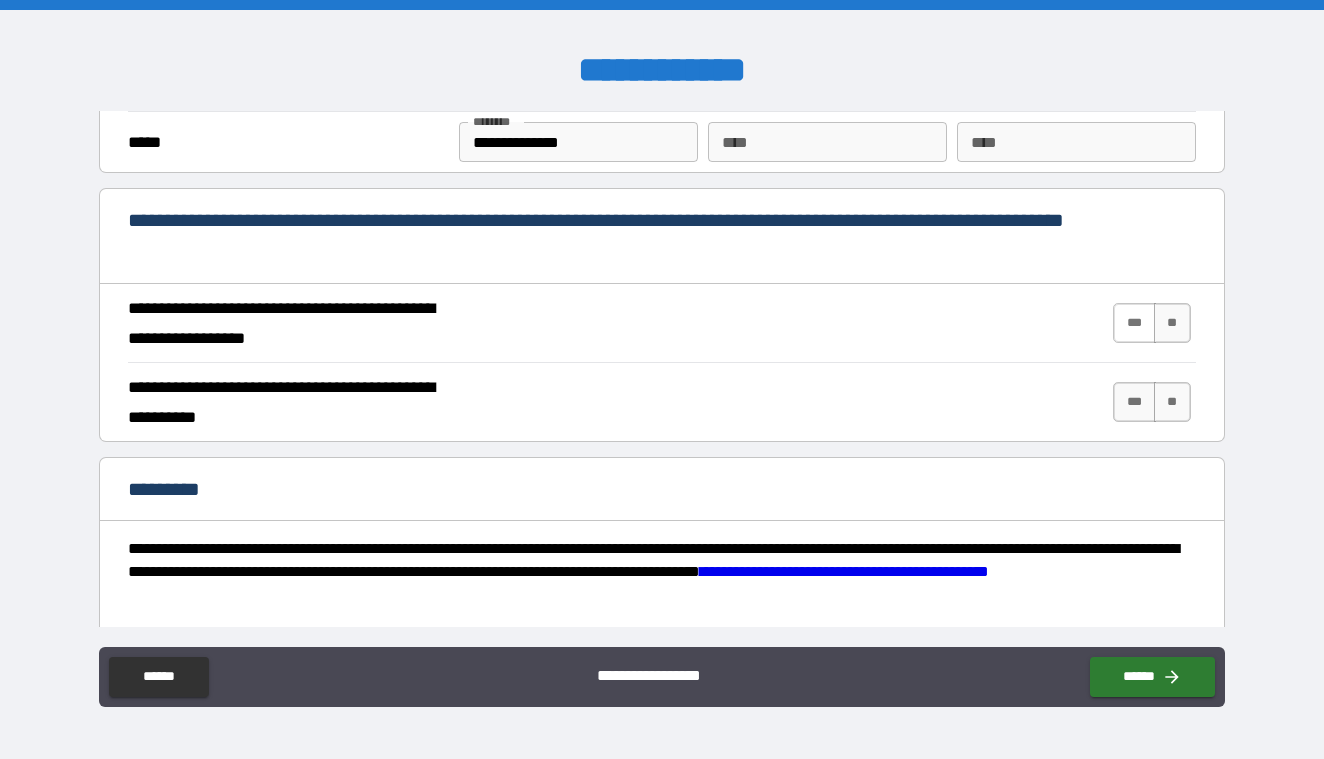 click on "***" at bounding box center (1134, 323) 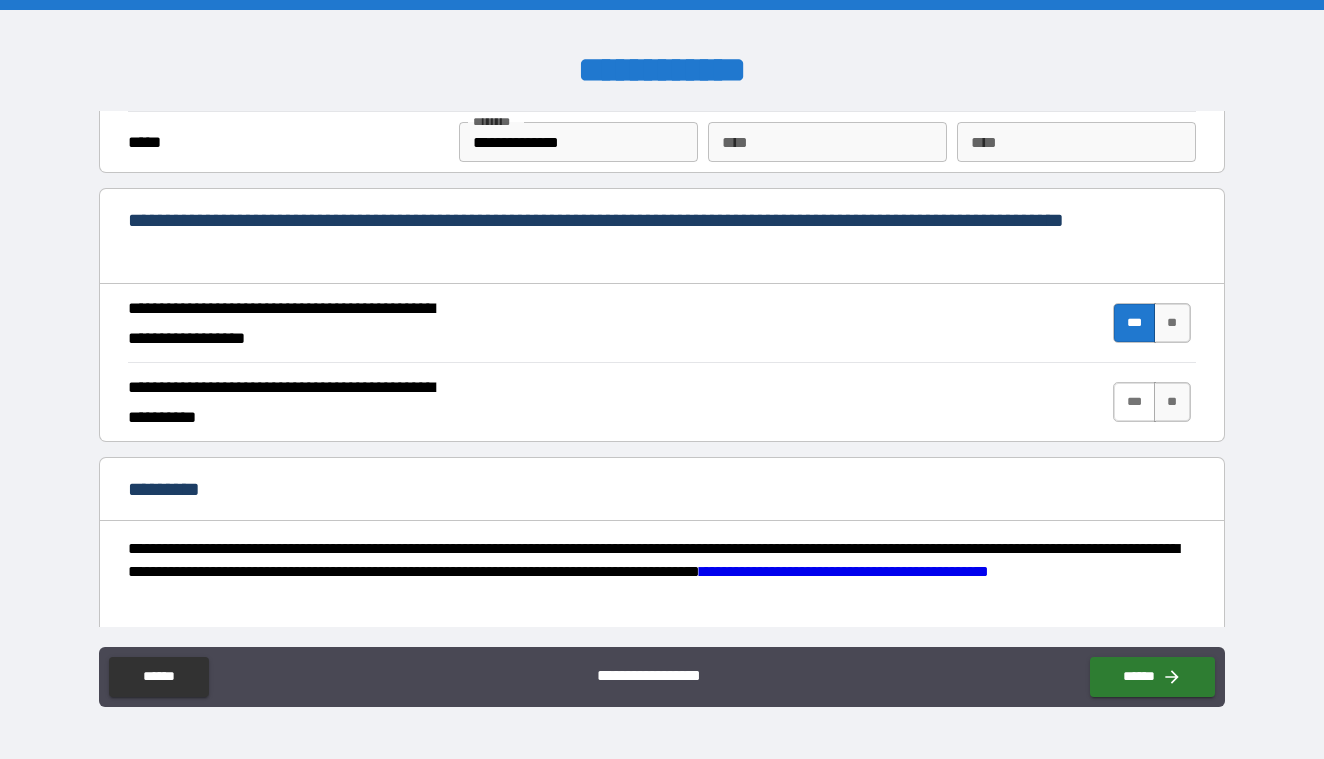 click on "***" at bounding box center (1134, 402) 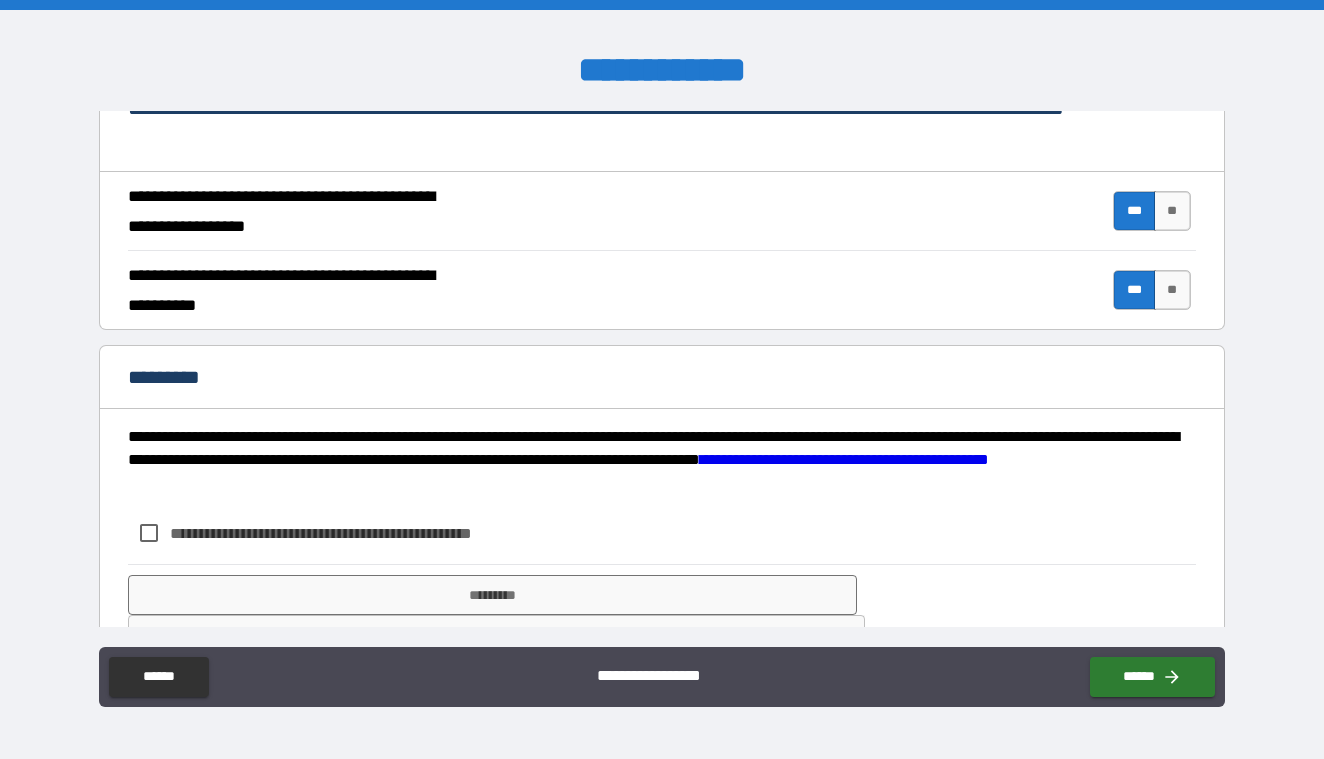 scroll, scrollTop: 1916, scrollLeft: 0, axis: vertical 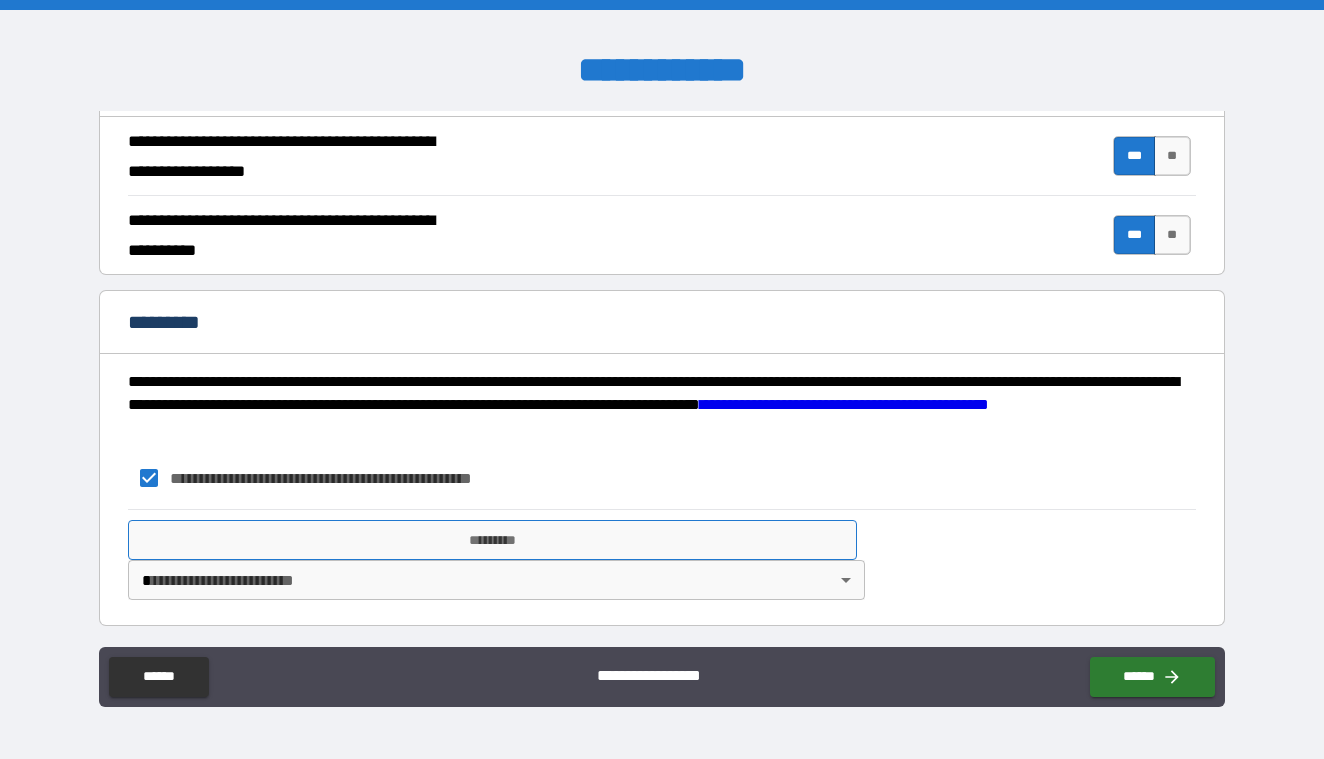 click on "*********" at bounding box center (492, 540) 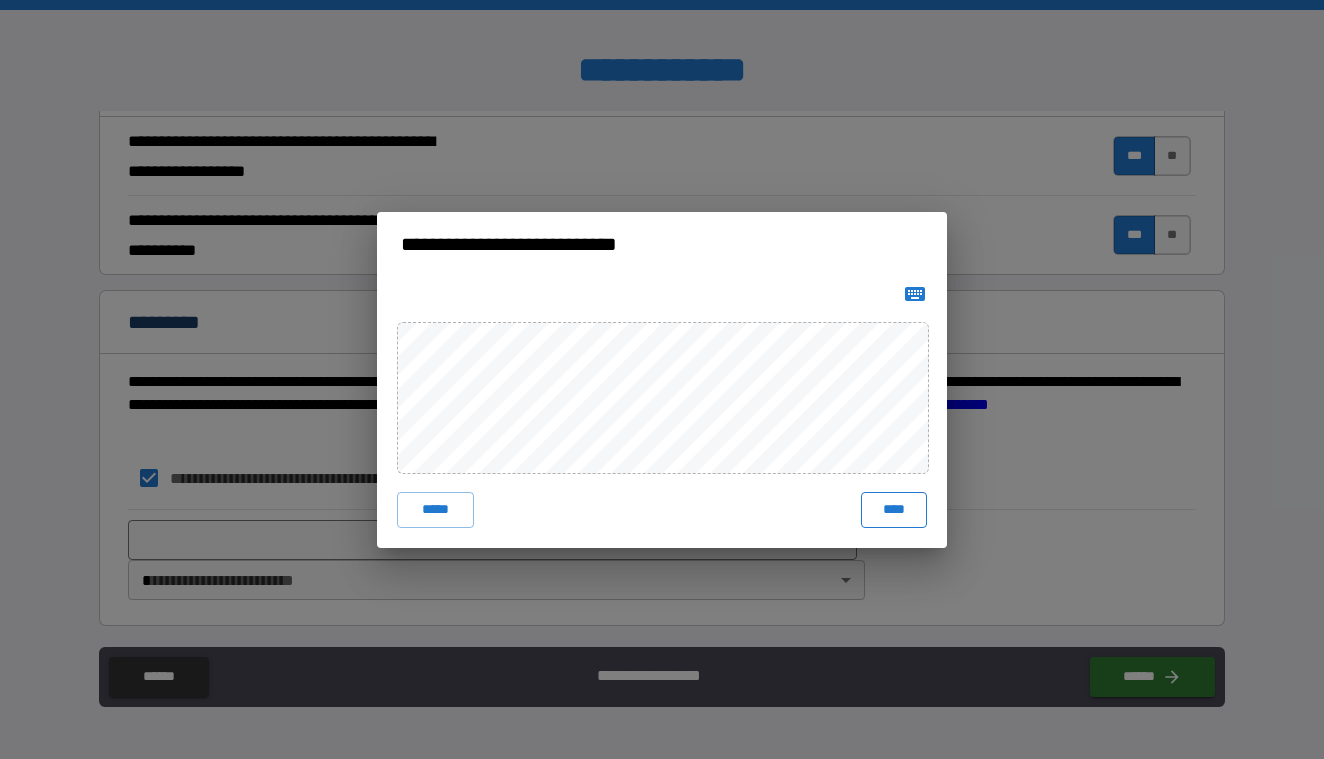 click on "****" at bounding box center (894, 510) 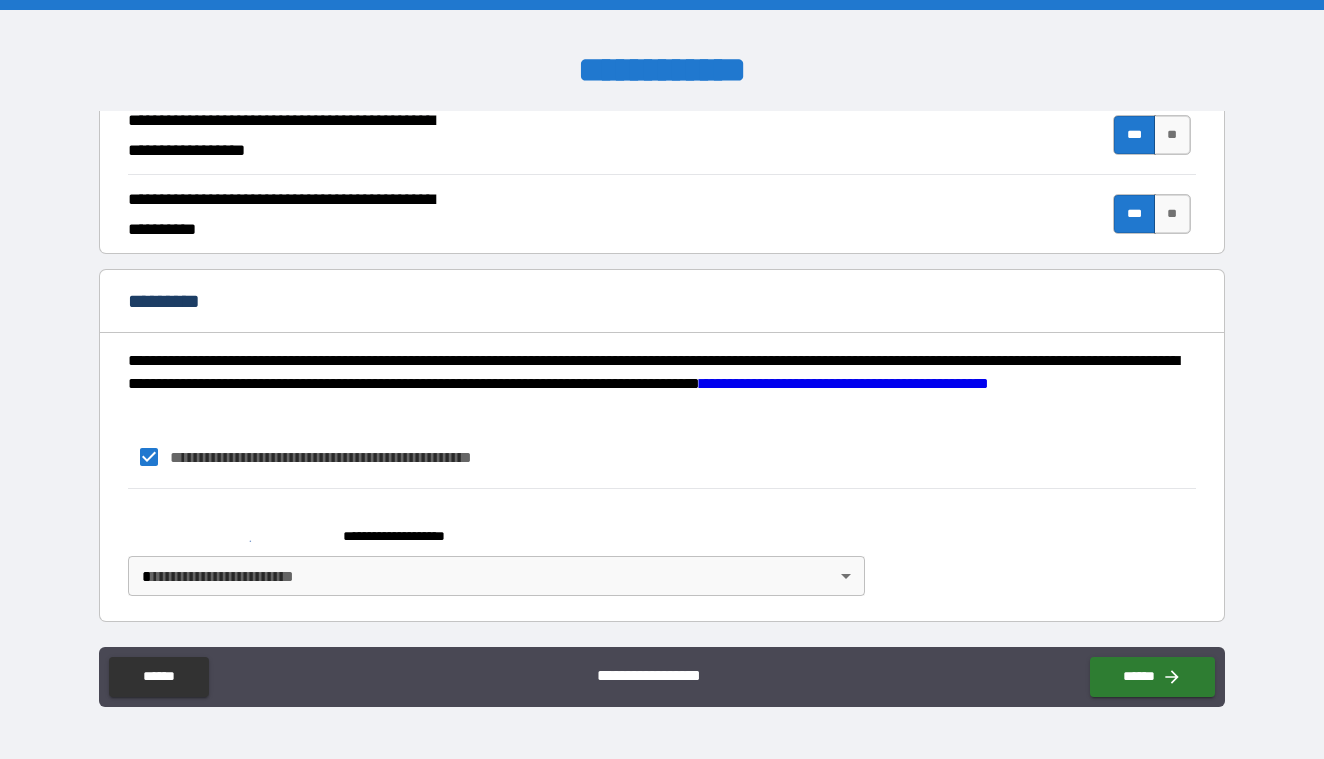 scroll, scrollTop: 1937, scrollLeft: 0, axis: vertical 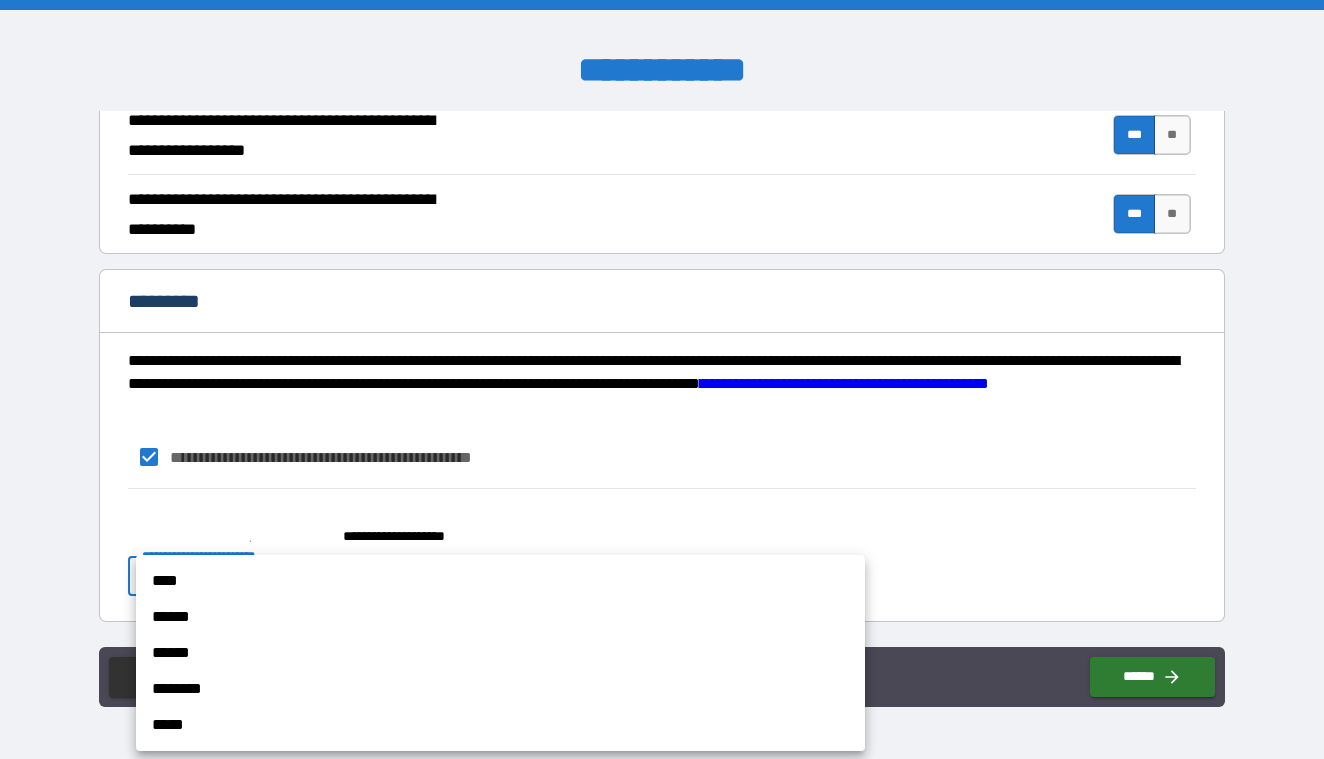click on "****" at bounding box center [500, 581] 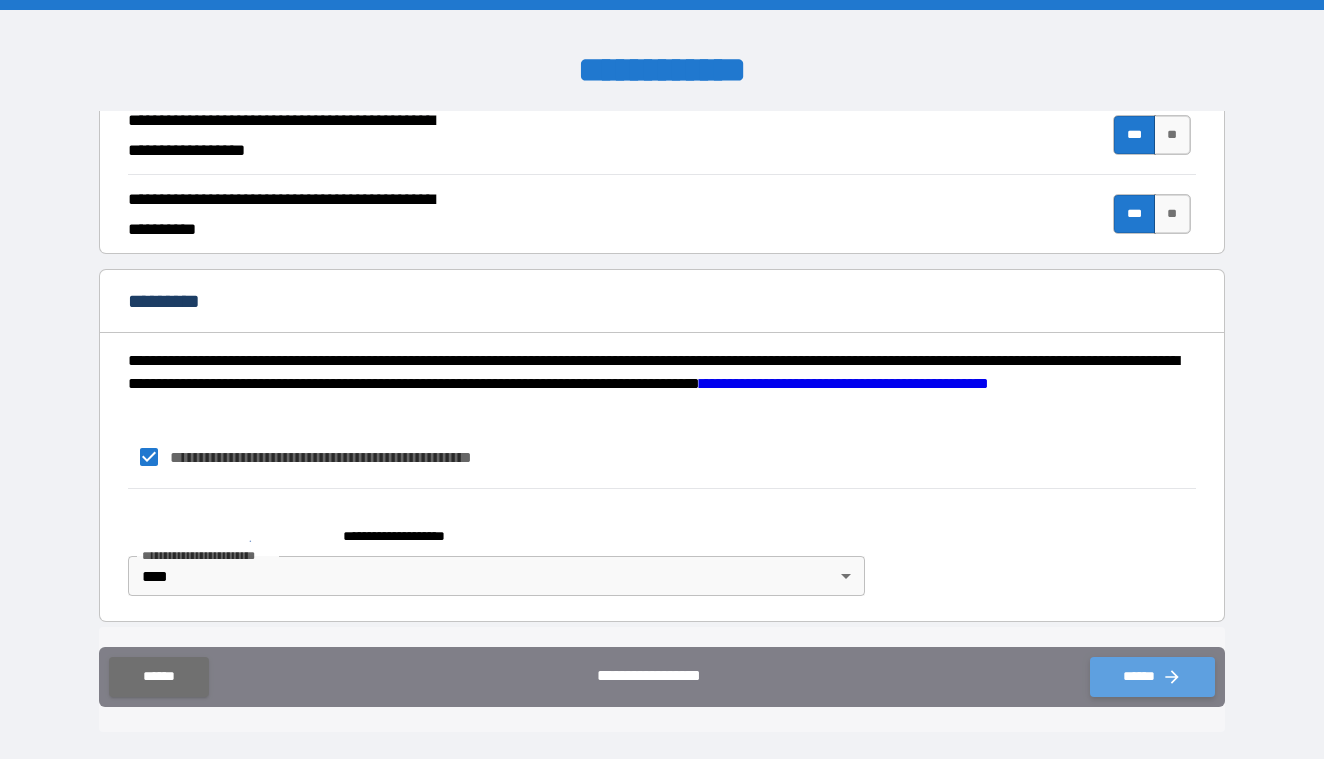click on "******" at bounding box center (1152, 677) 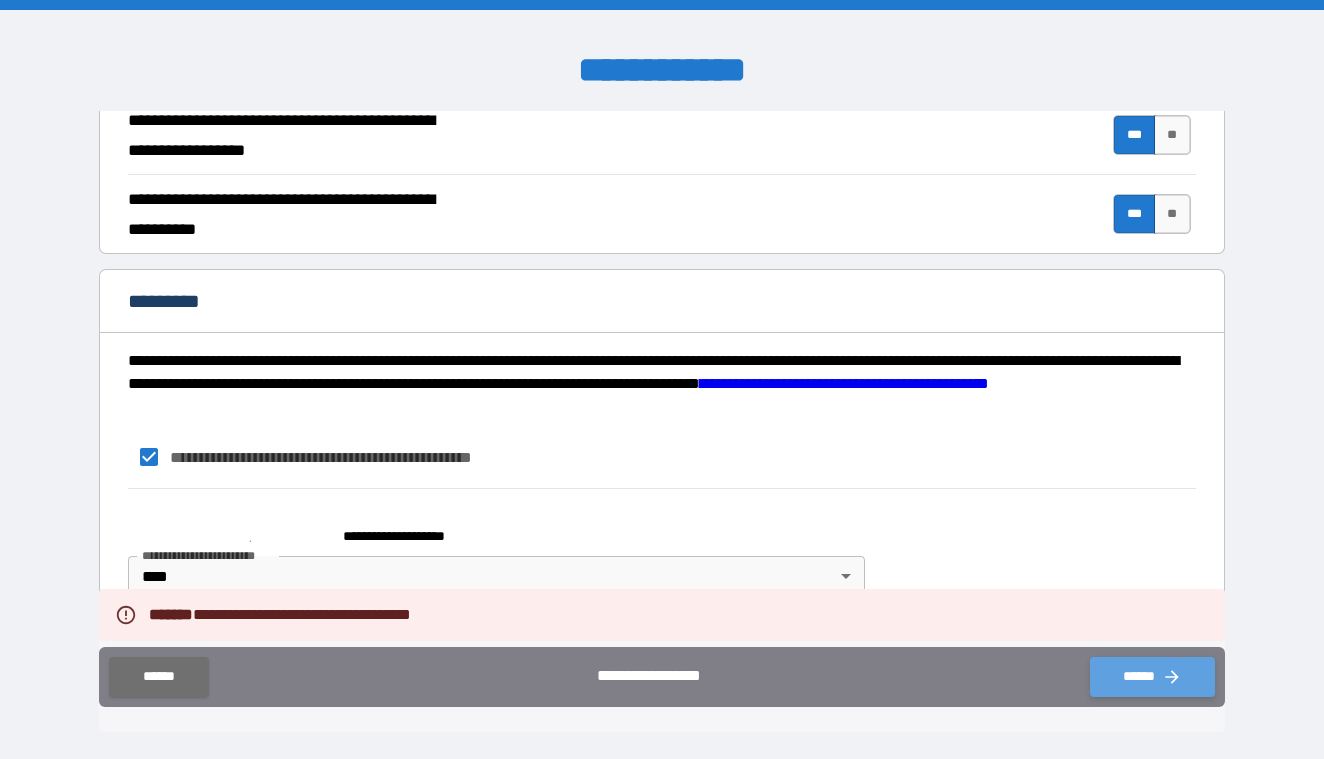 click on "******" at bounding box center (1152, 677) 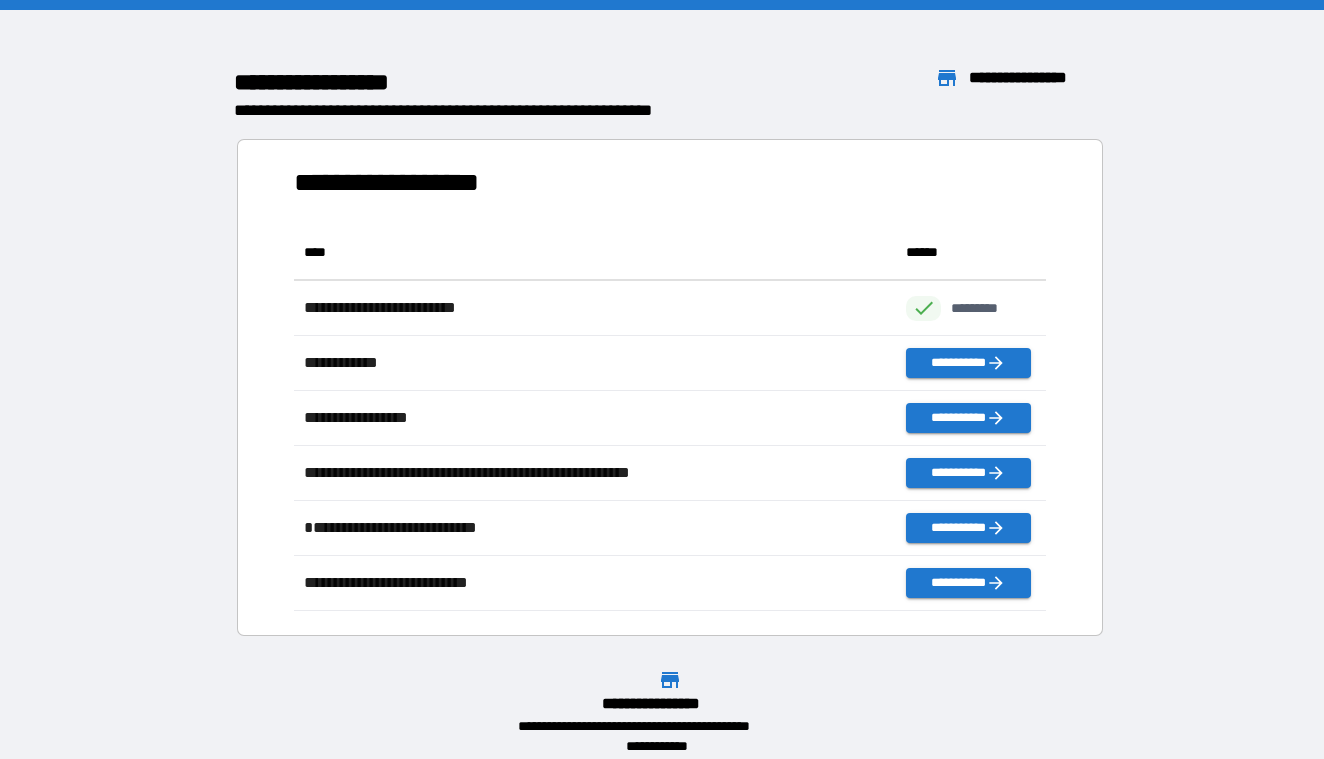 scroll, scrollTop: 1, scrollLeft: 1, axis: both 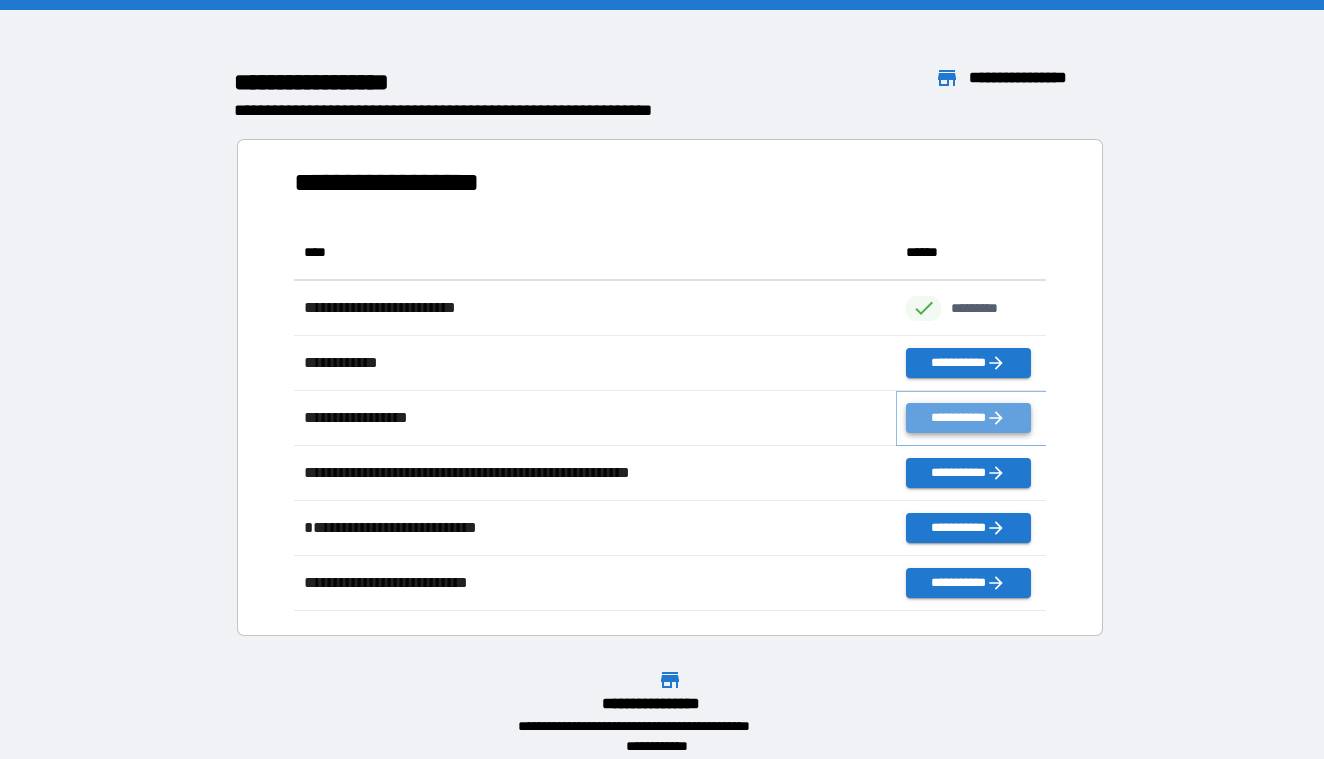 click 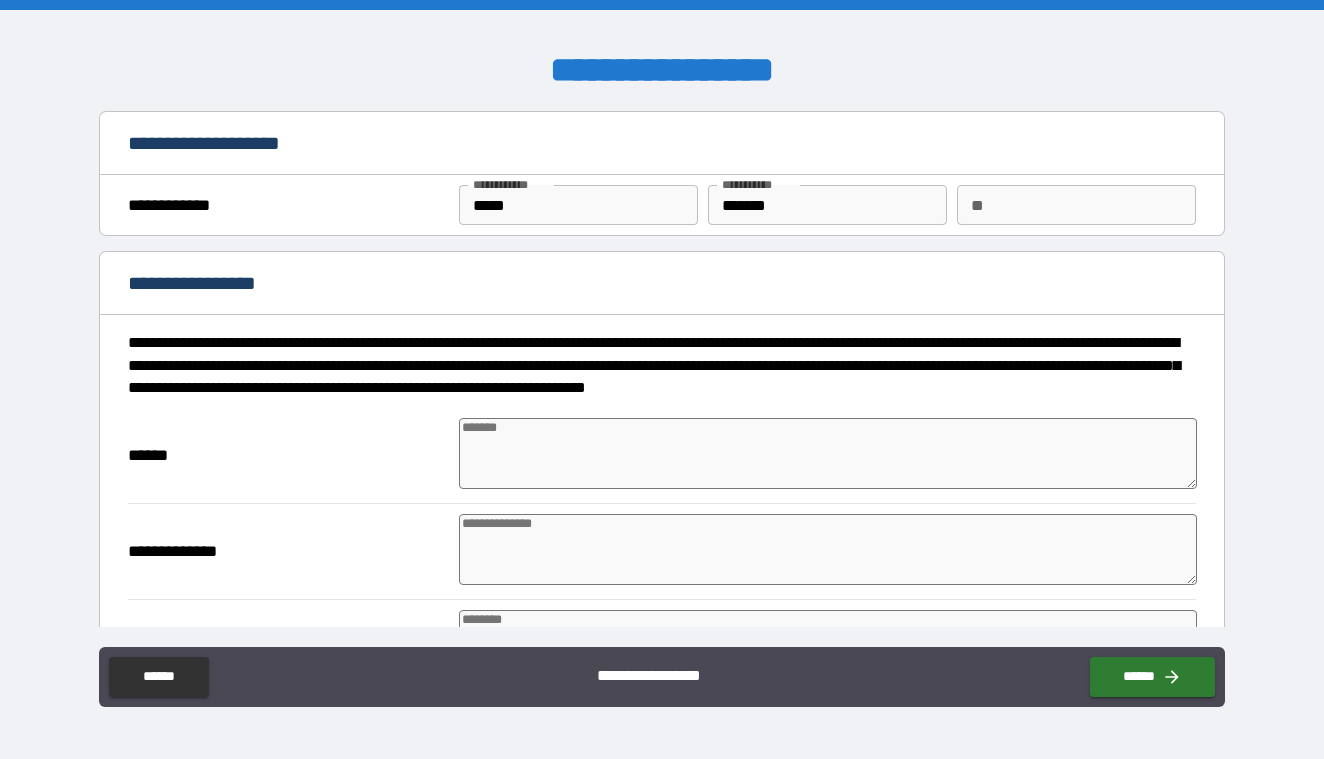 type on "*" 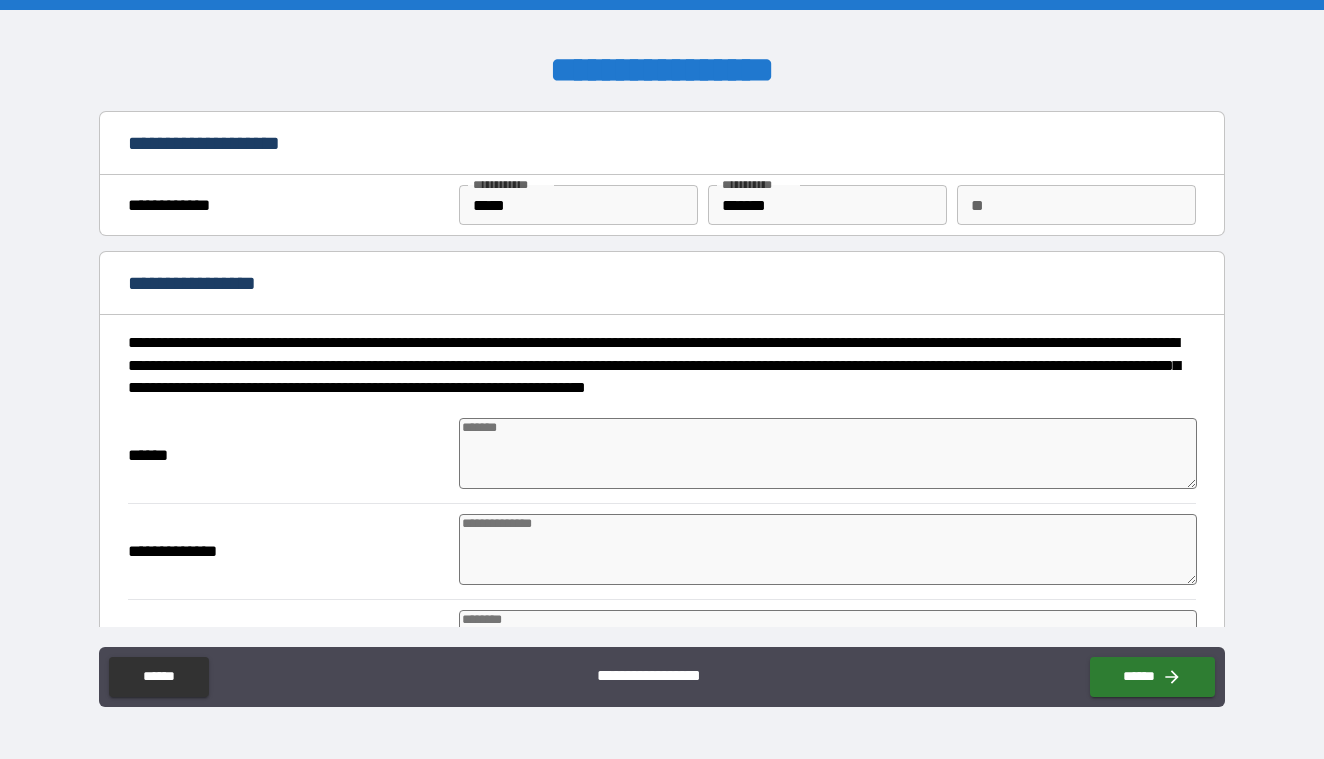 type on "*" 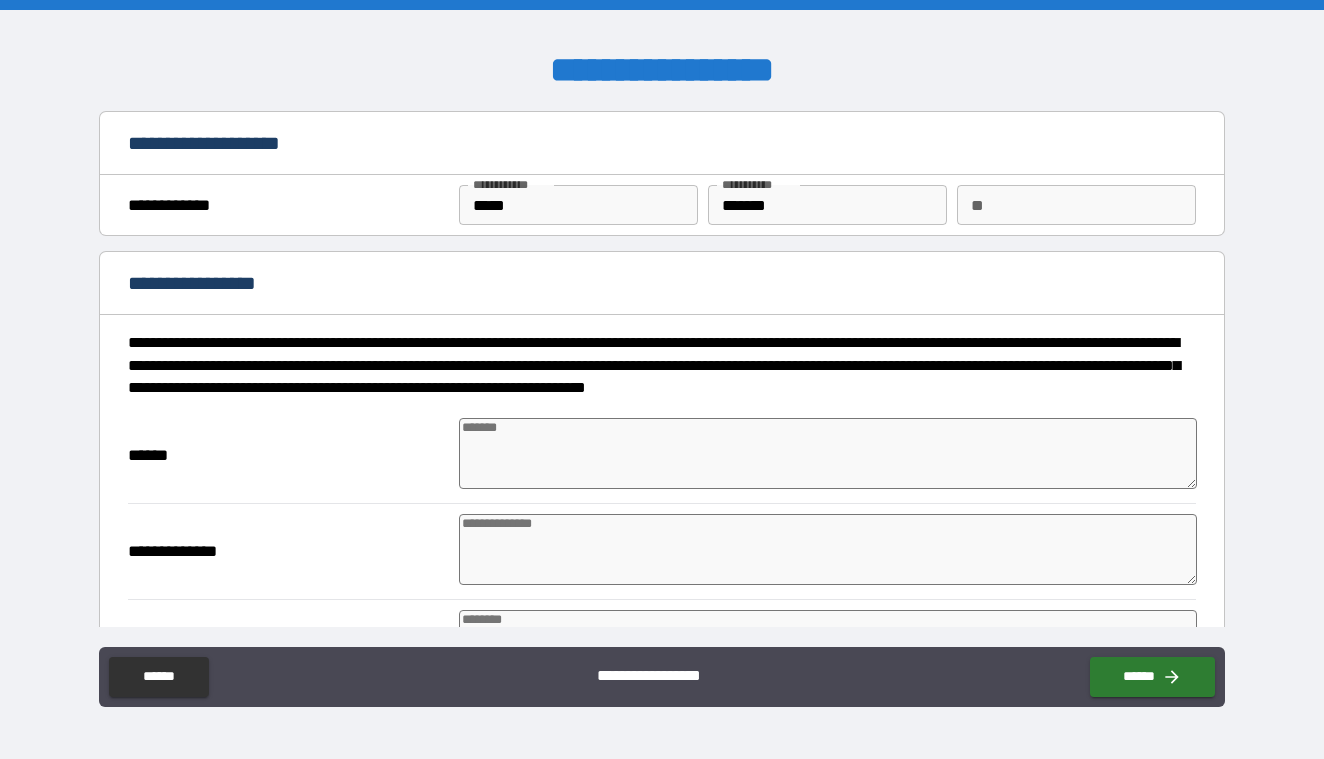 type on "*" 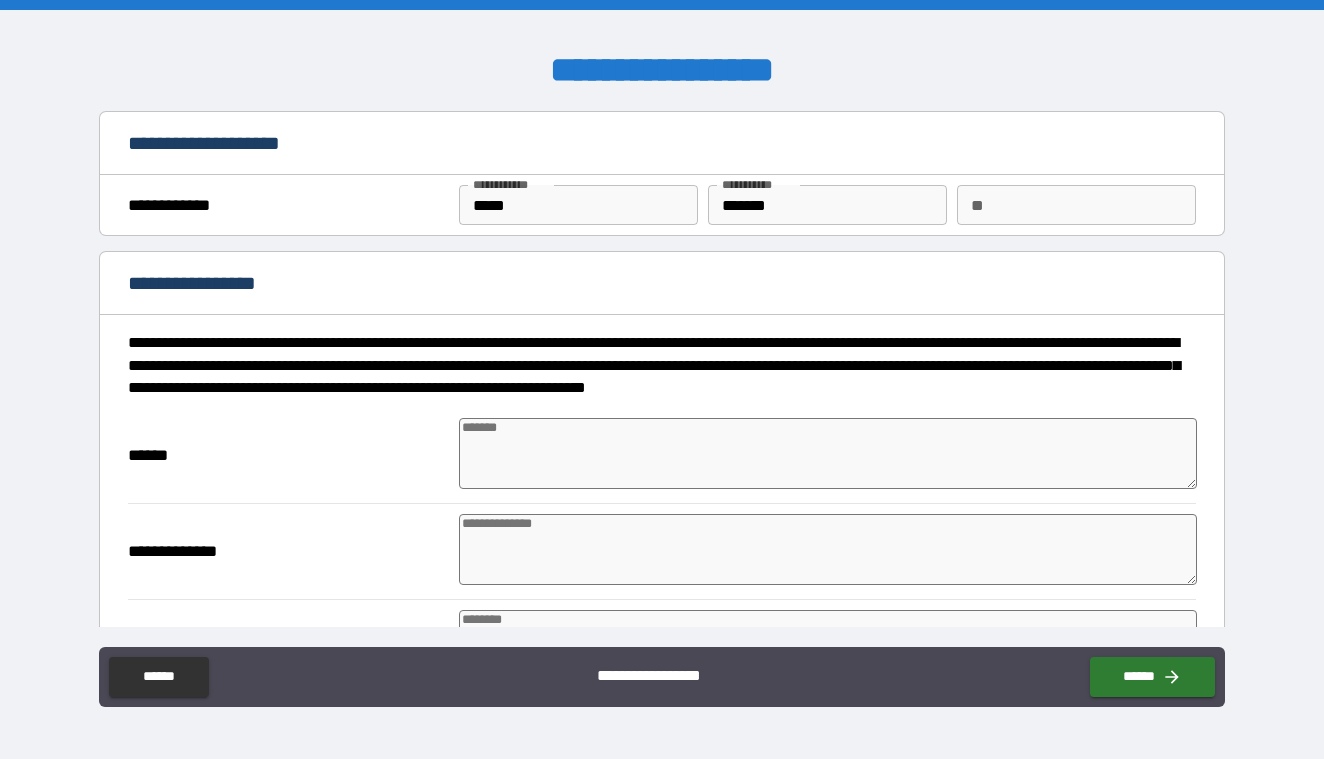 type on "*" 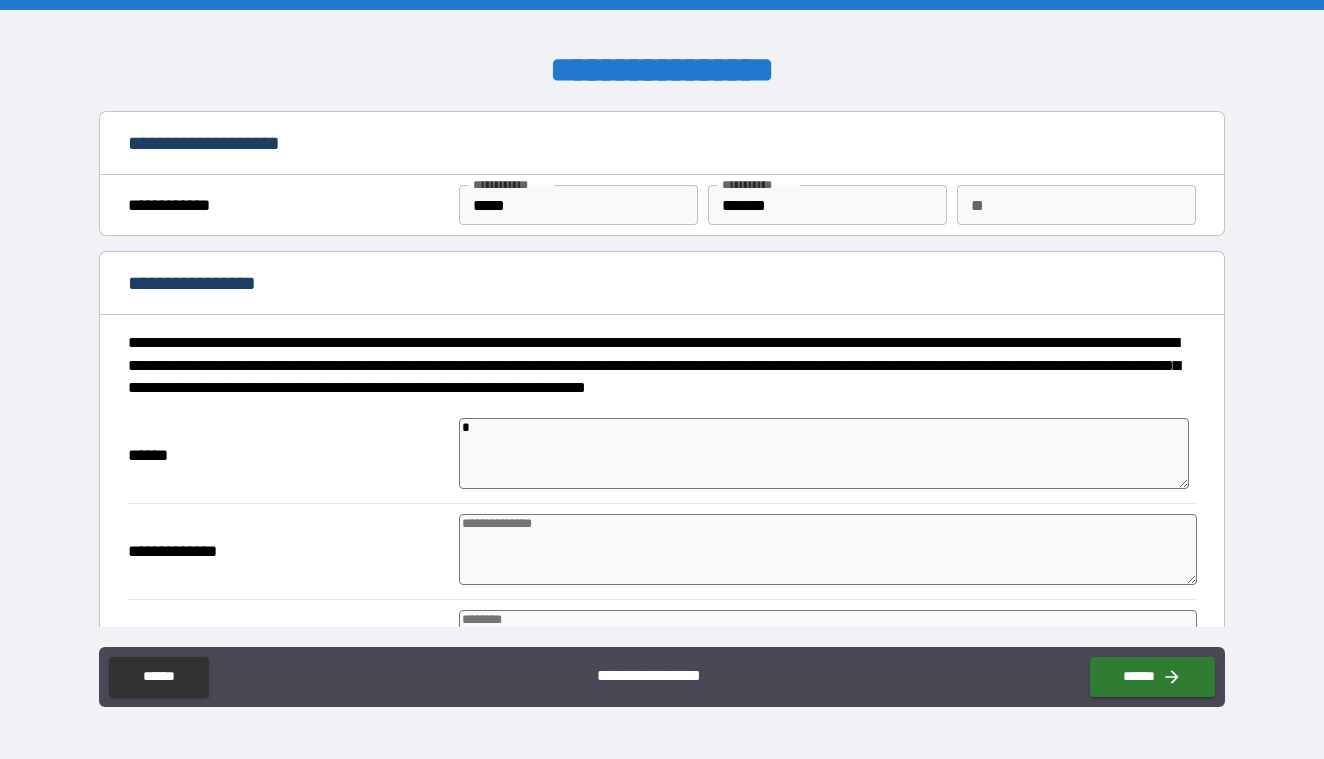 type on "*" 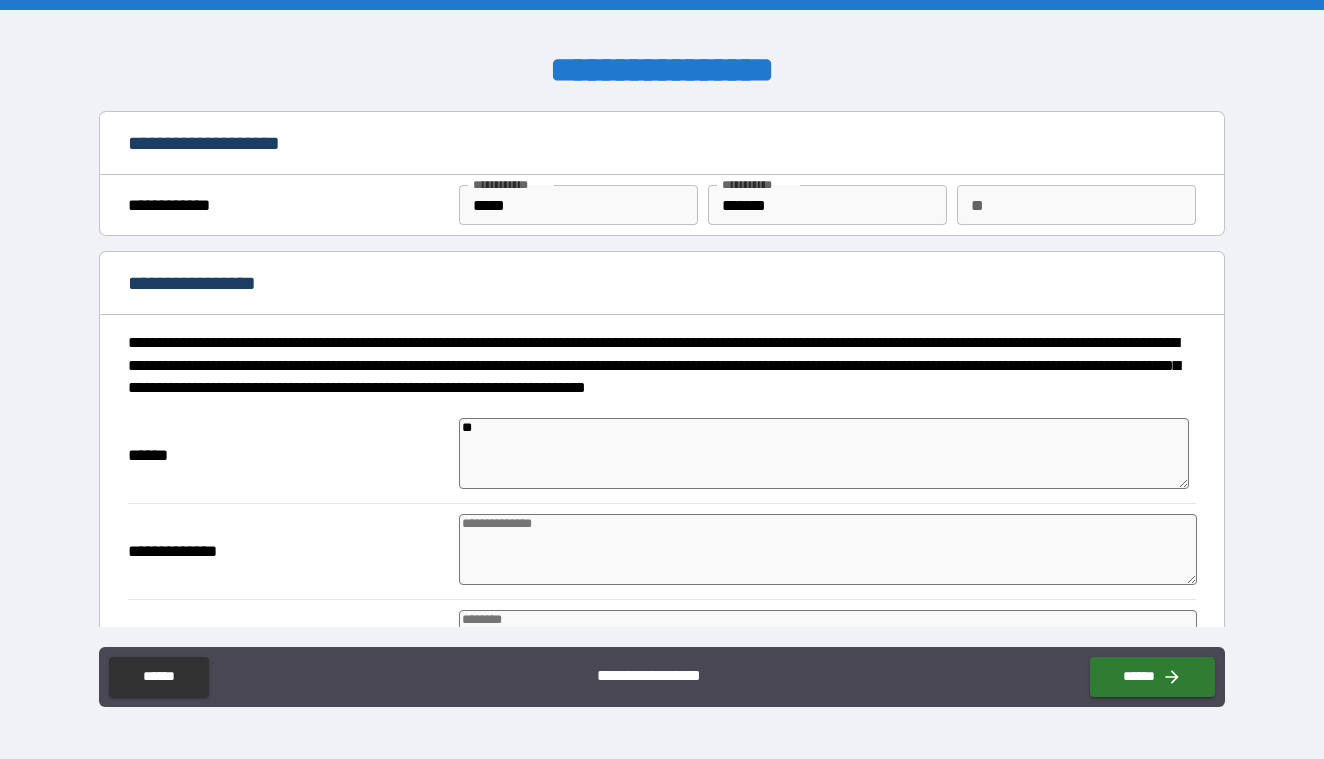 type on "**" 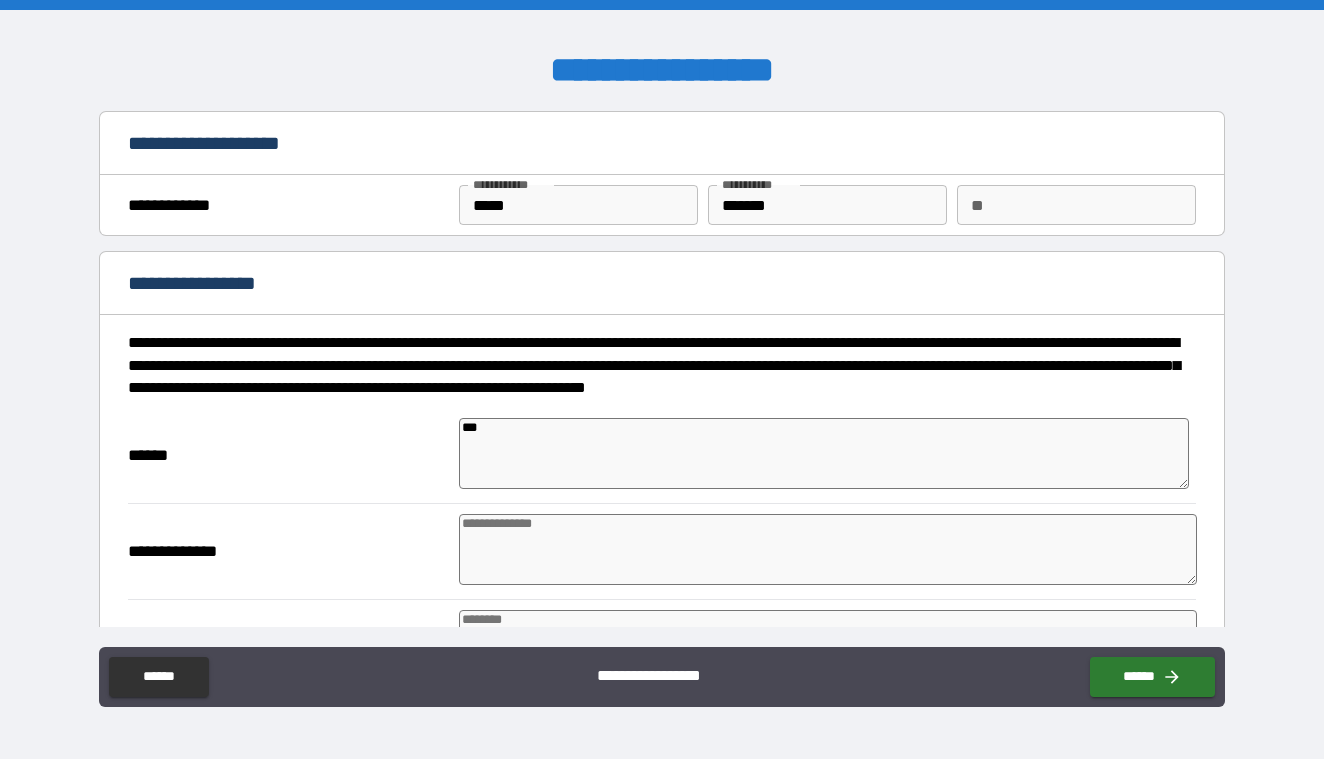type on "*" 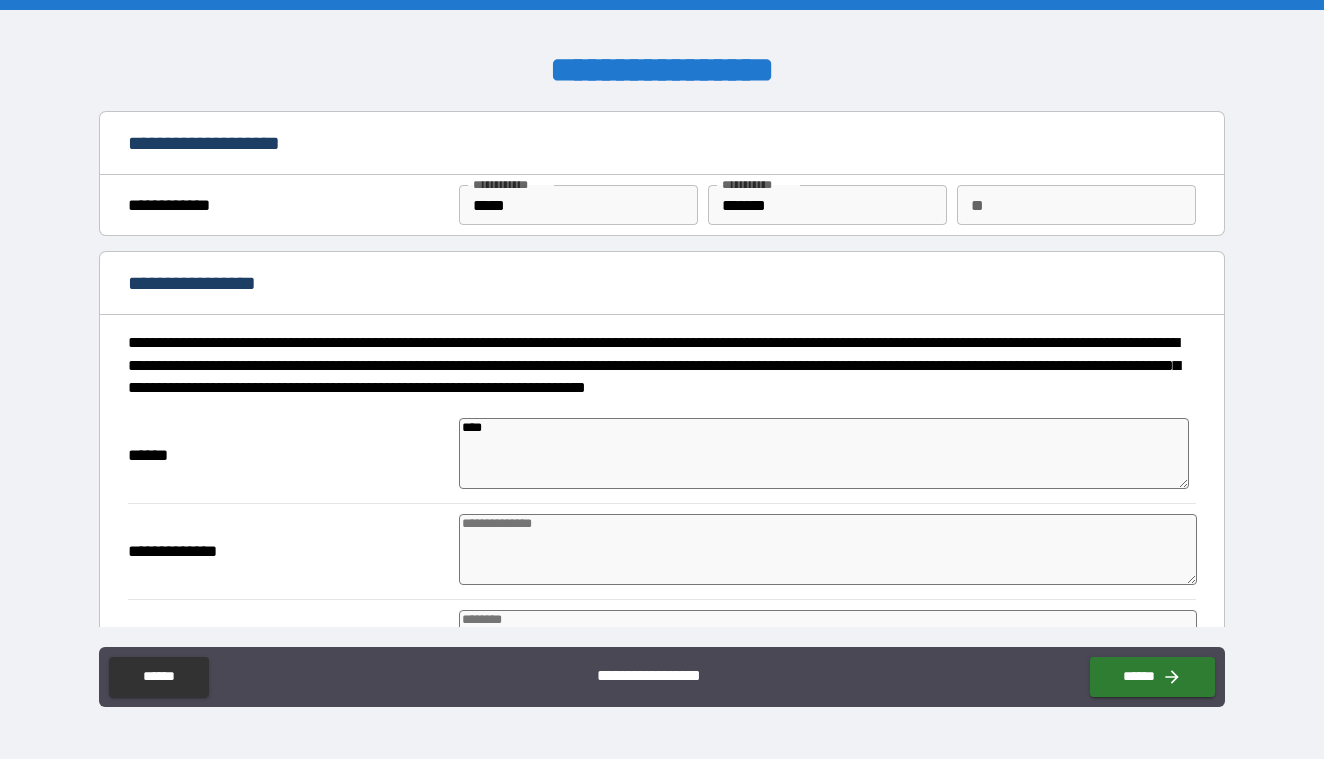 type on "*****" 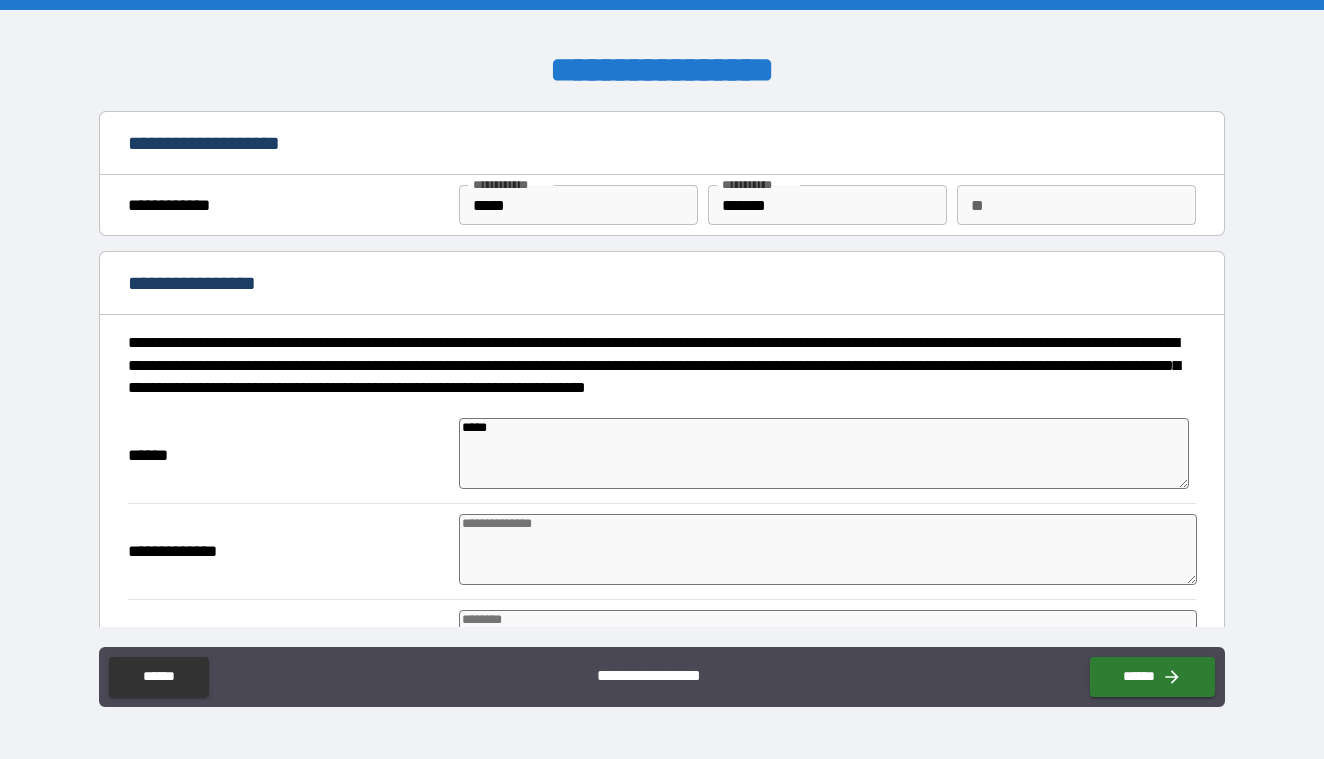 type on "******" 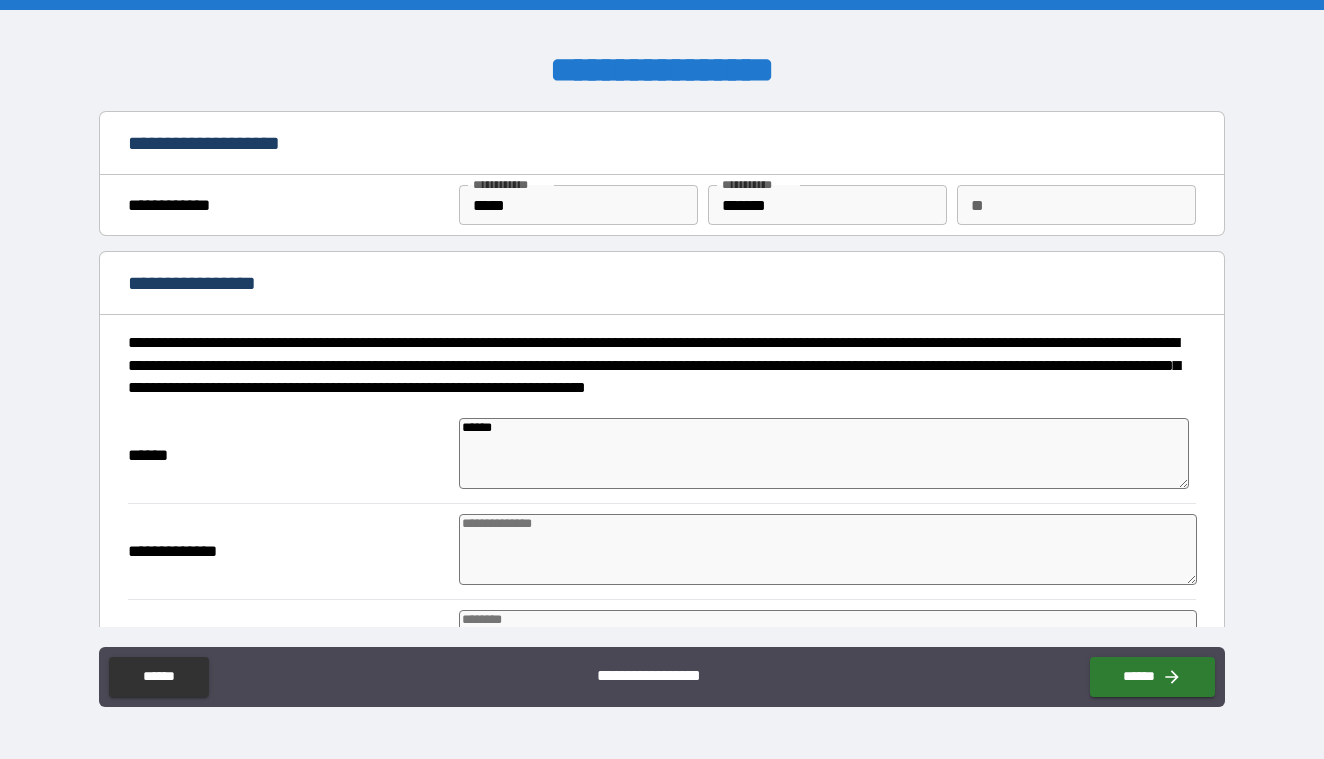 type on "*******" 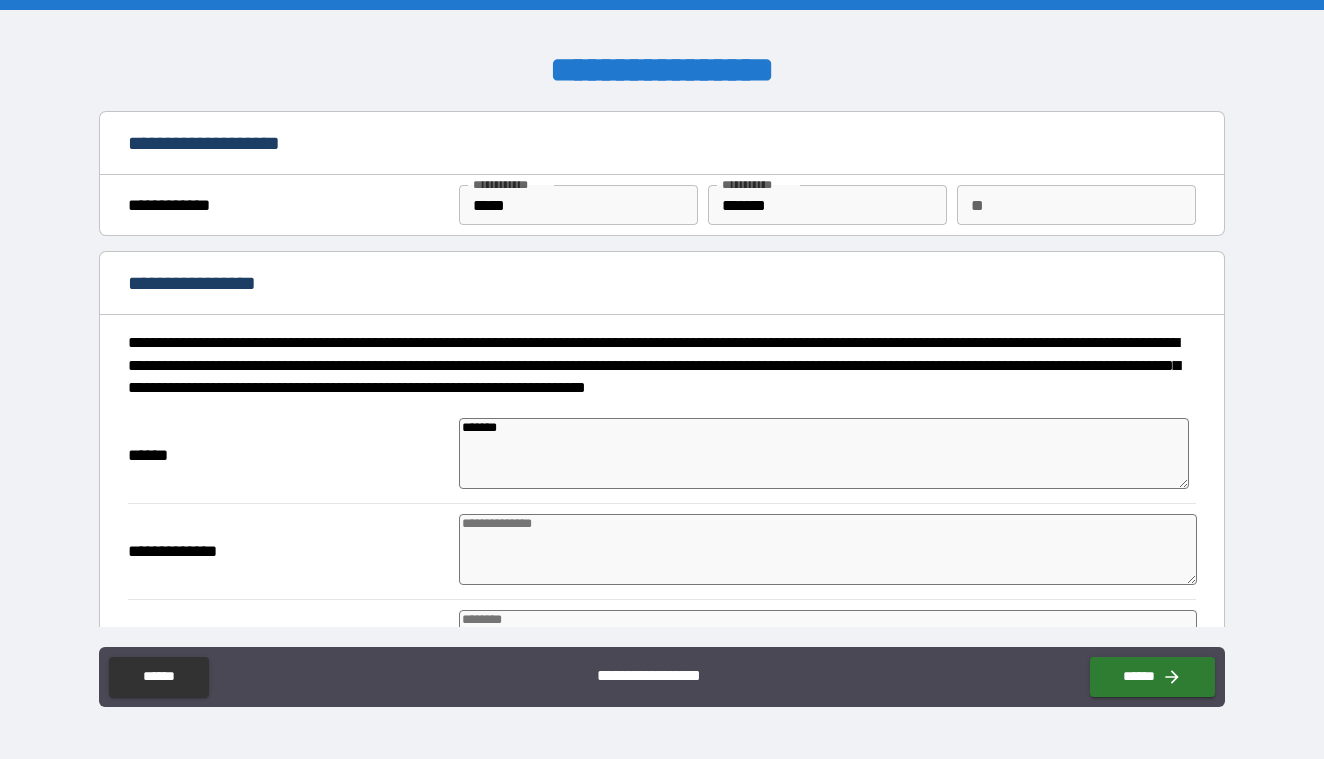 type on "*" 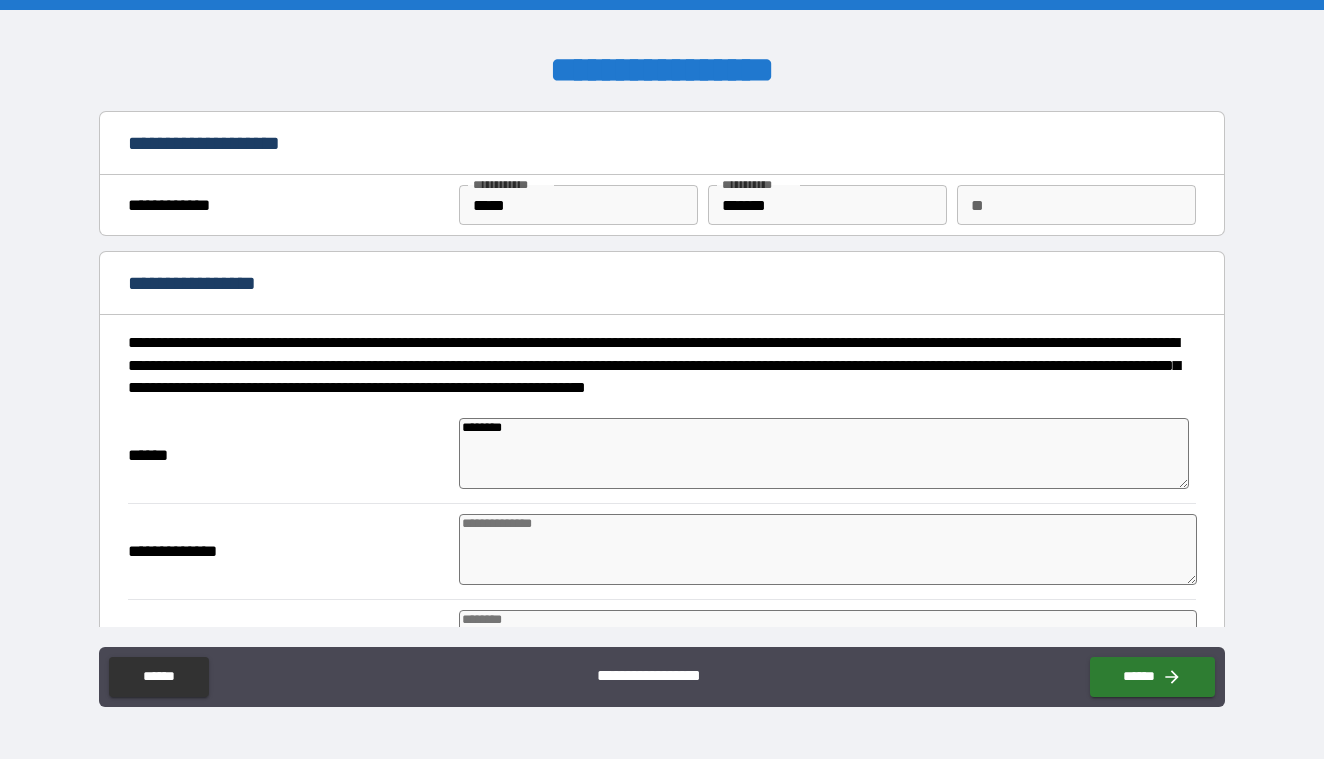 type on "*" 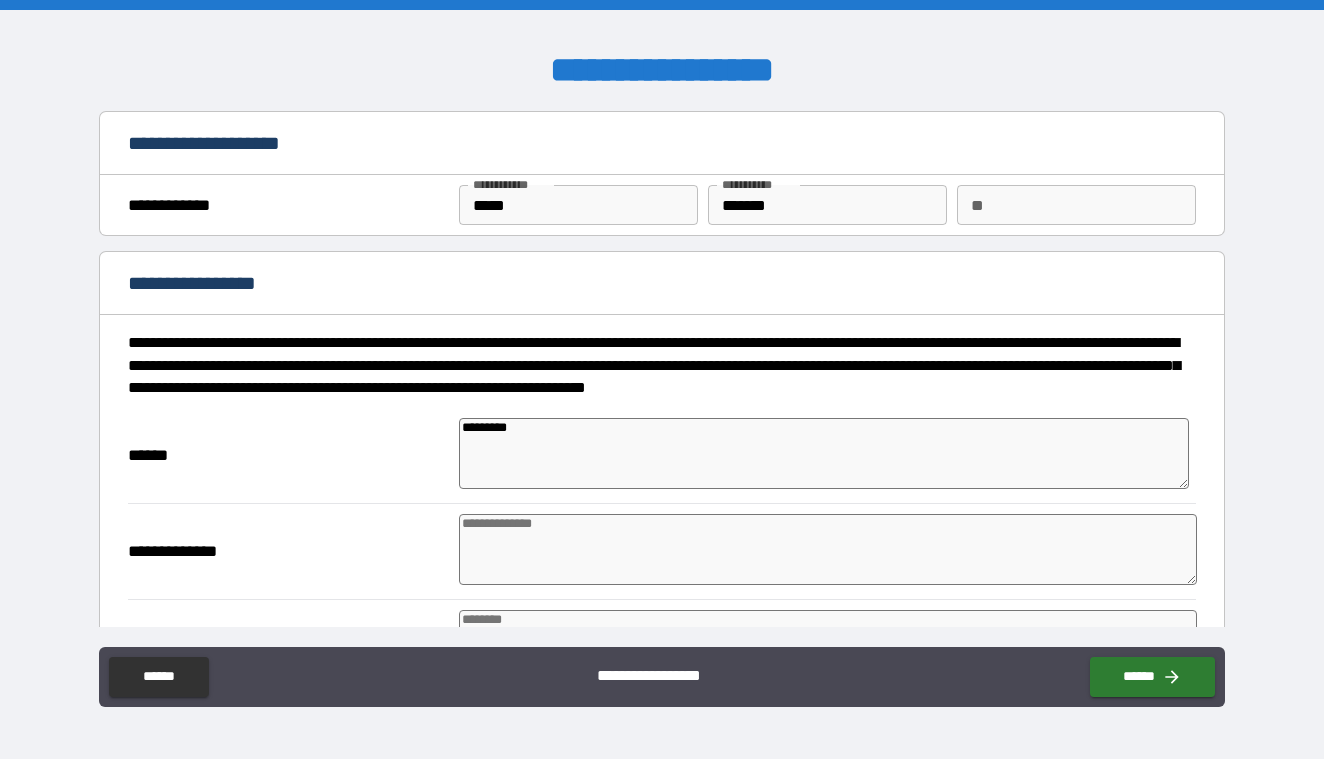 type on "**********" 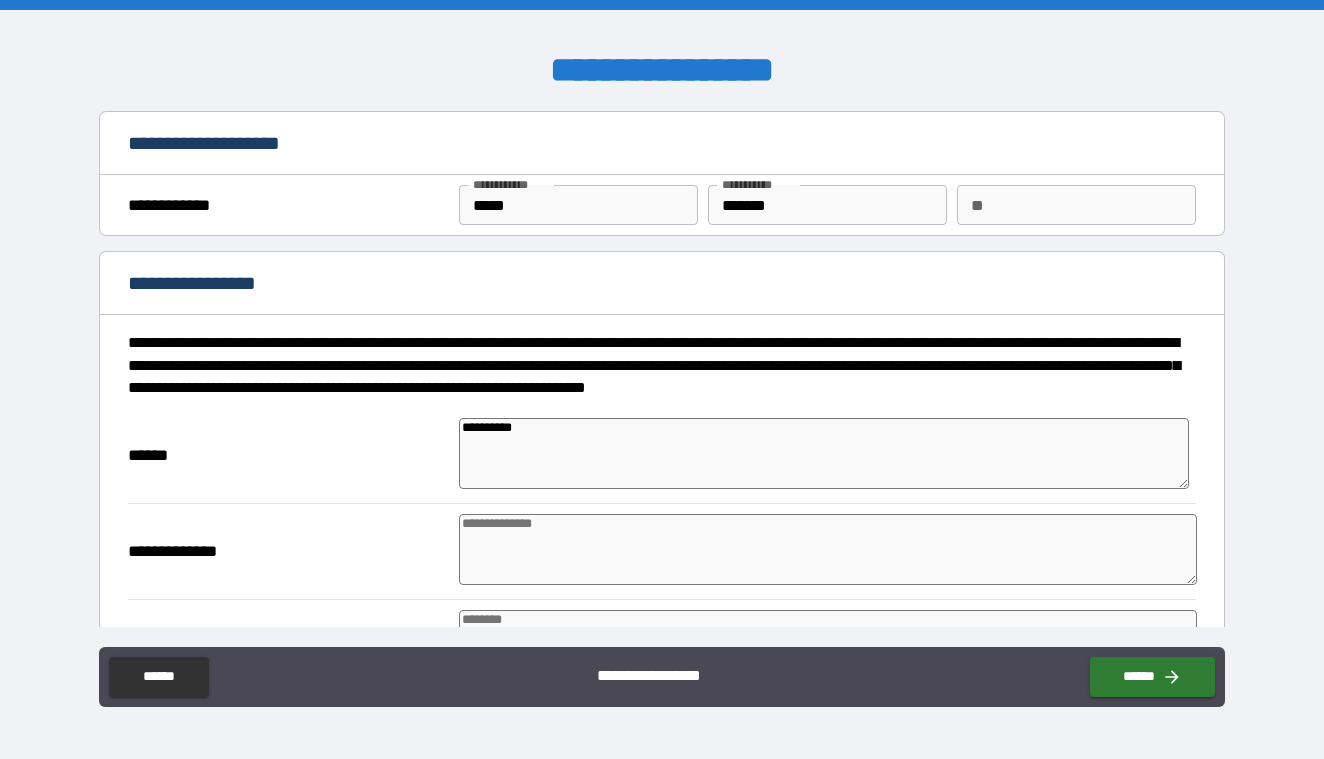 type on "*" 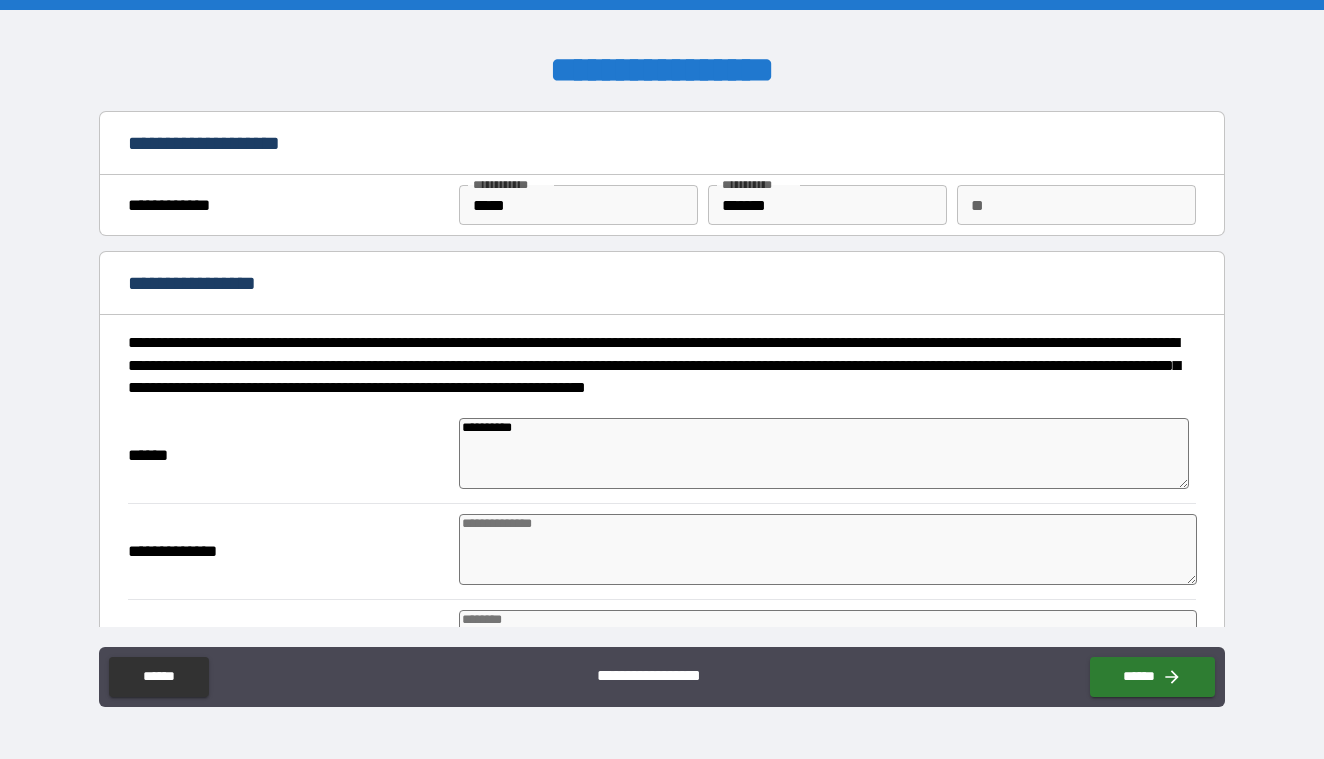 type on "*" 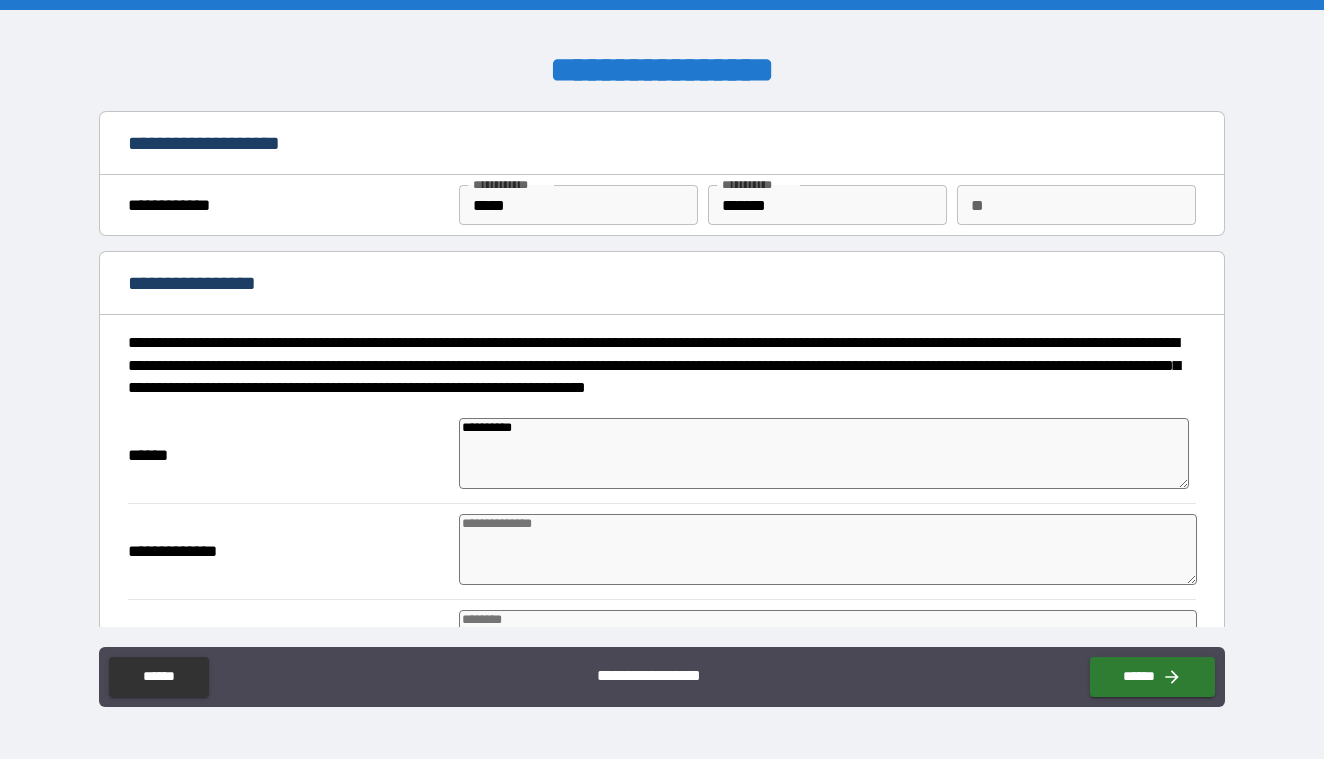type on "**********" 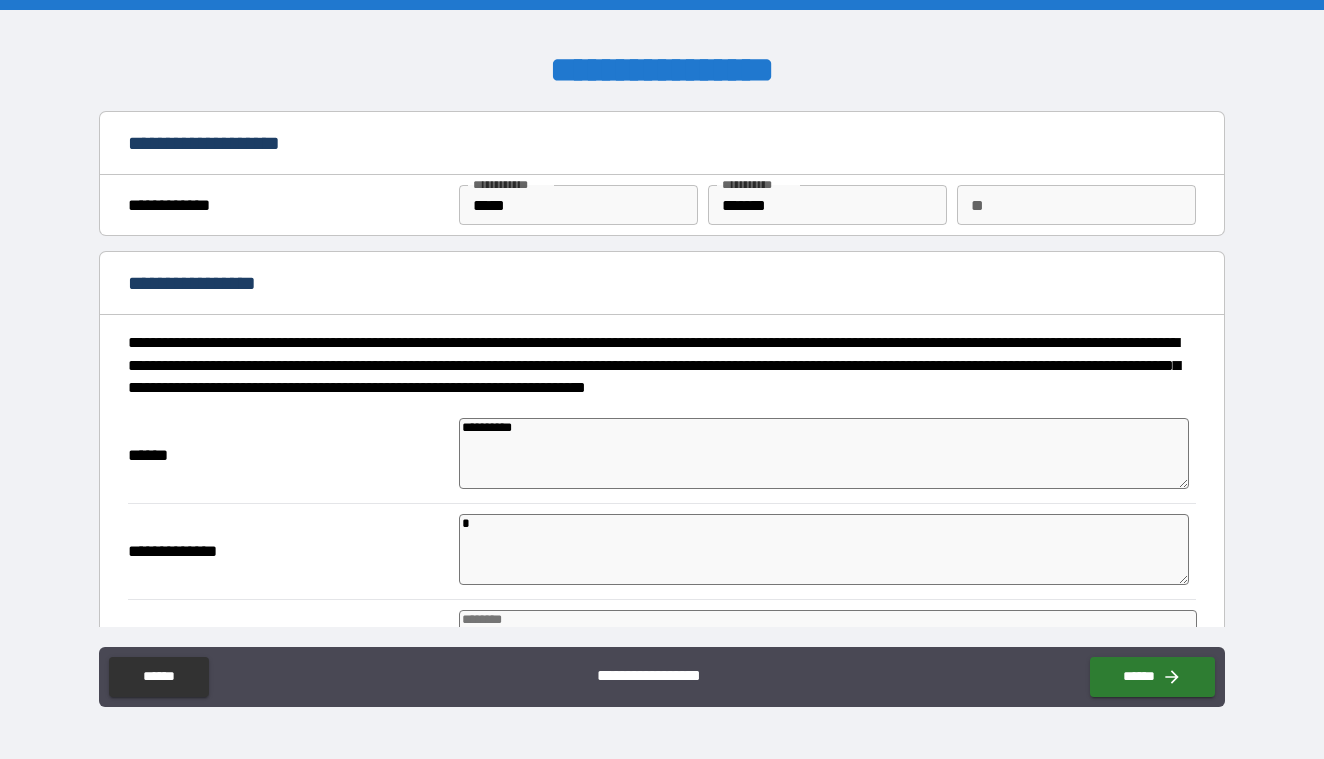 type on "*" 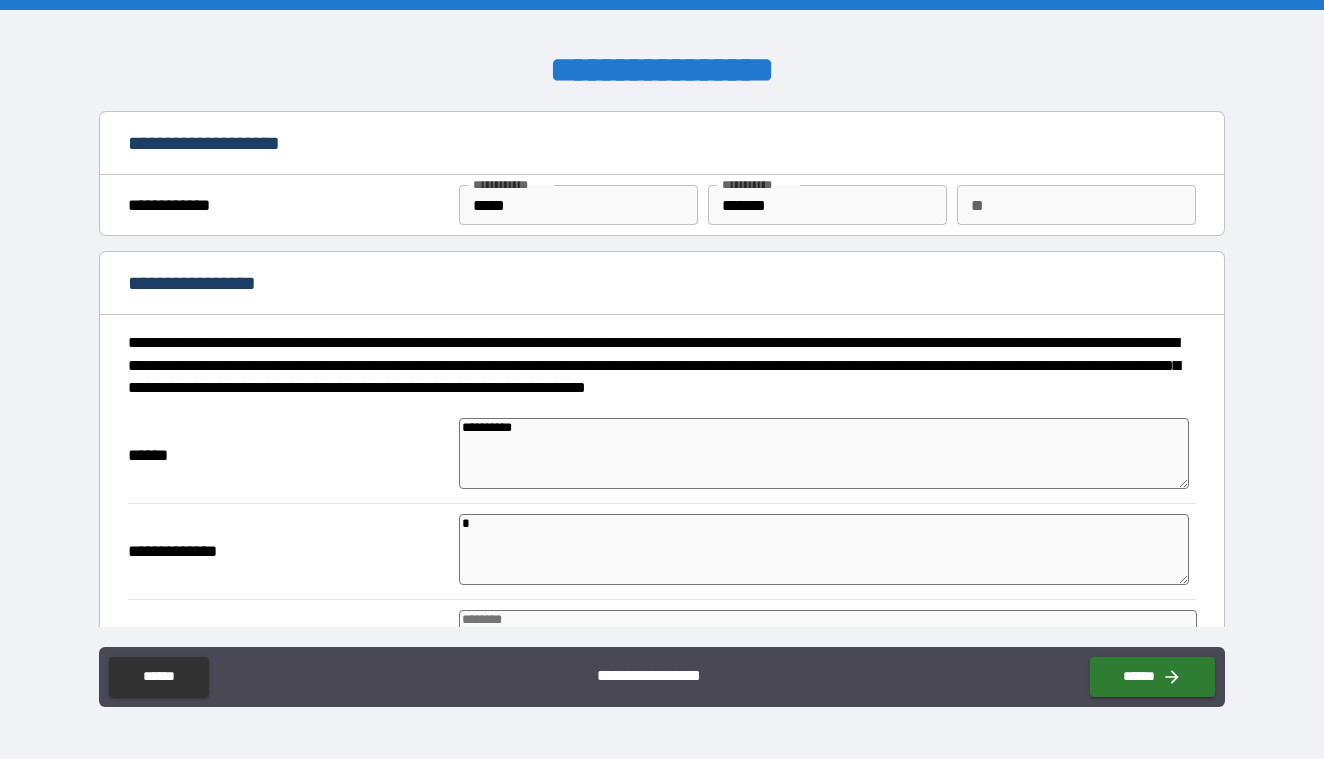 type on "*" 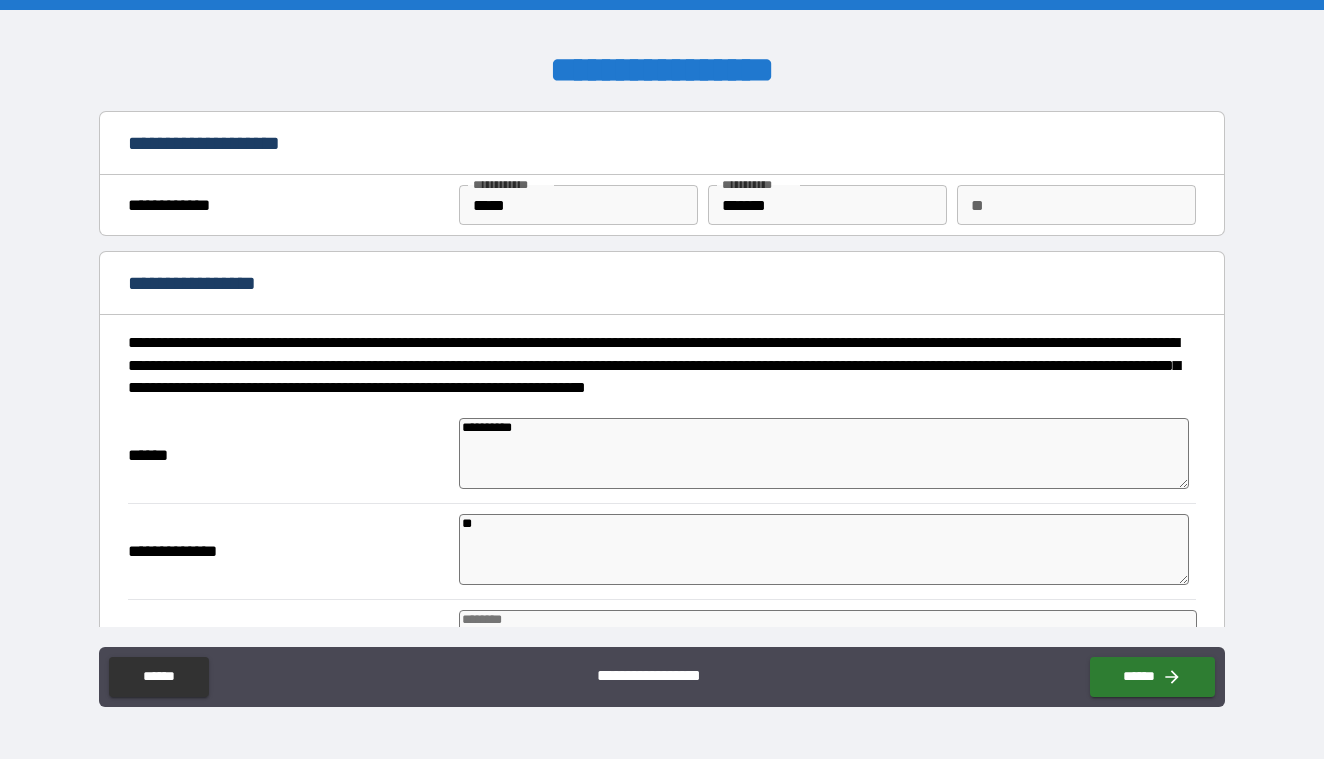 type on "*" 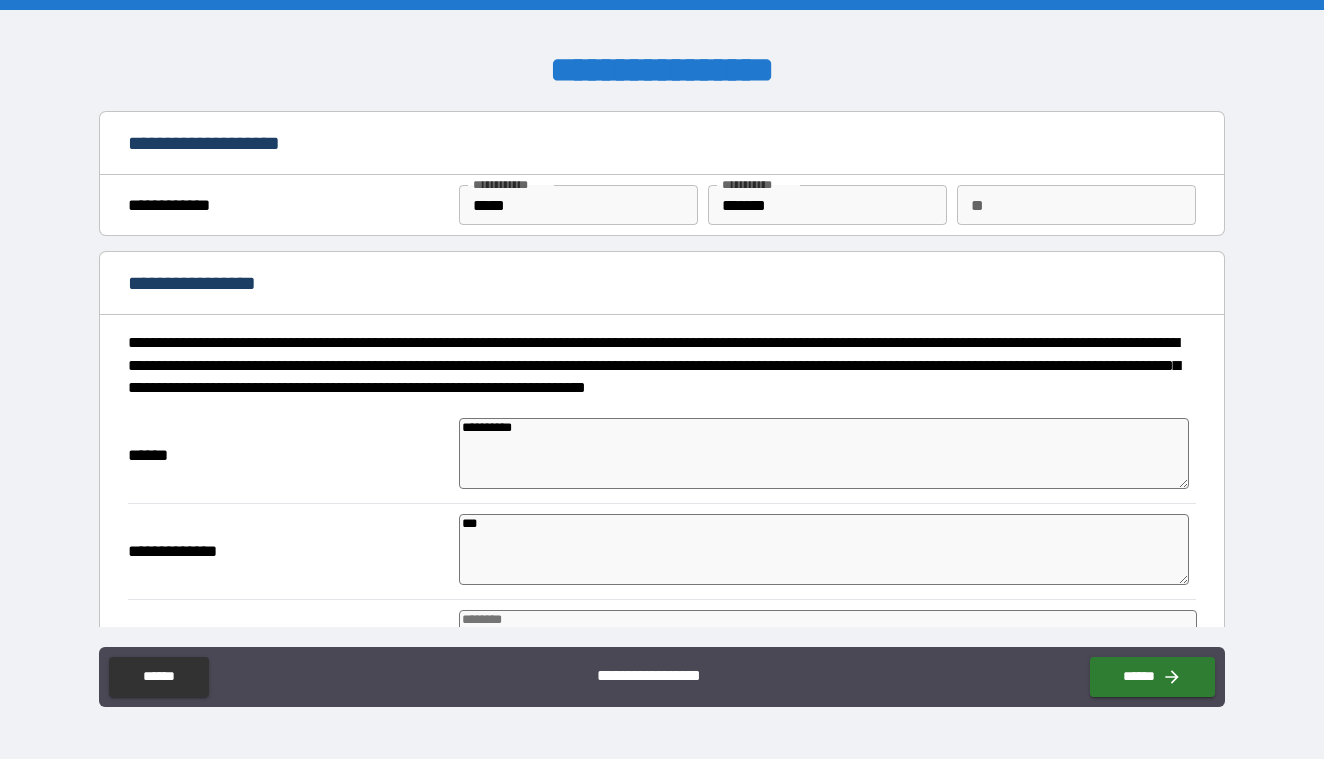 type on "*" 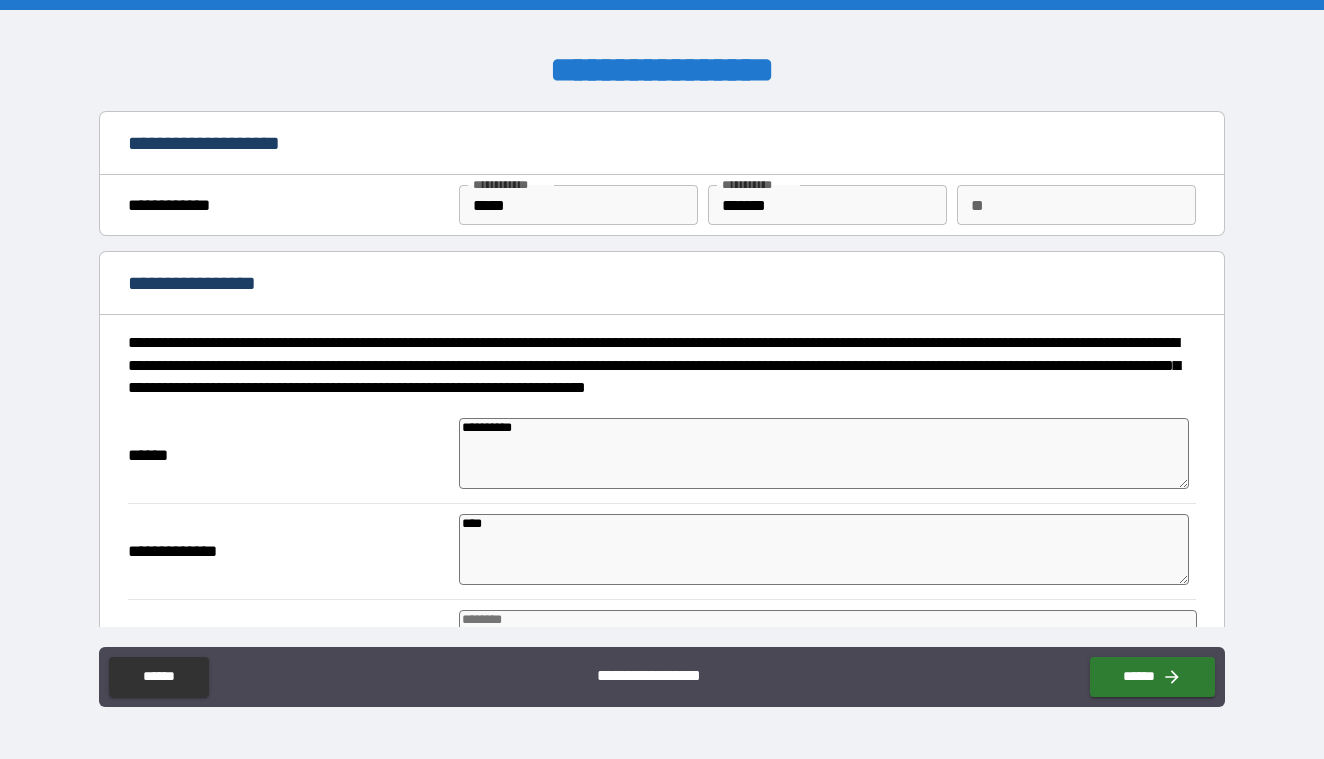 type on "*" 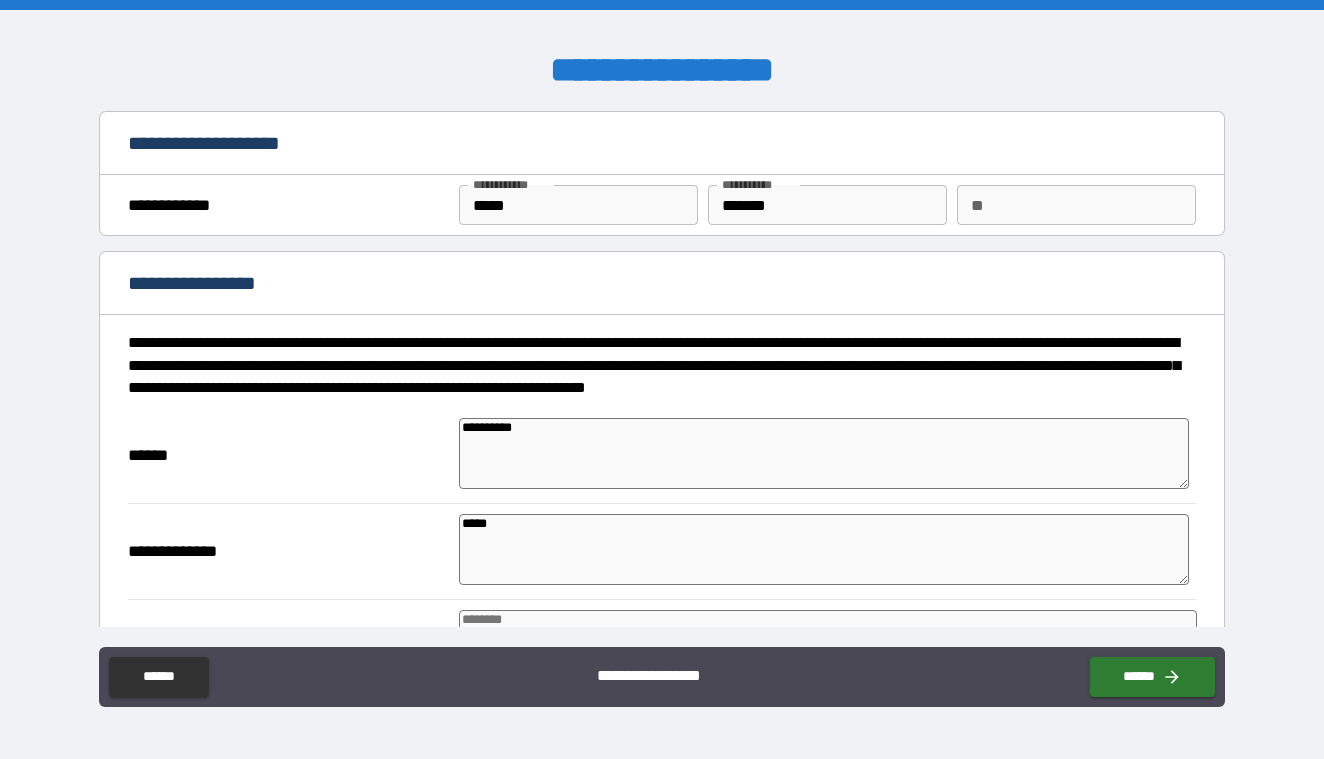 type on "*" 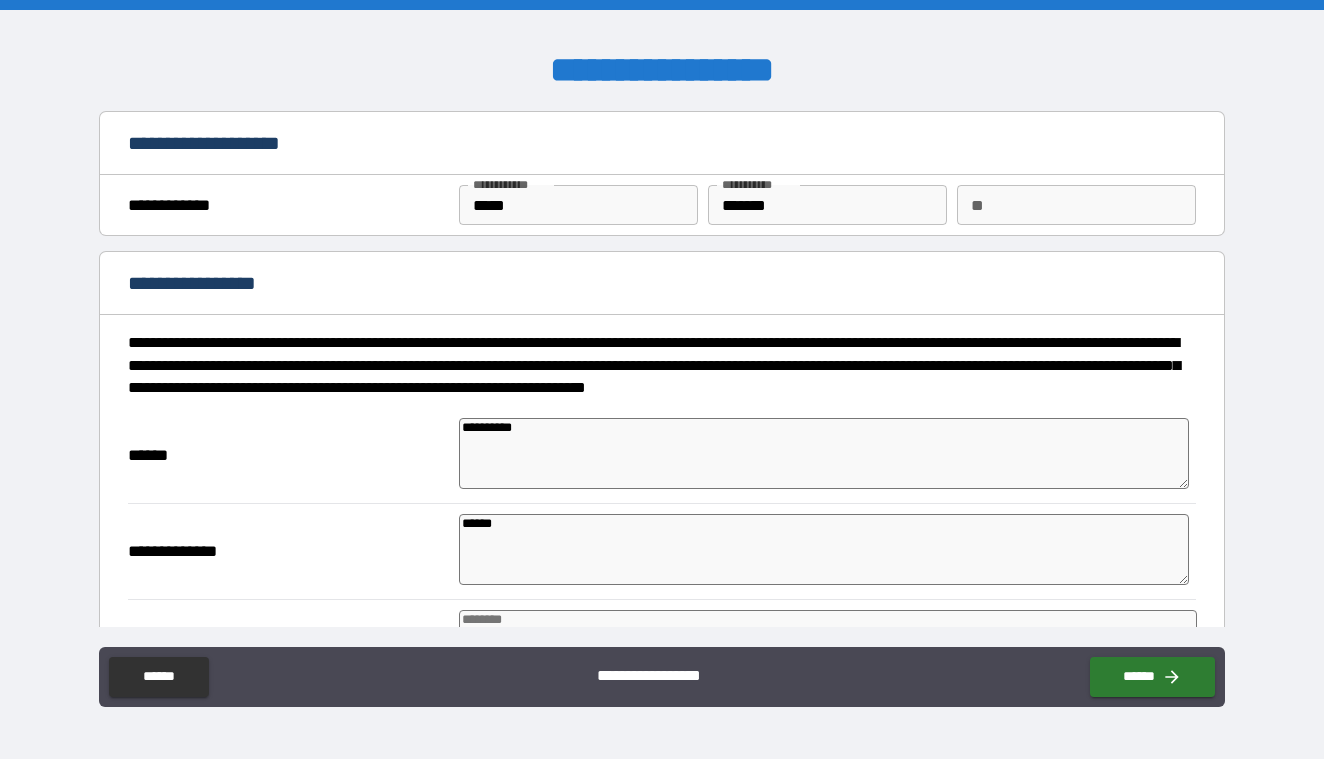 type on "*" 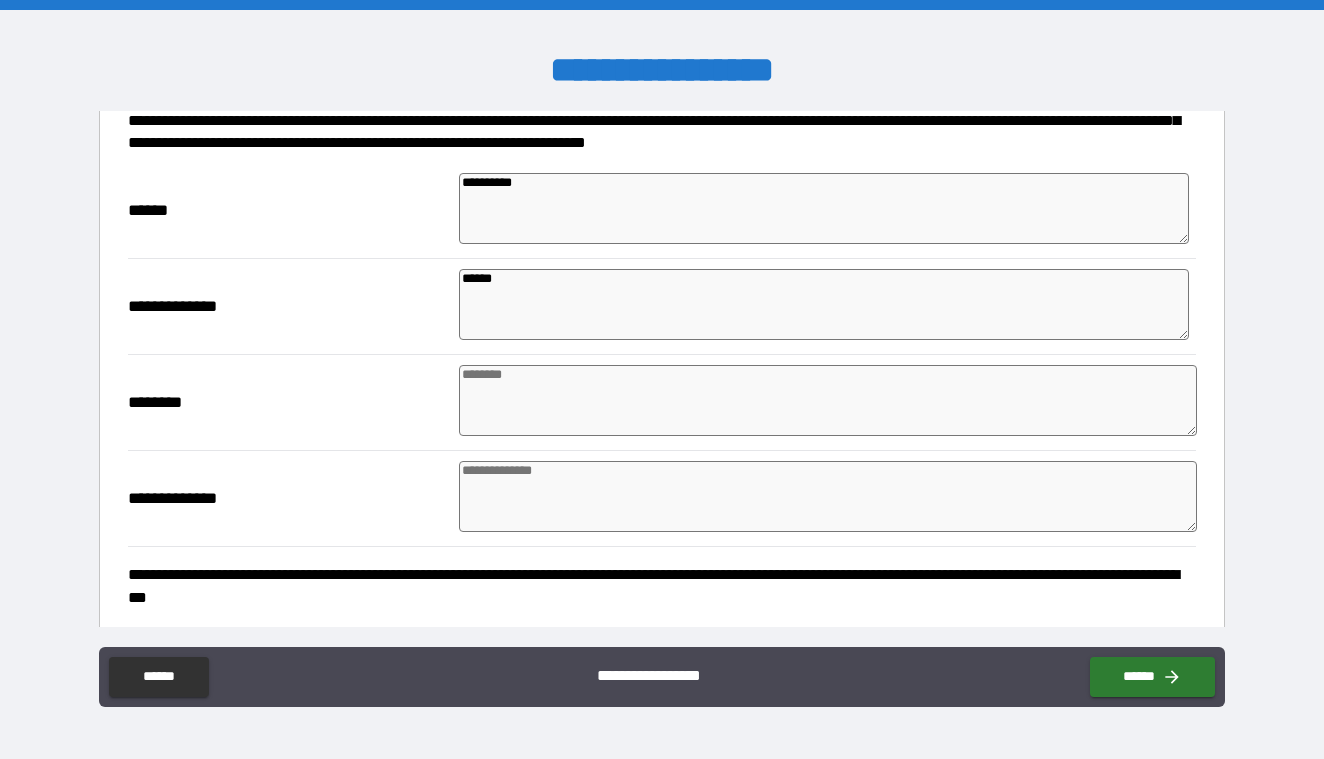 scroll, scrollTop: 248, scrollLeft: 0, axis: vertical 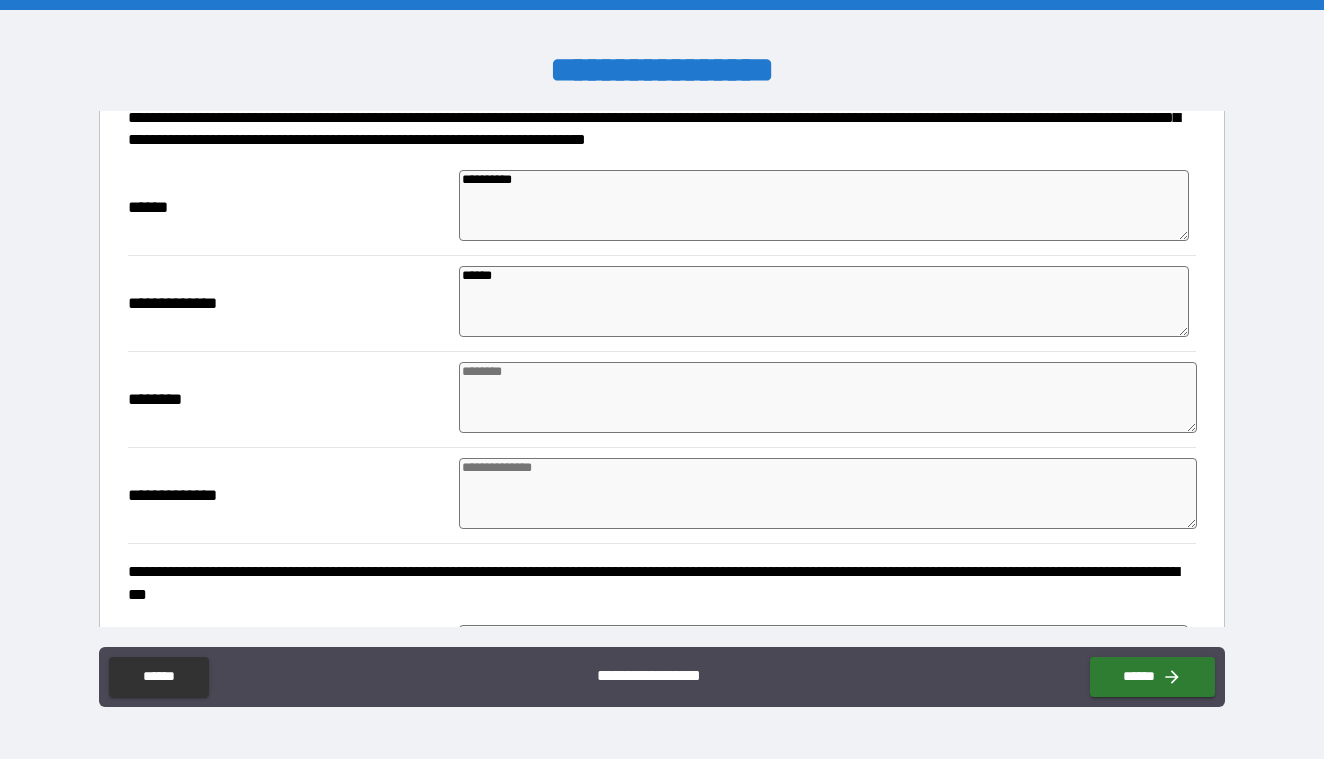 type on "******" 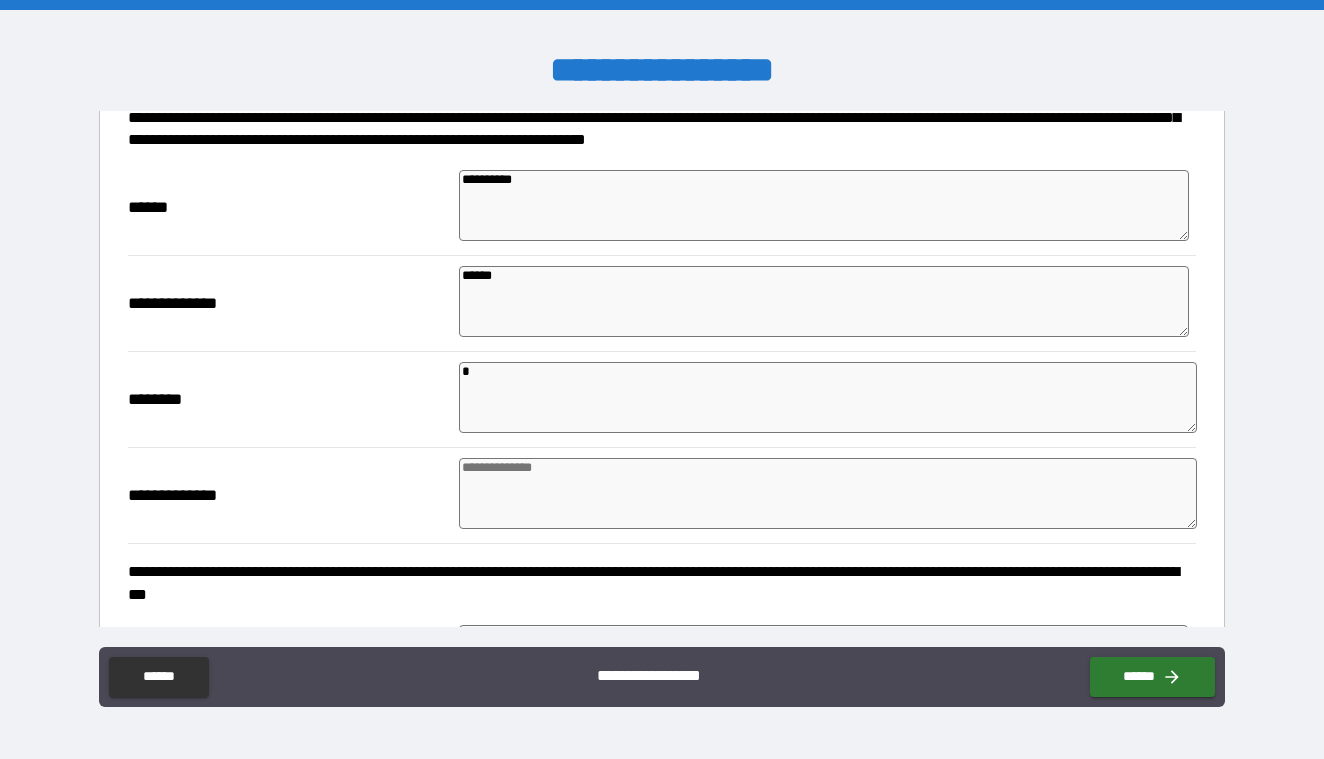 type on "*" 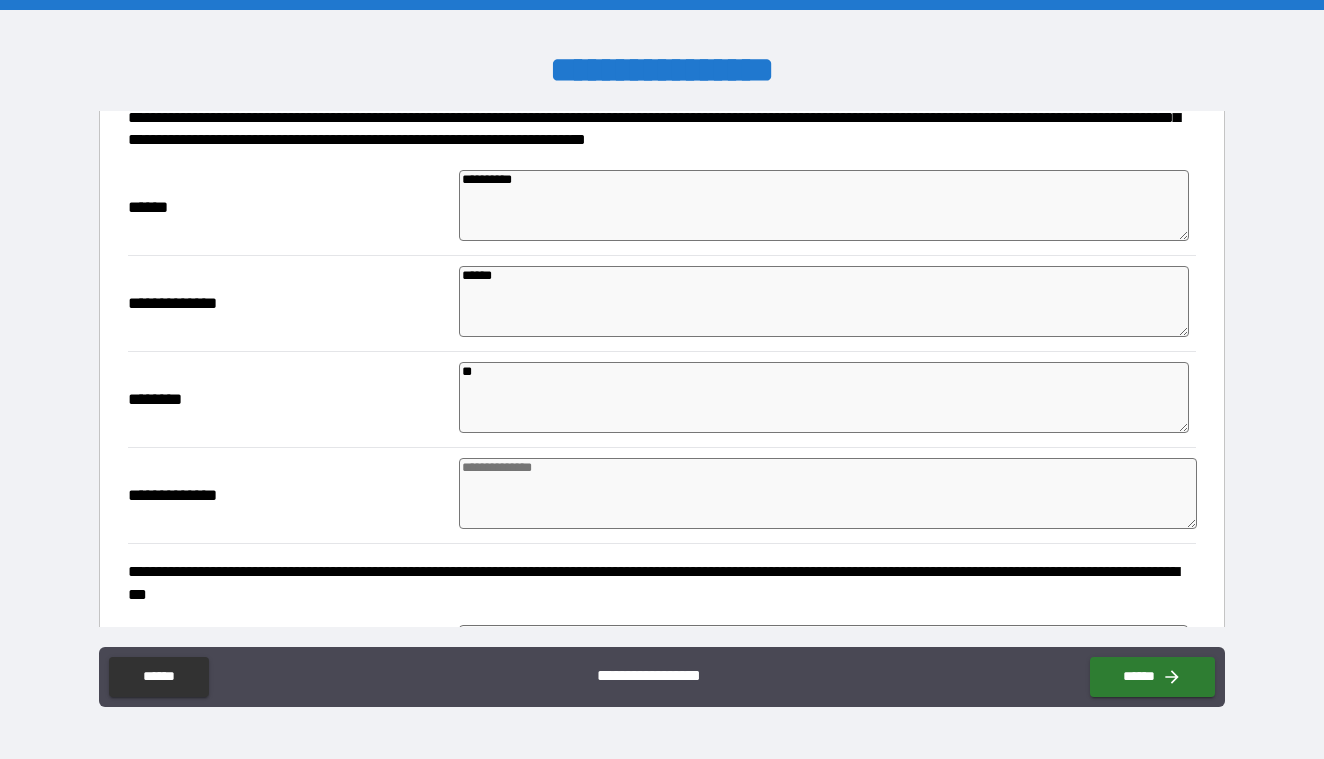 type on "*" 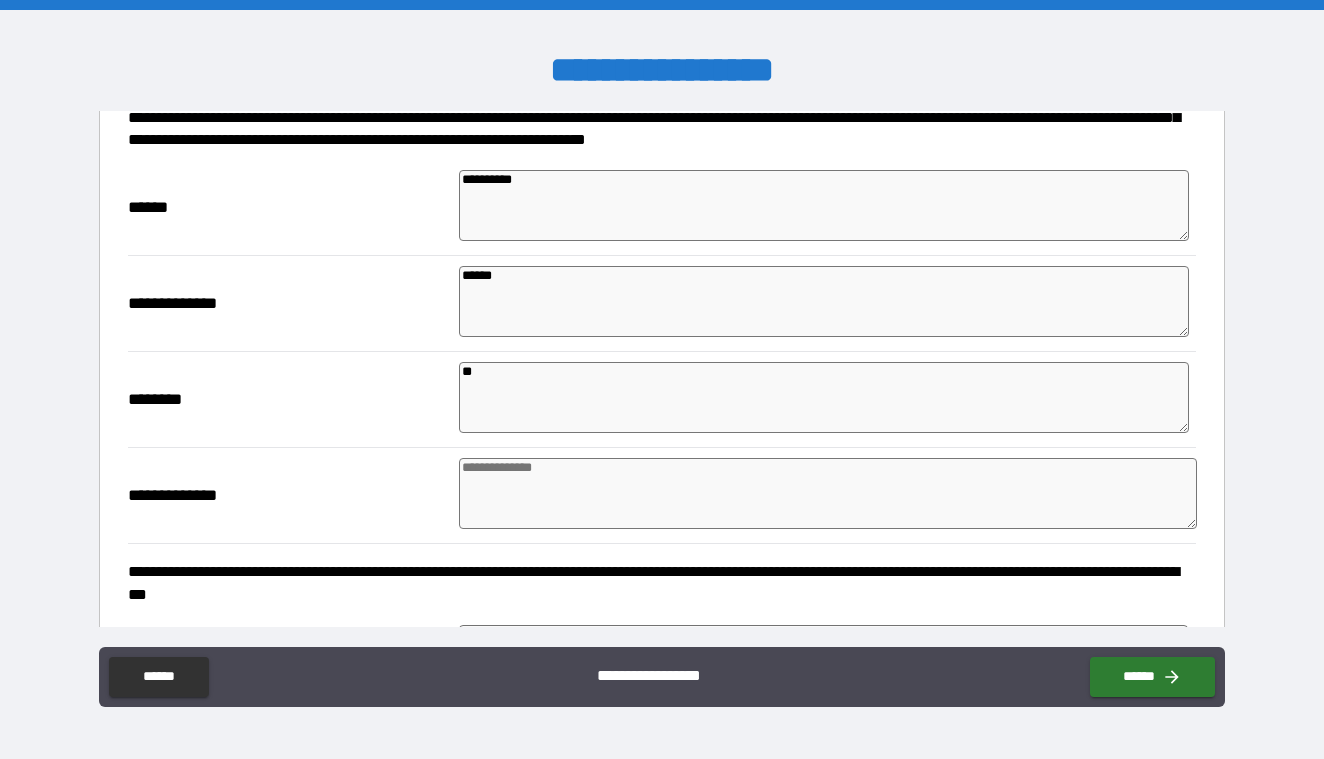 type on "*" 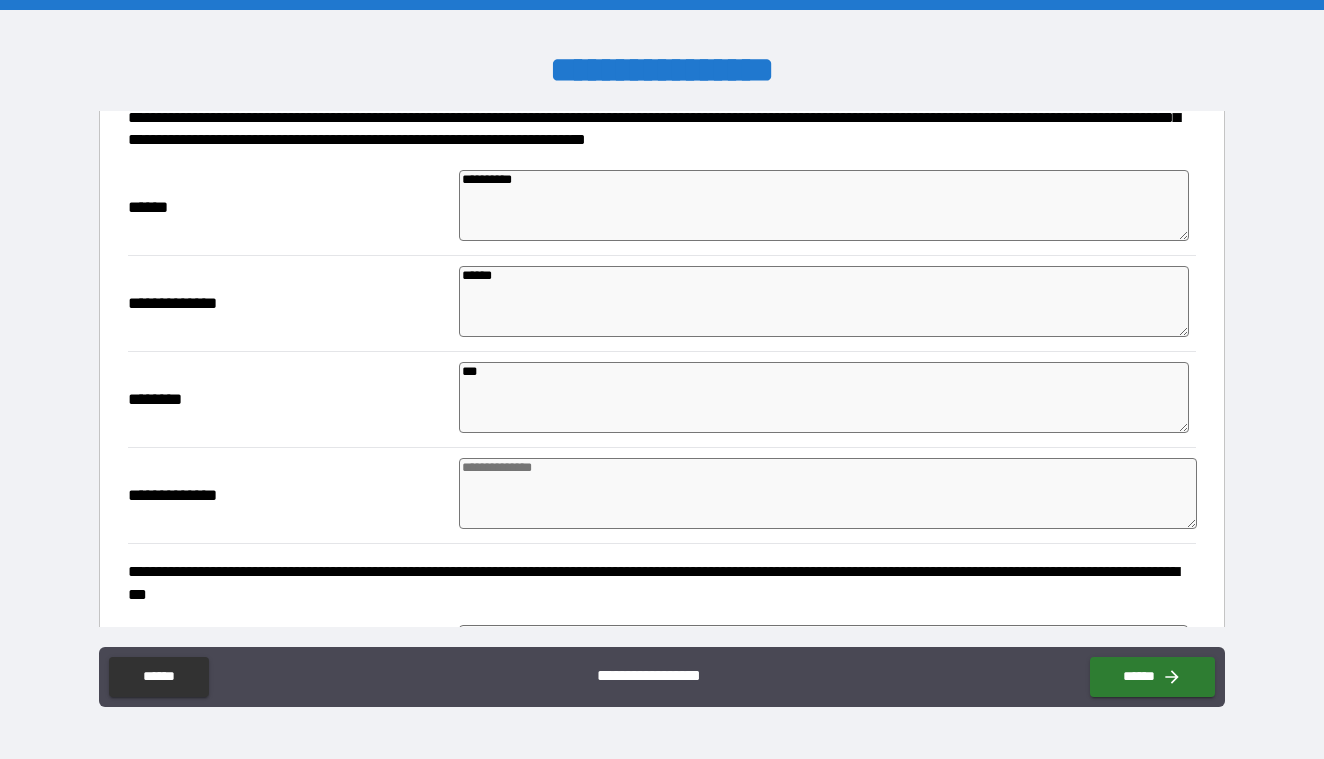 type on "*" 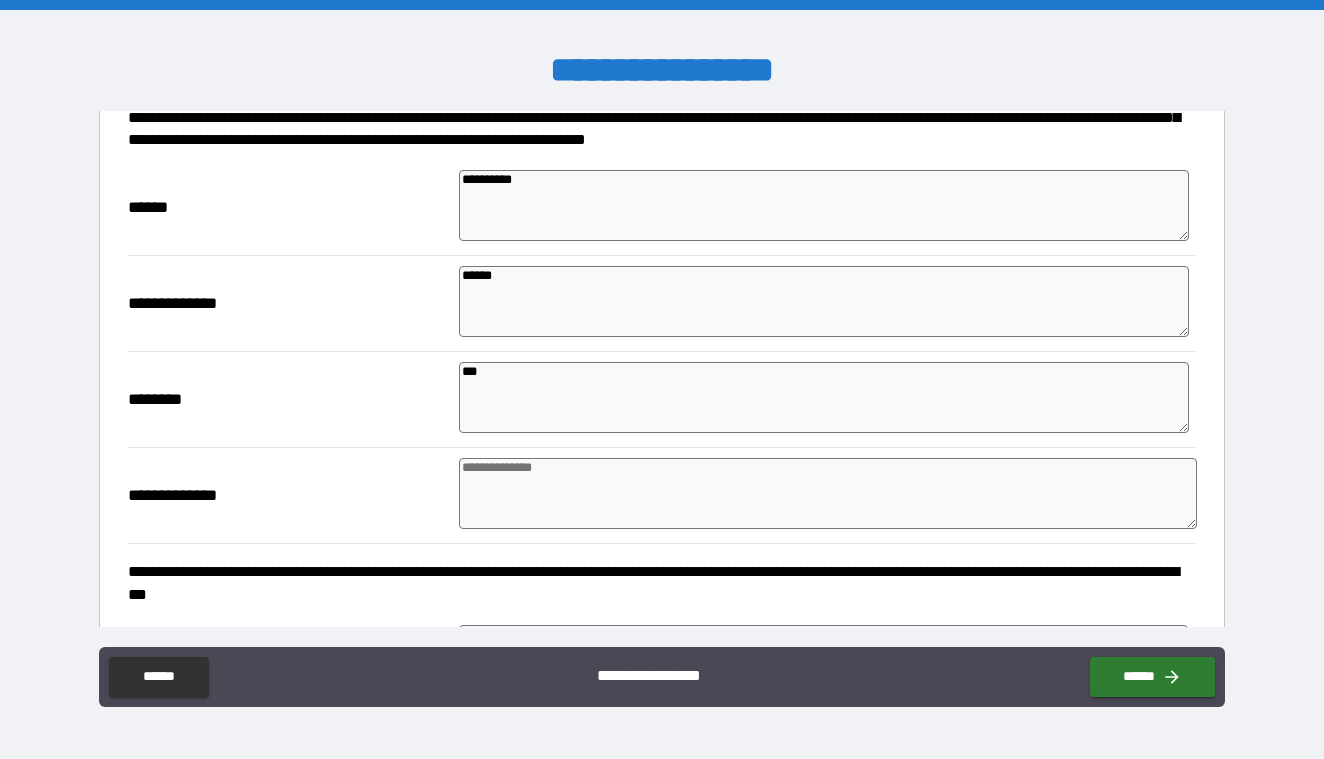 type on "*" 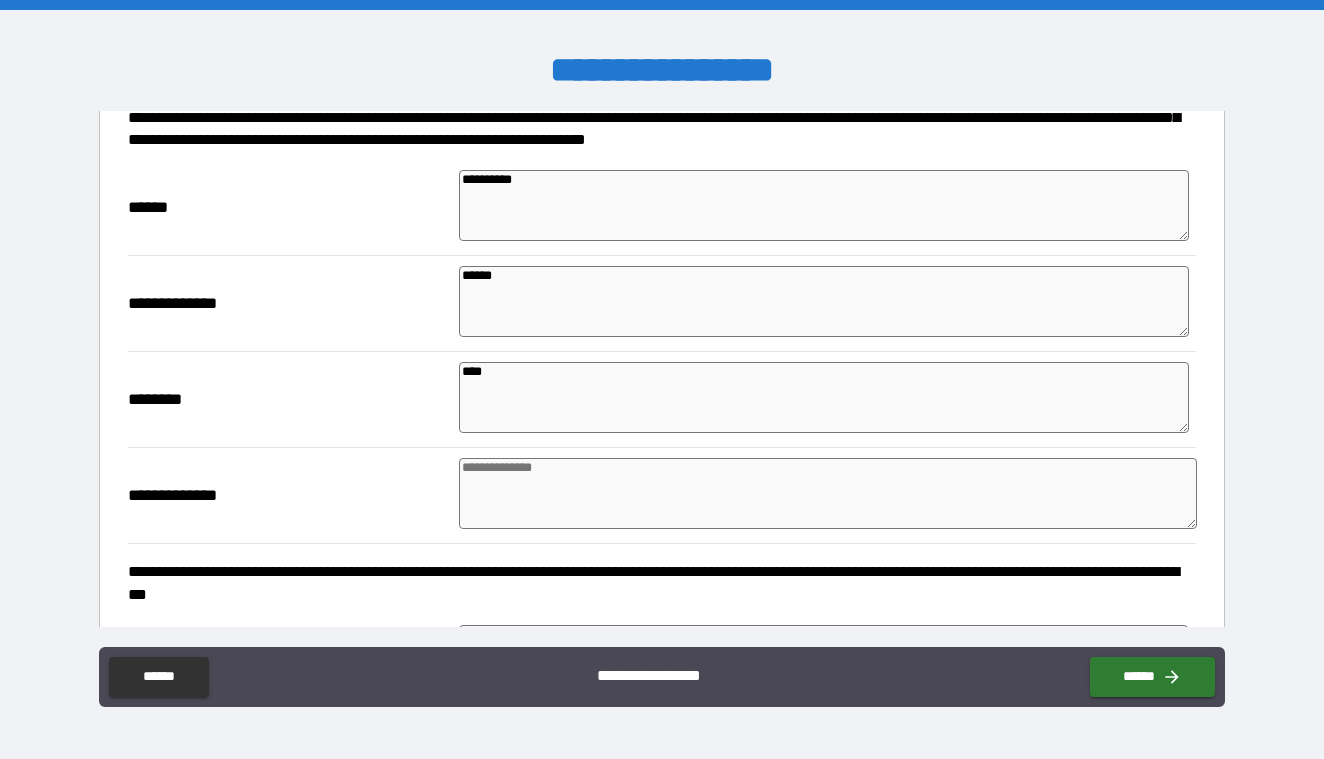 type on "*" 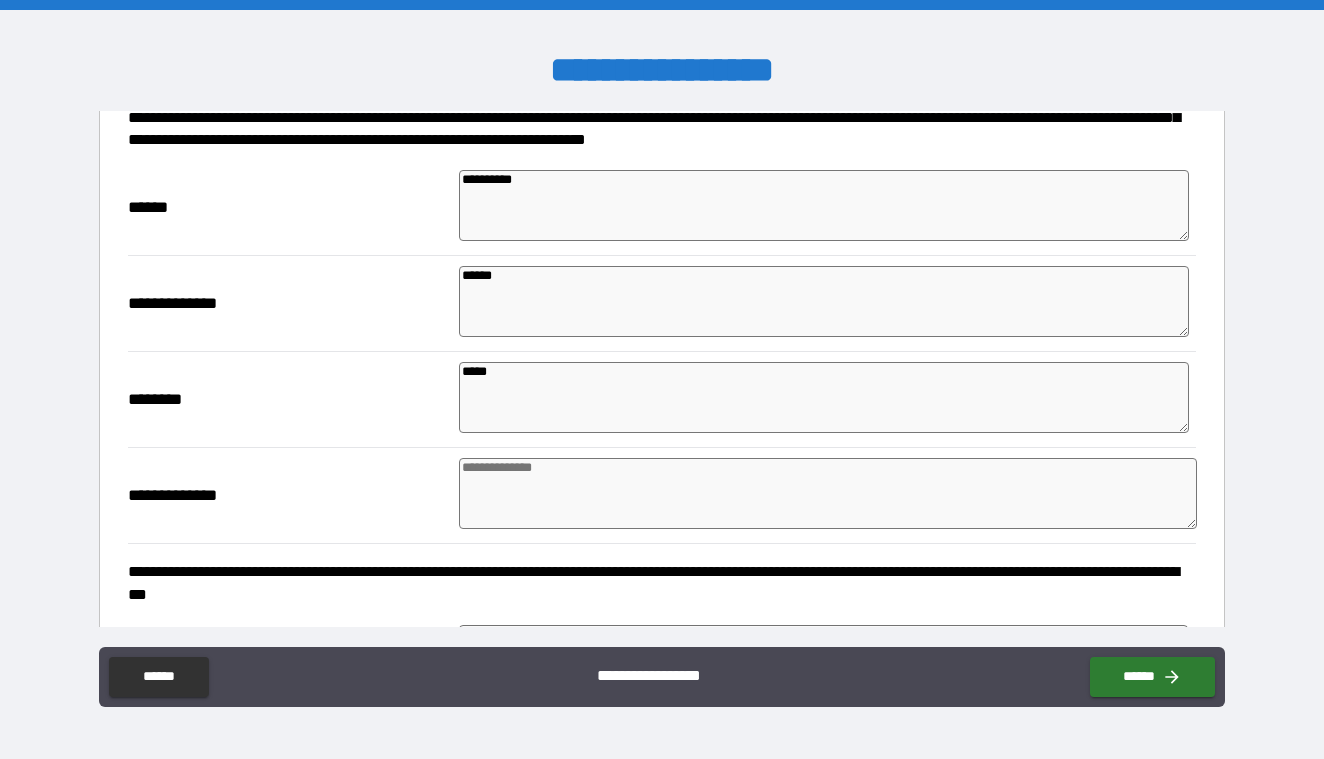 type on "*" 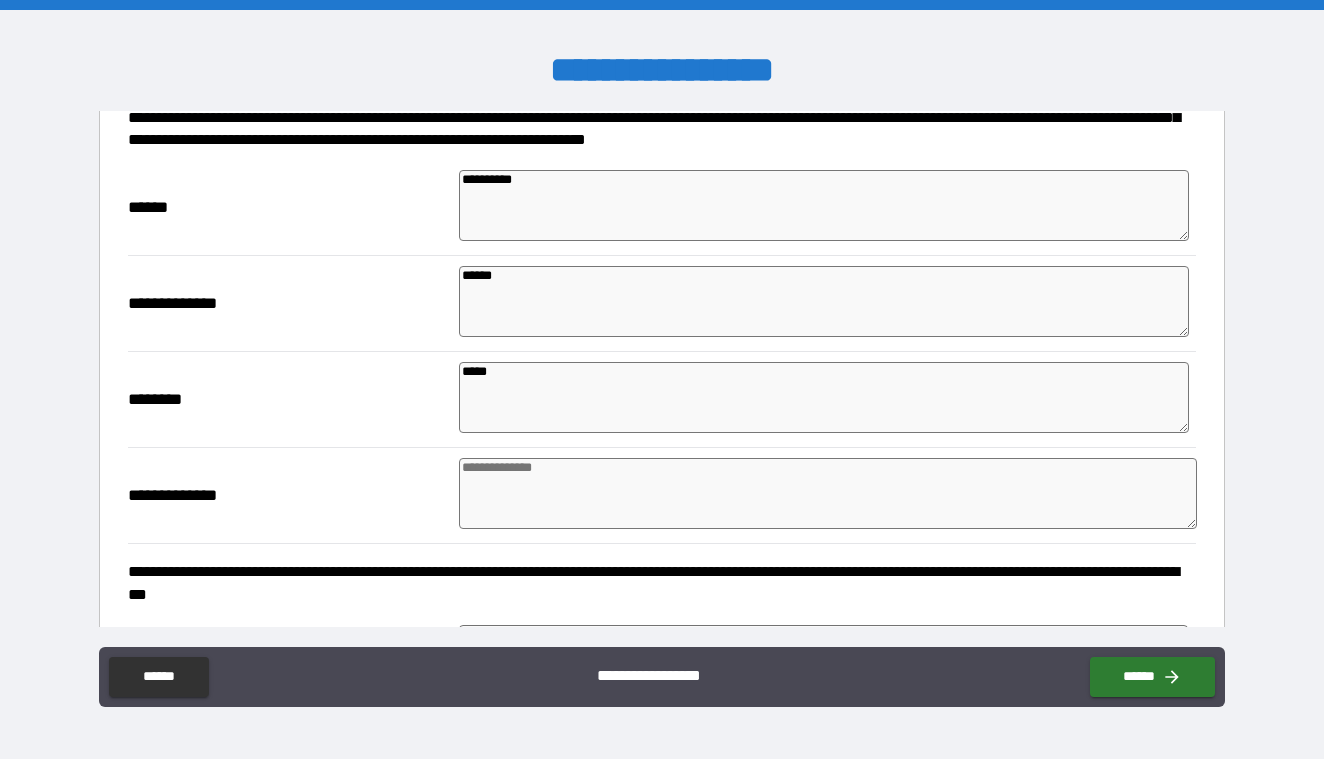 type on "*" 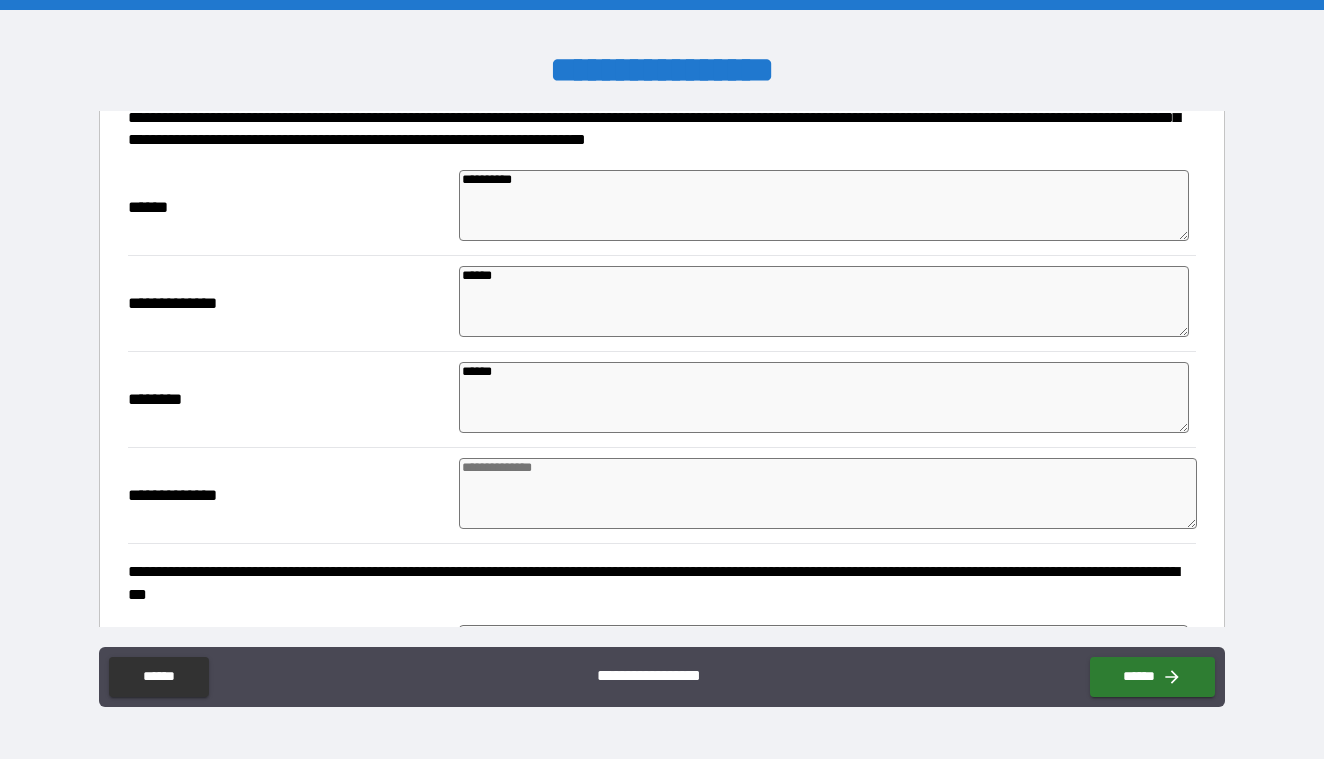 type on "*" 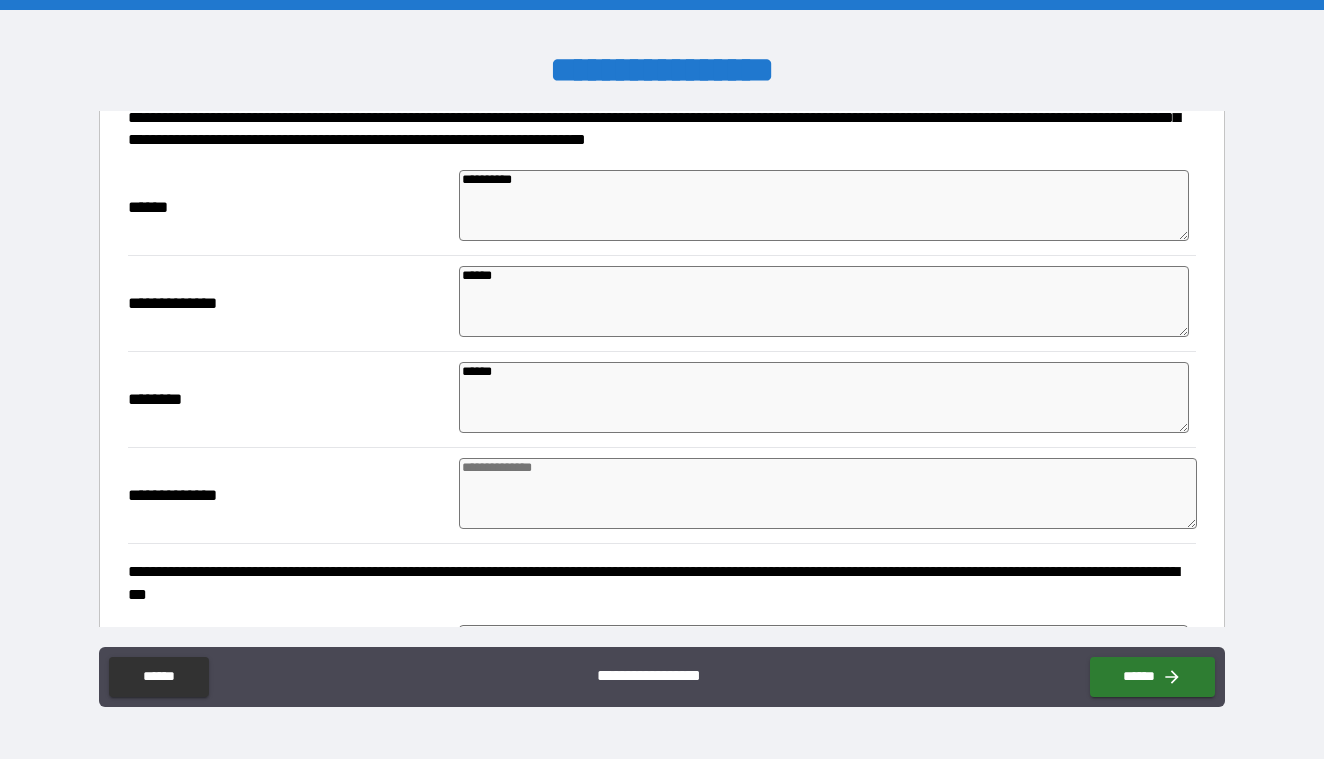 type on "*" 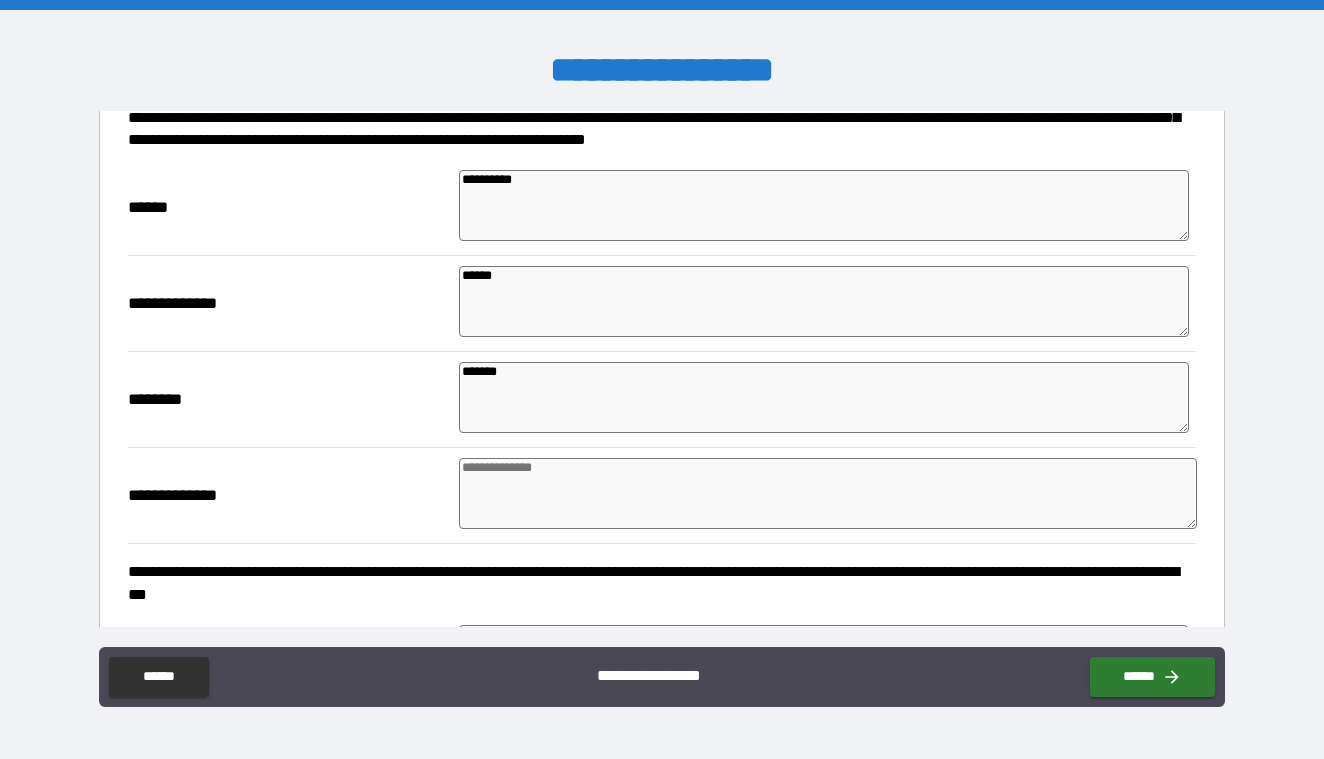 type on "*" 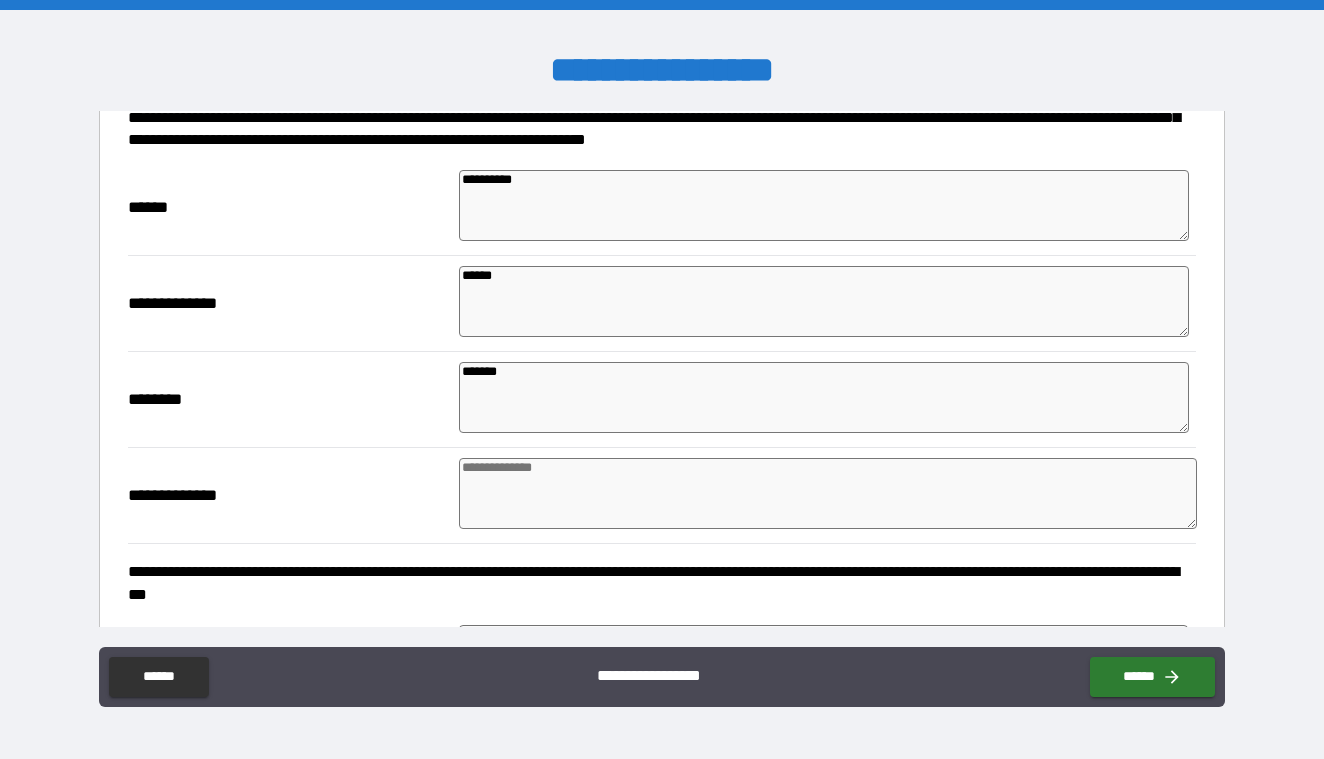 type on "*" 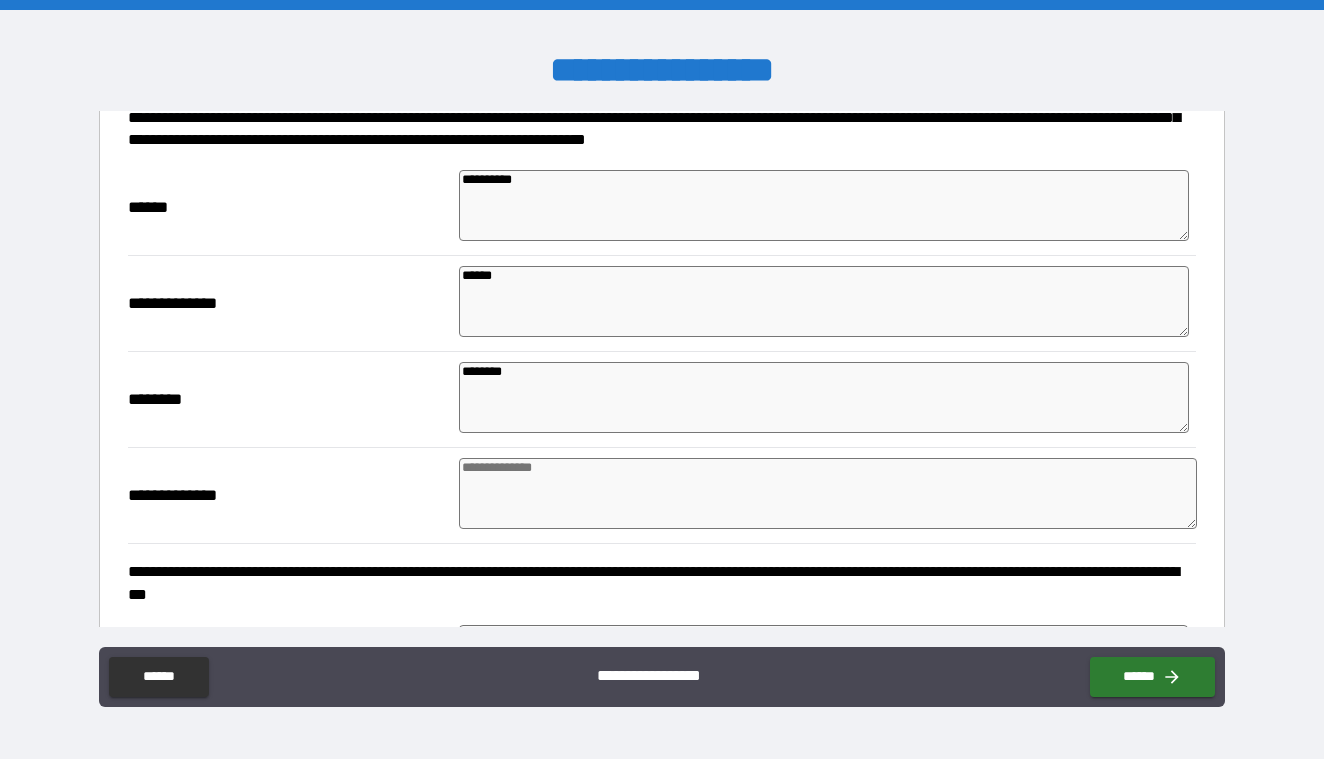 type on "*" 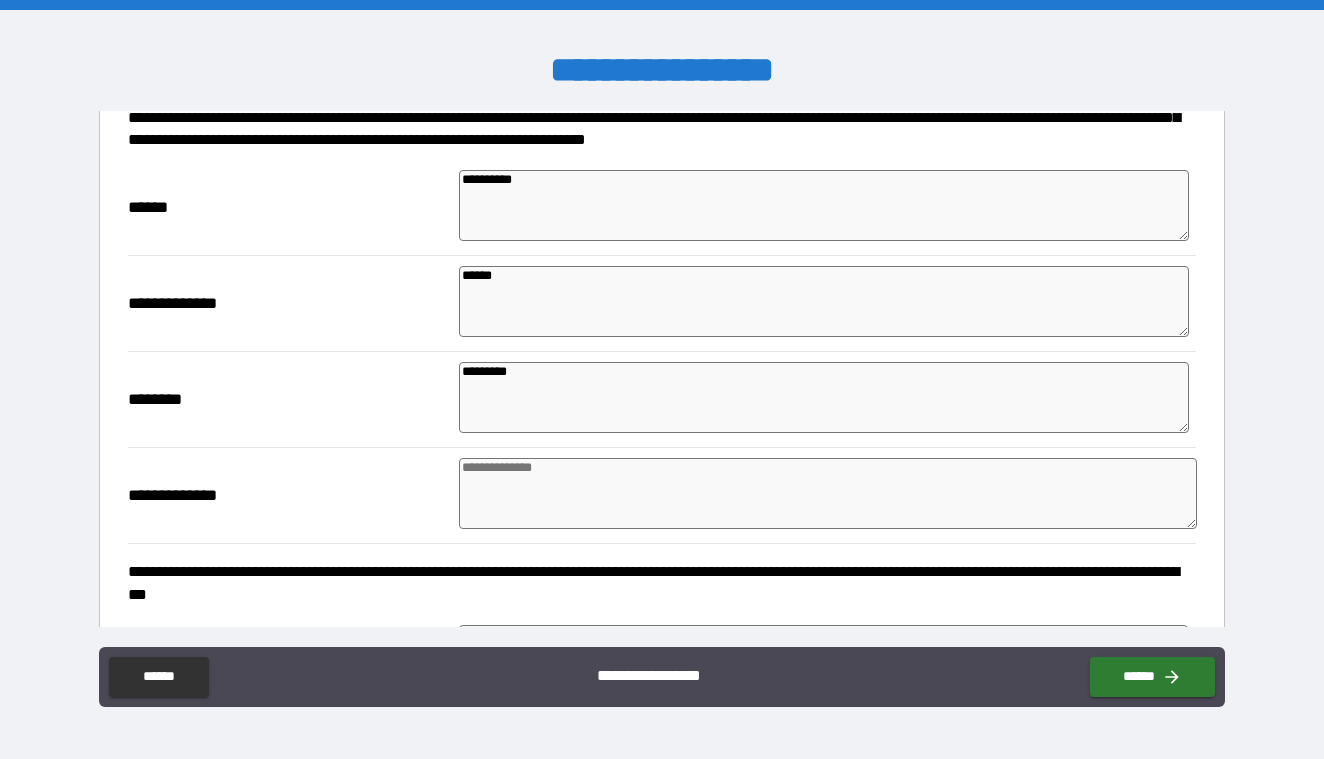 type on "*" 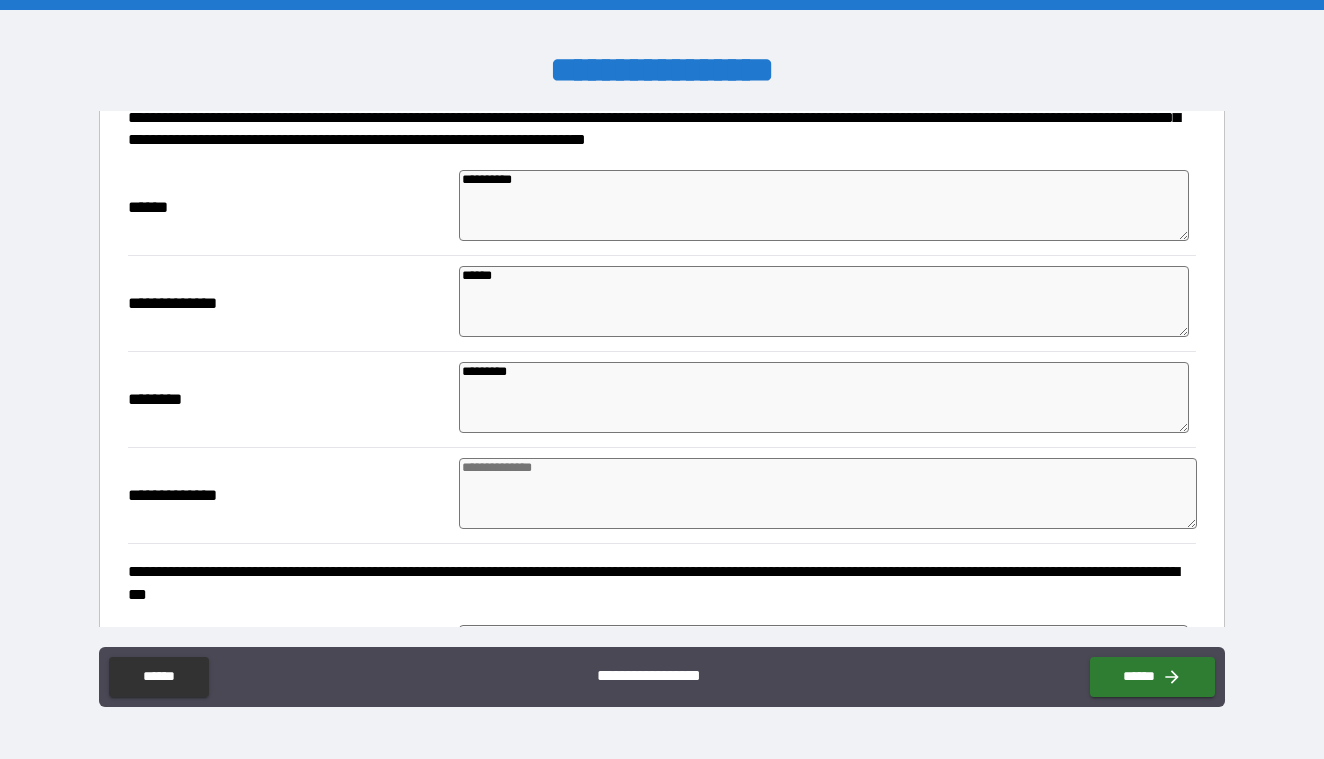 type on "*" 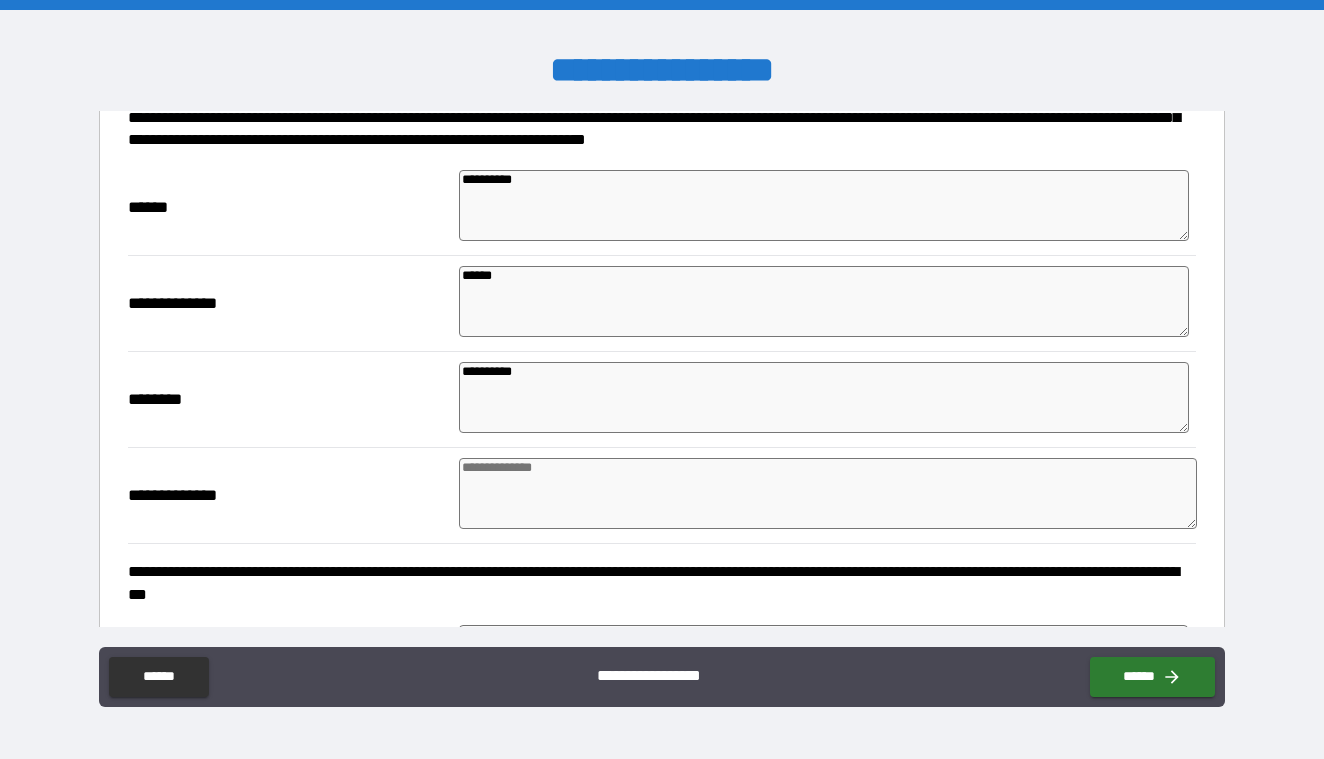 type on "*" 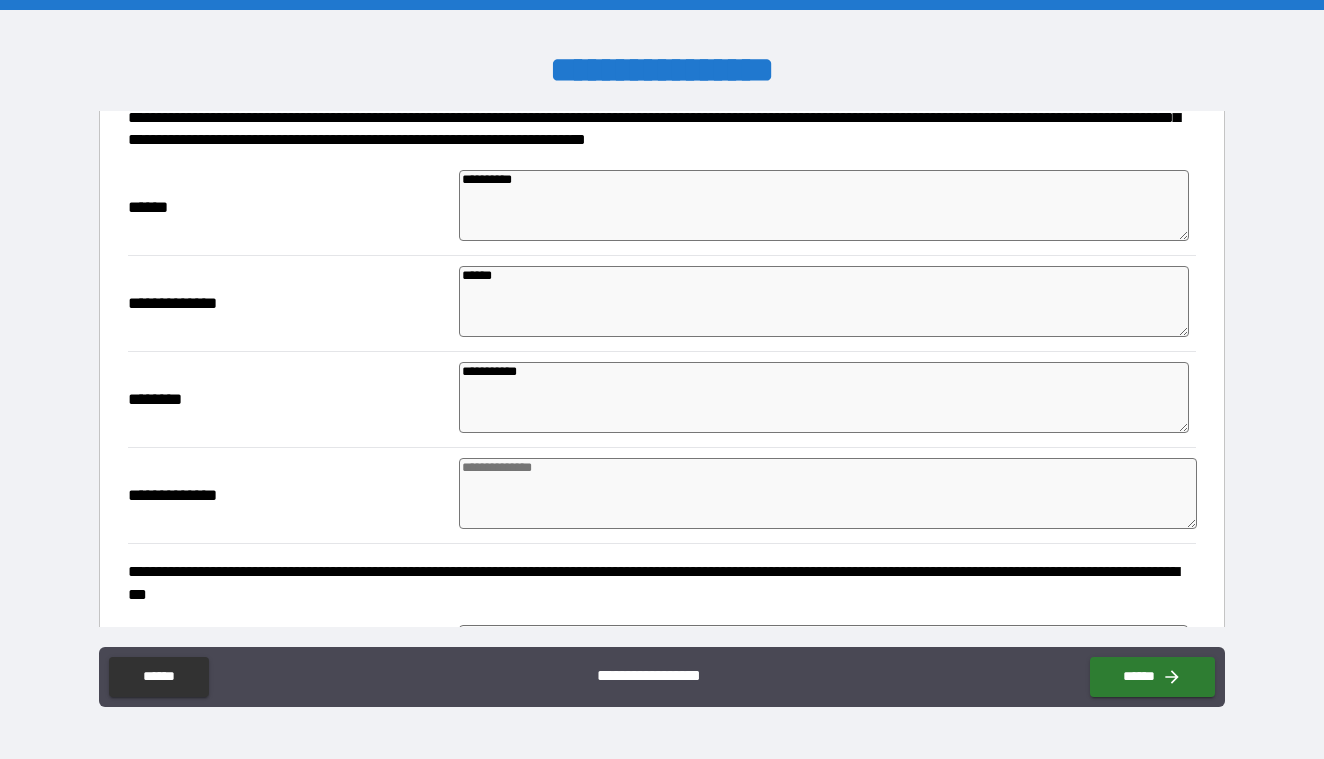 type on "*" 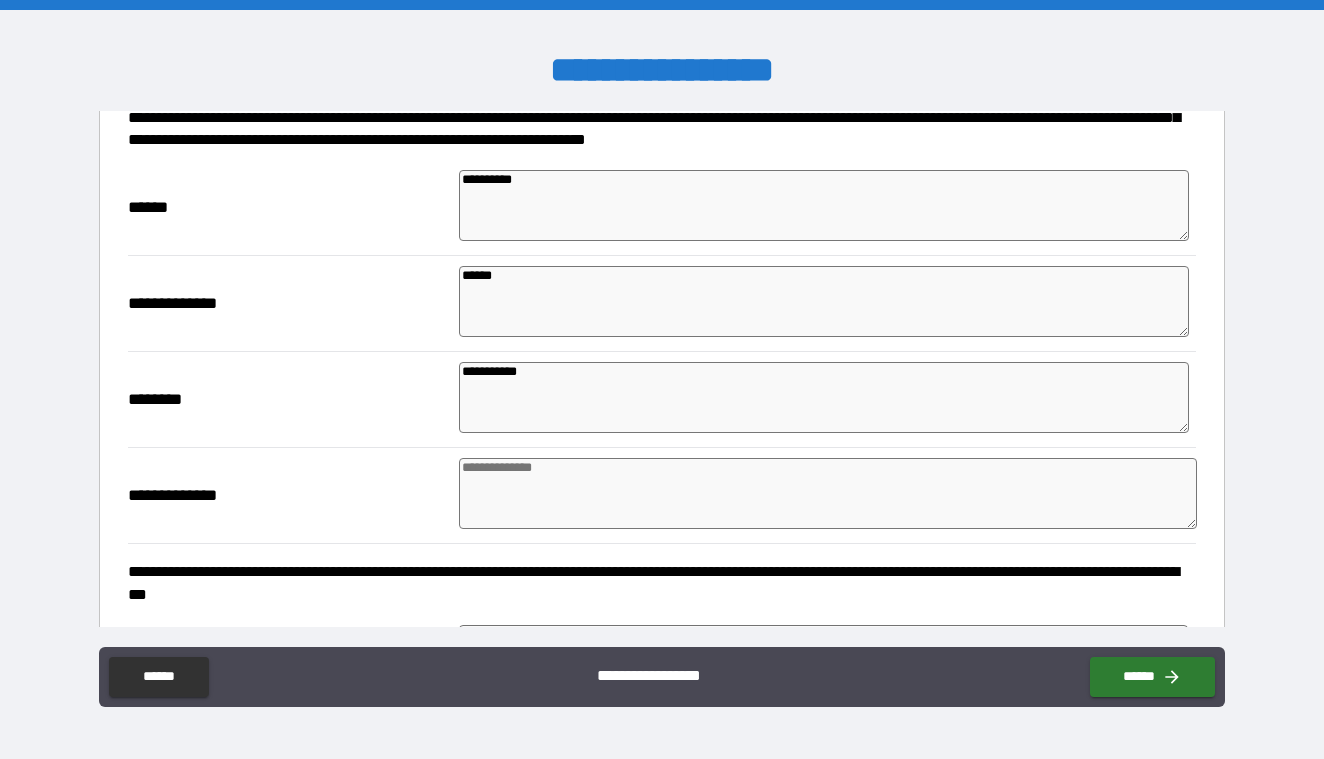 type on "*" 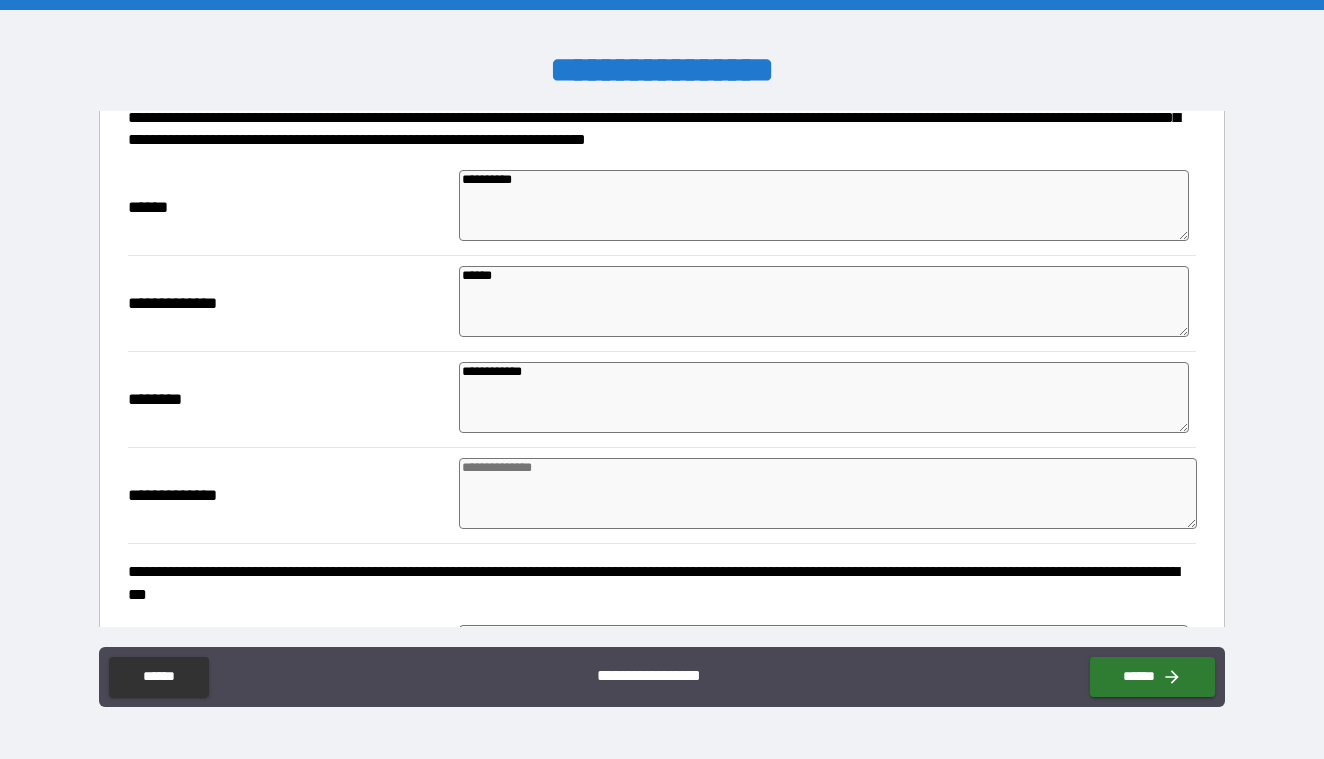 type on "*" 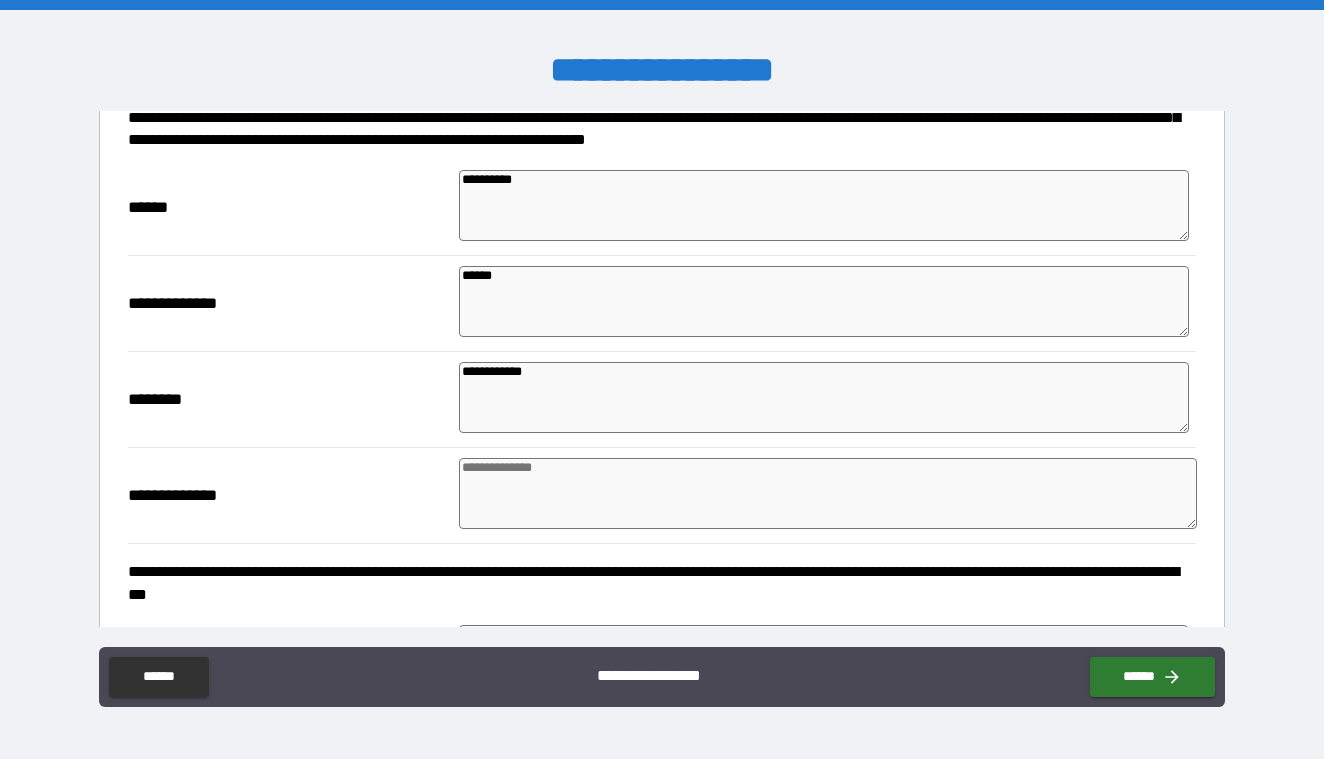 type on "*" 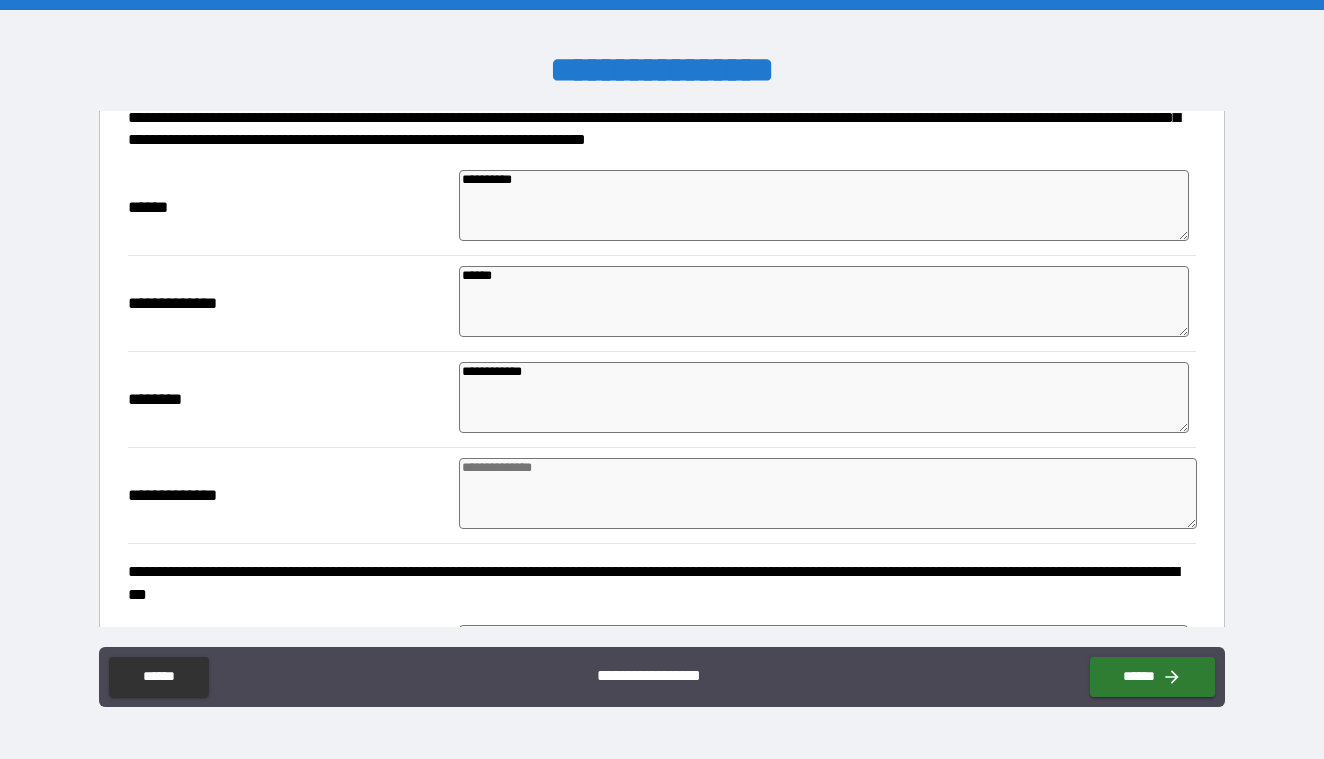 type 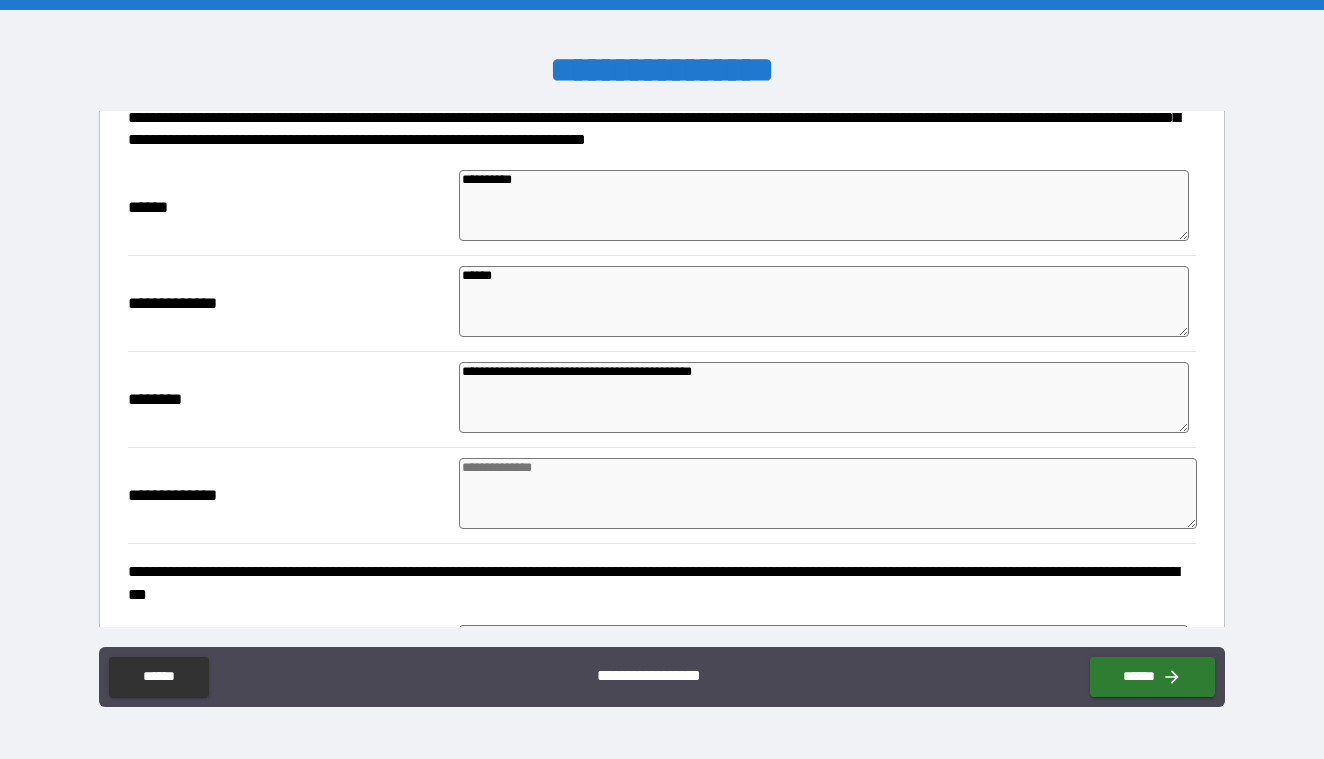 click at bounding box center (827, 493) 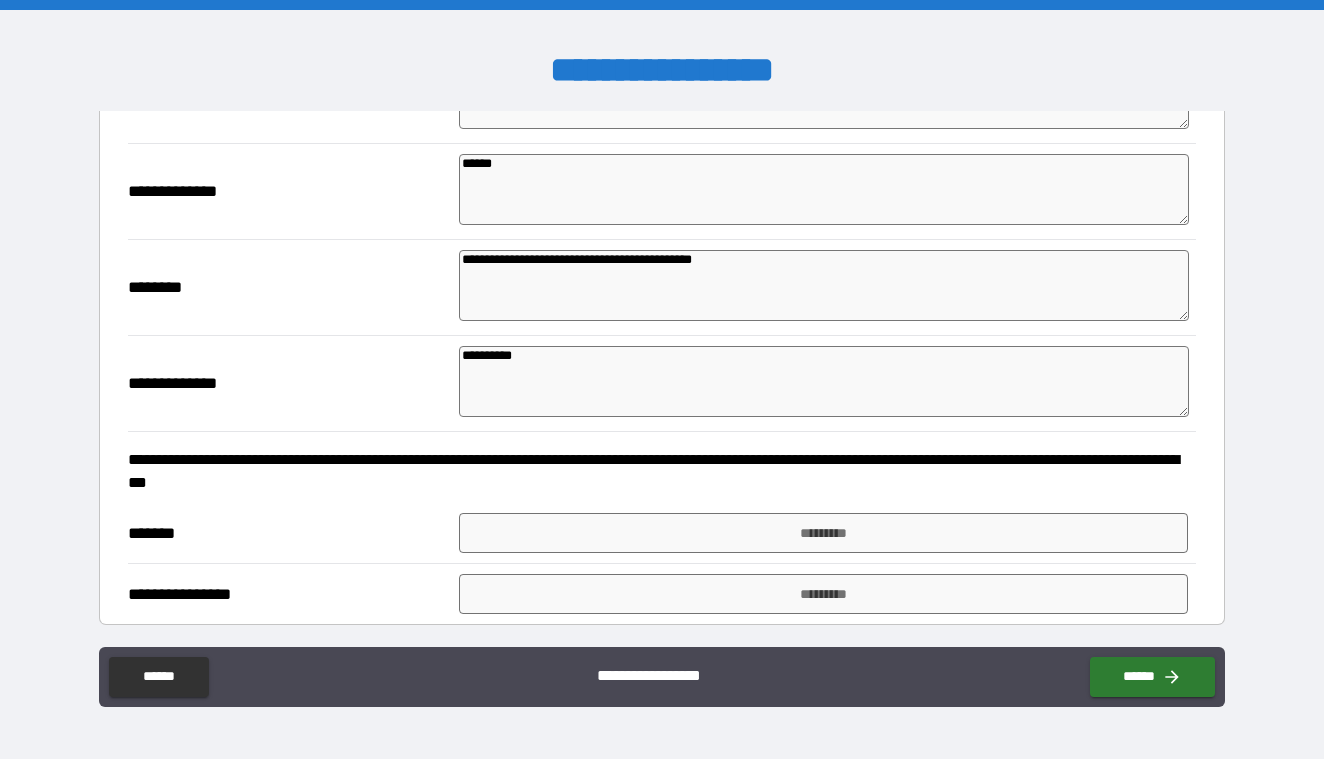 scroll, scrollTop: 412, scrollLeft: 0, axis: vertical 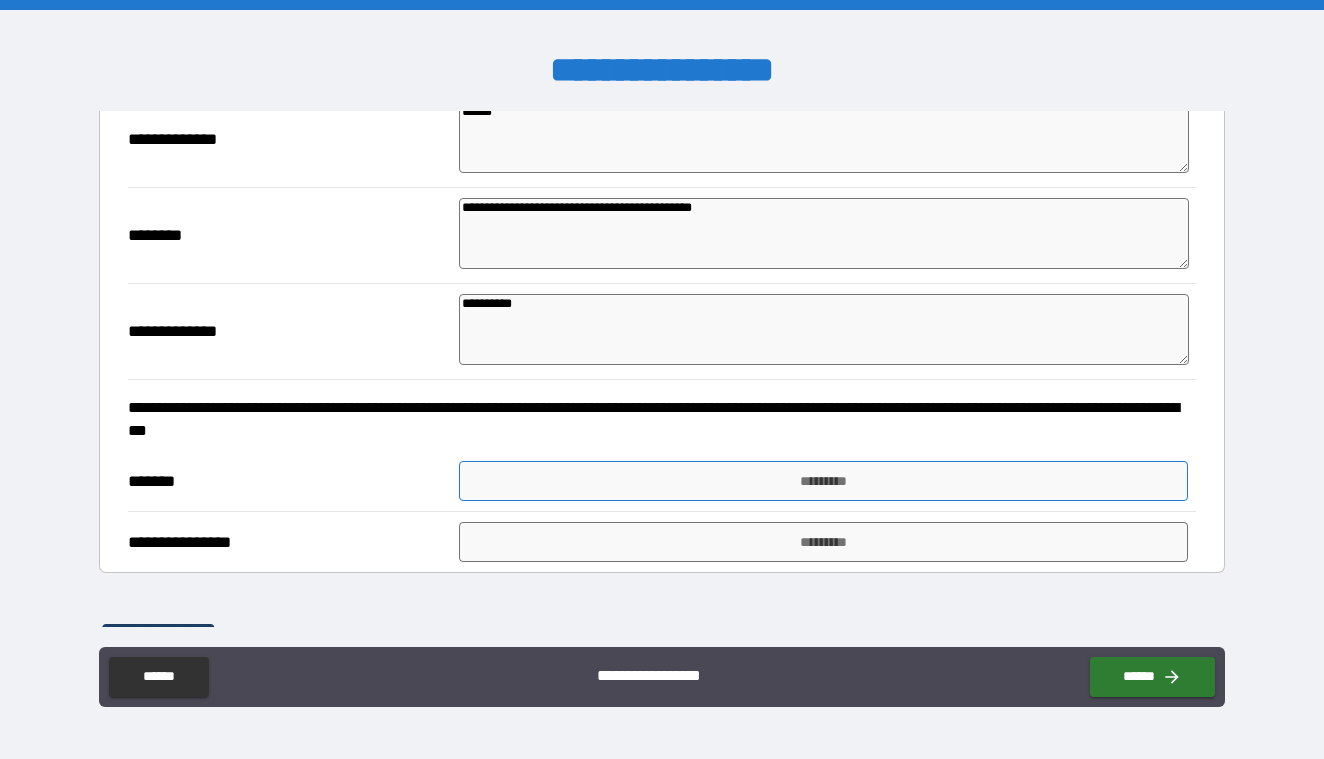 click on "*********" at bounding box center (823, 481) 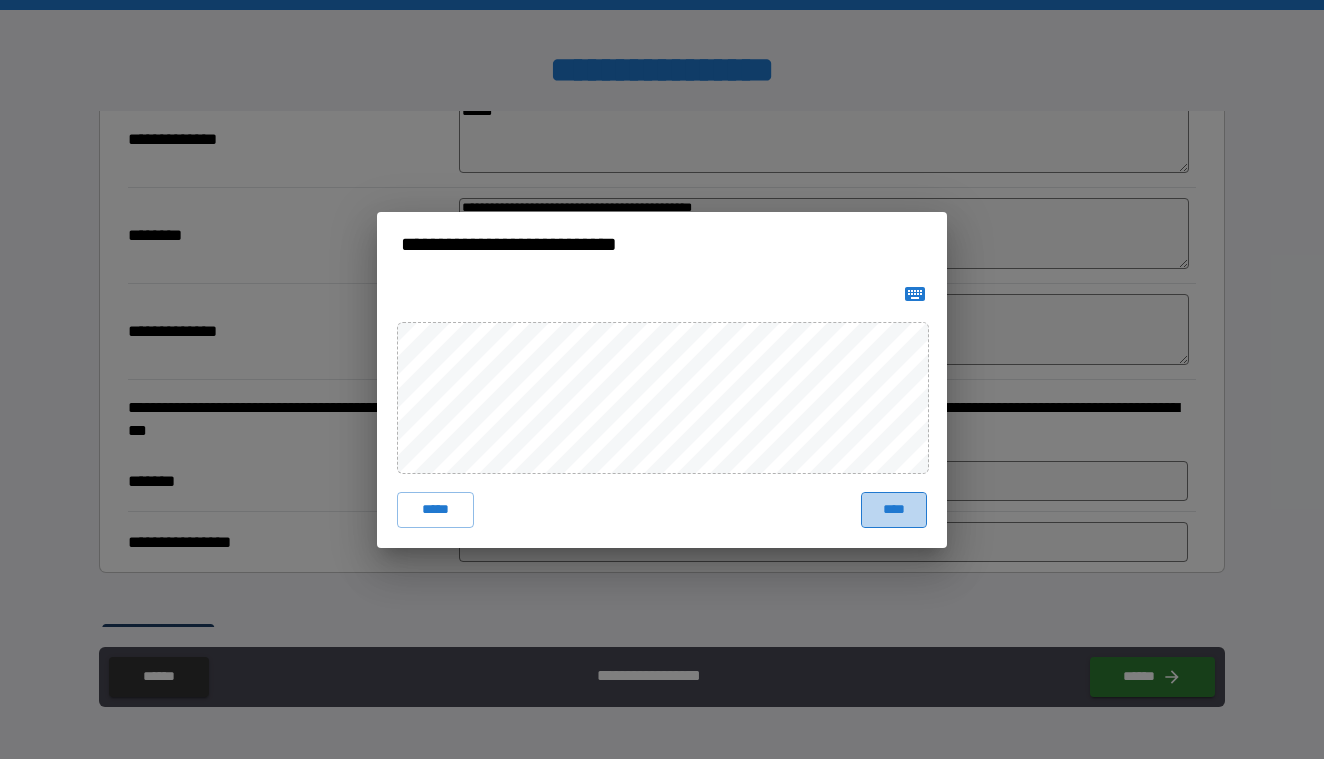 click on "****" at bounding box center [894, 510] 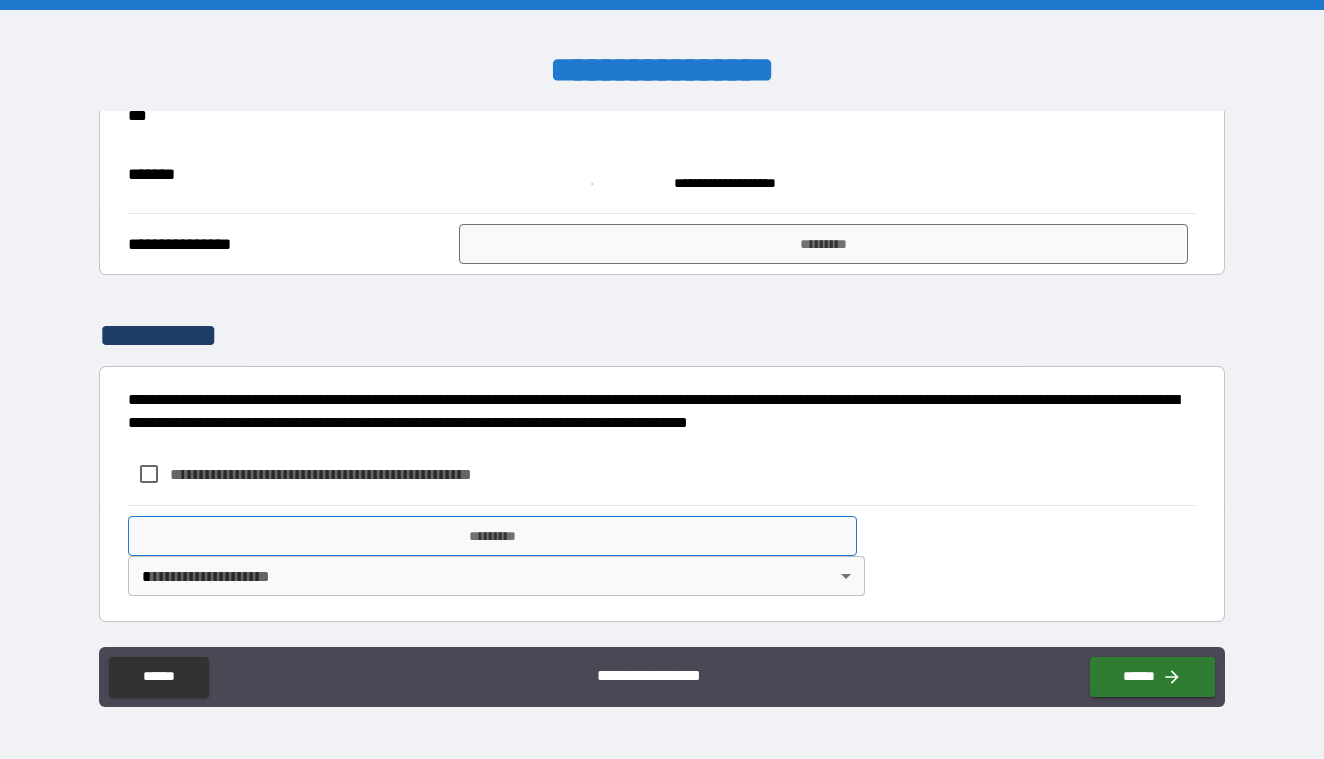 scroll, scrollTop: 727, scrollLeft: 0, axis: vertical 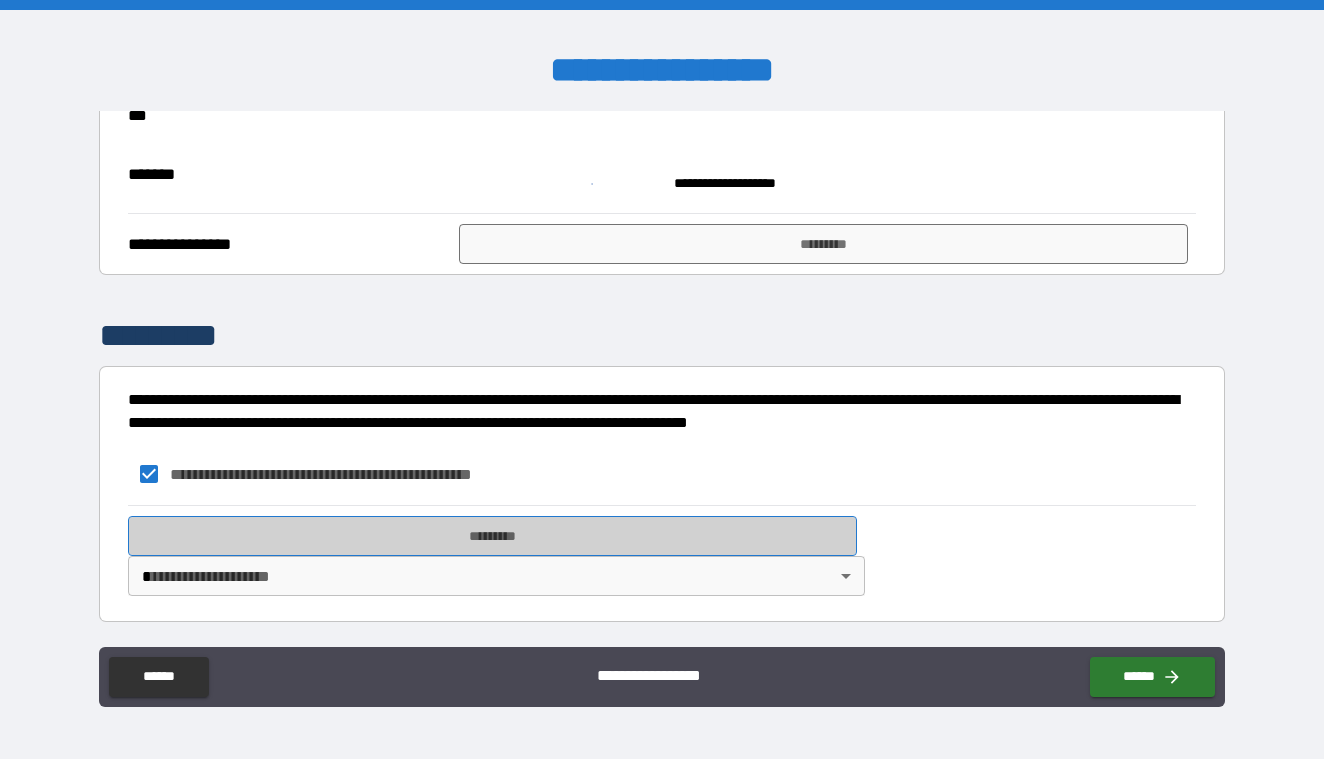 click on "*********" at bounding box center [492, 536] 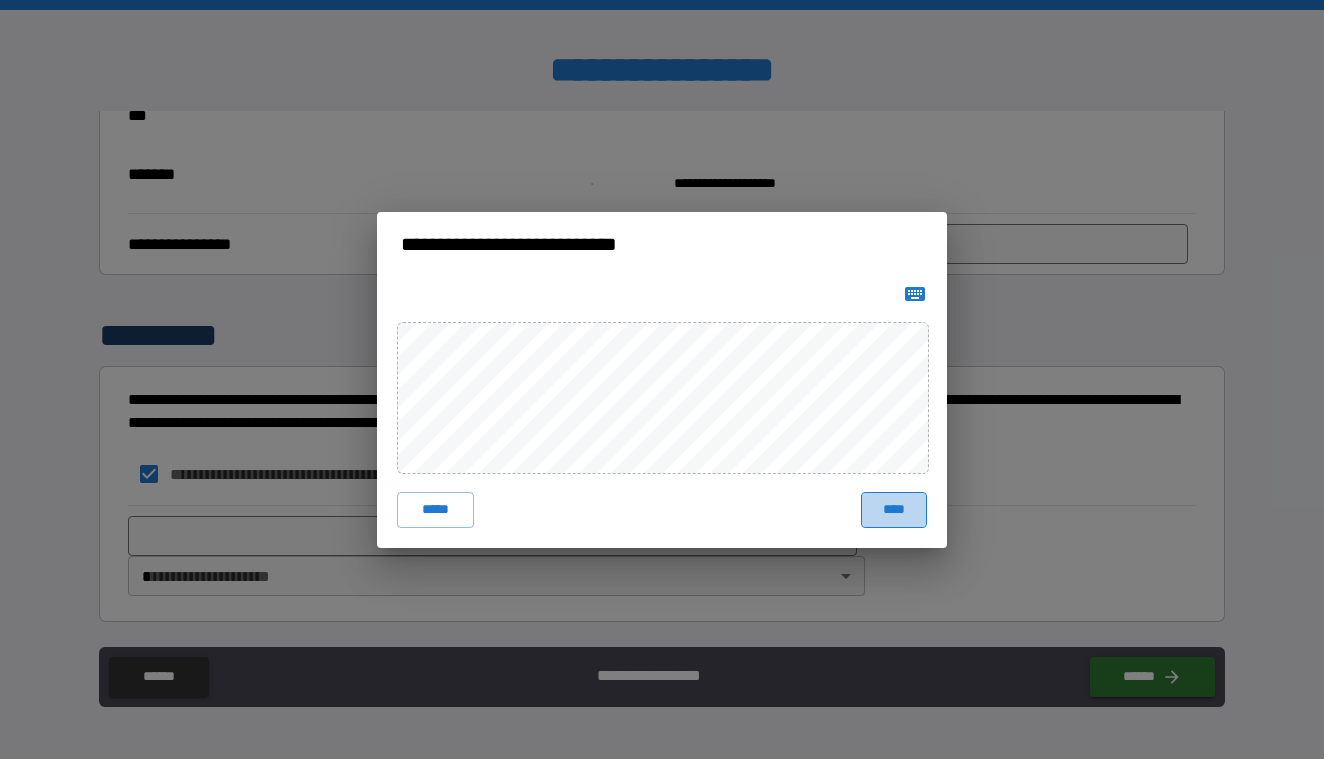 click on "****" at bounding box center [894, 510] 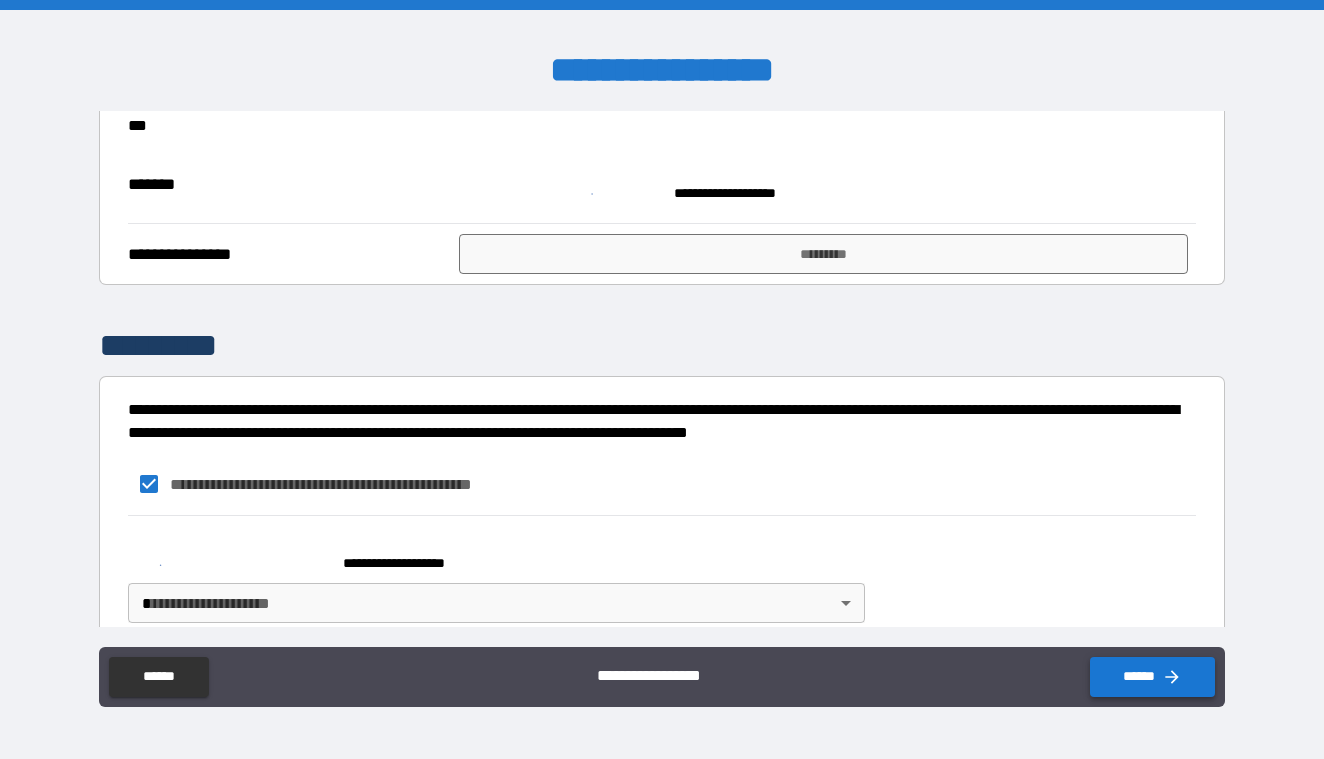 click on "******" at bounding box center (1152, 677) 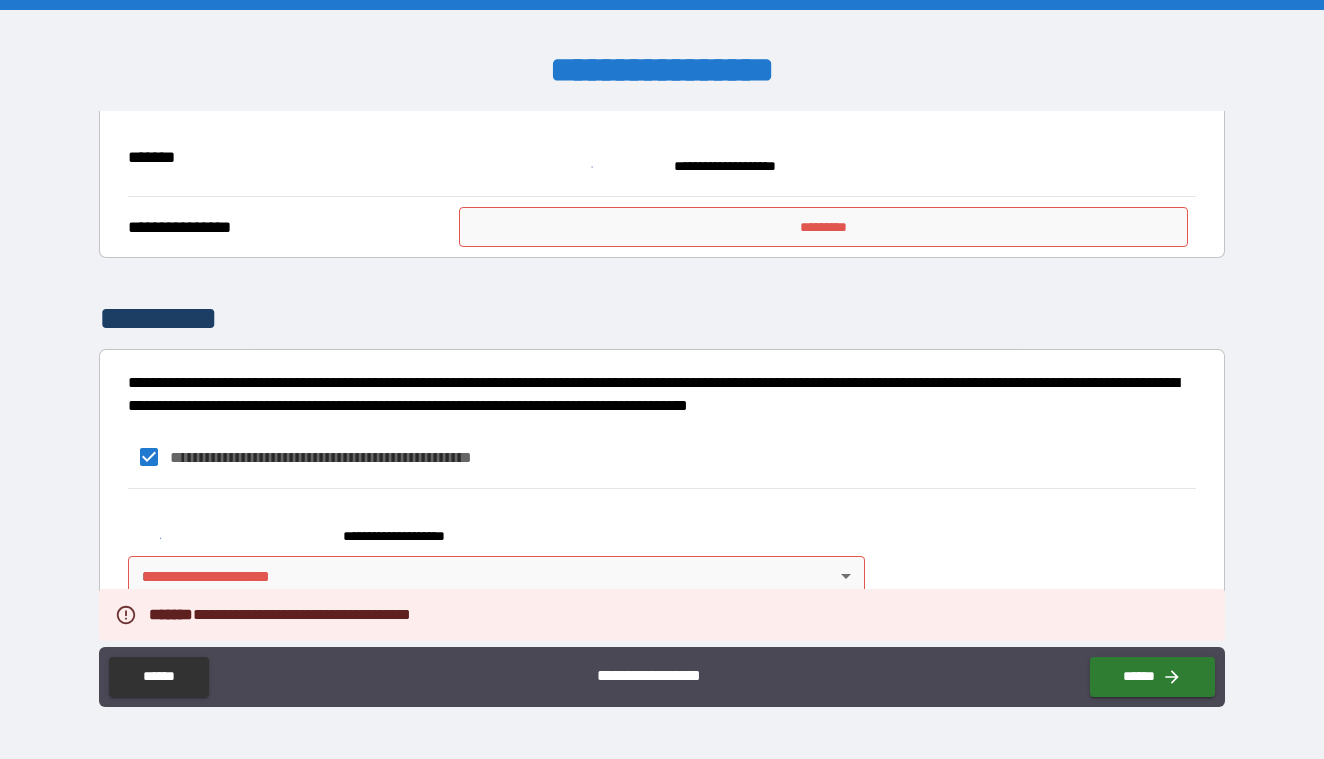 scroll, scrollTop: 744, scrollLeft: 0, axis: vertical 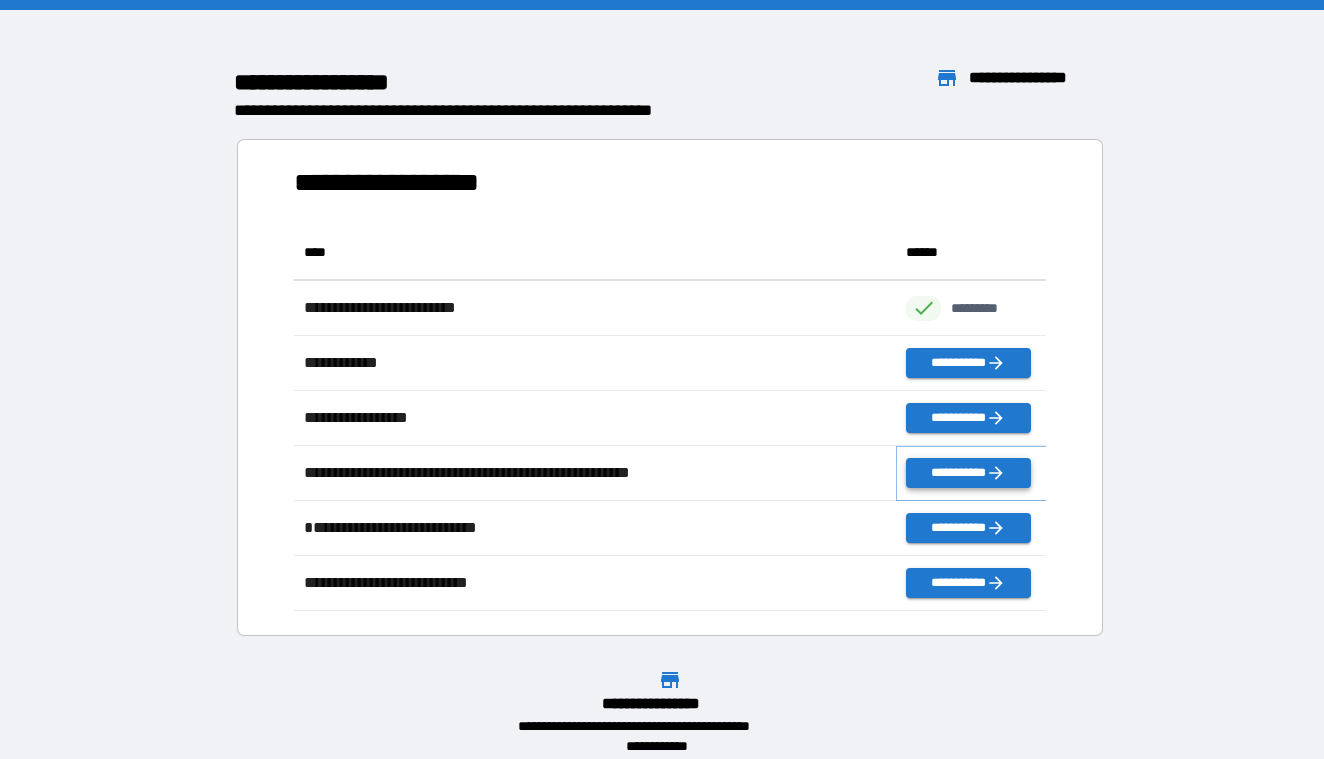 click on "**********" at bounding box center (968, 473) 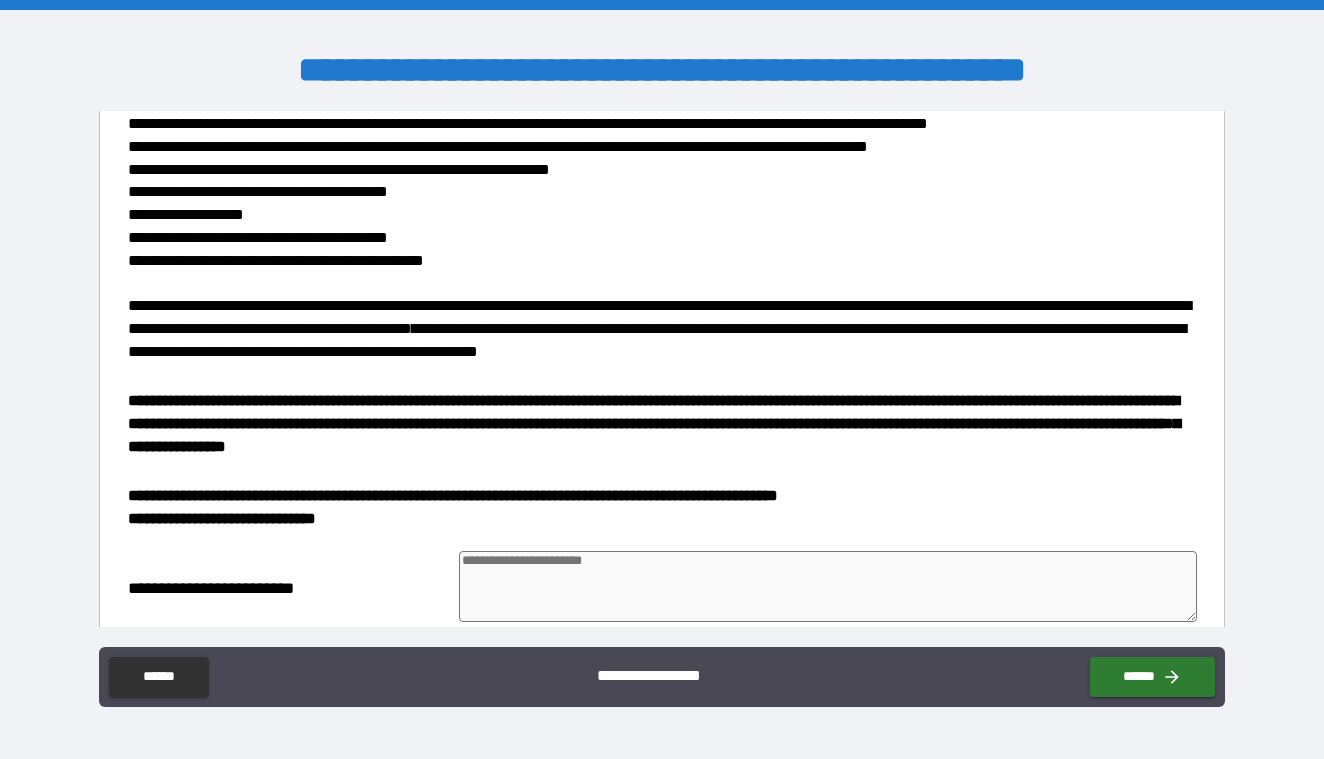scroll, scrollTop: 438, scrollLeft: 0, axis: vertical 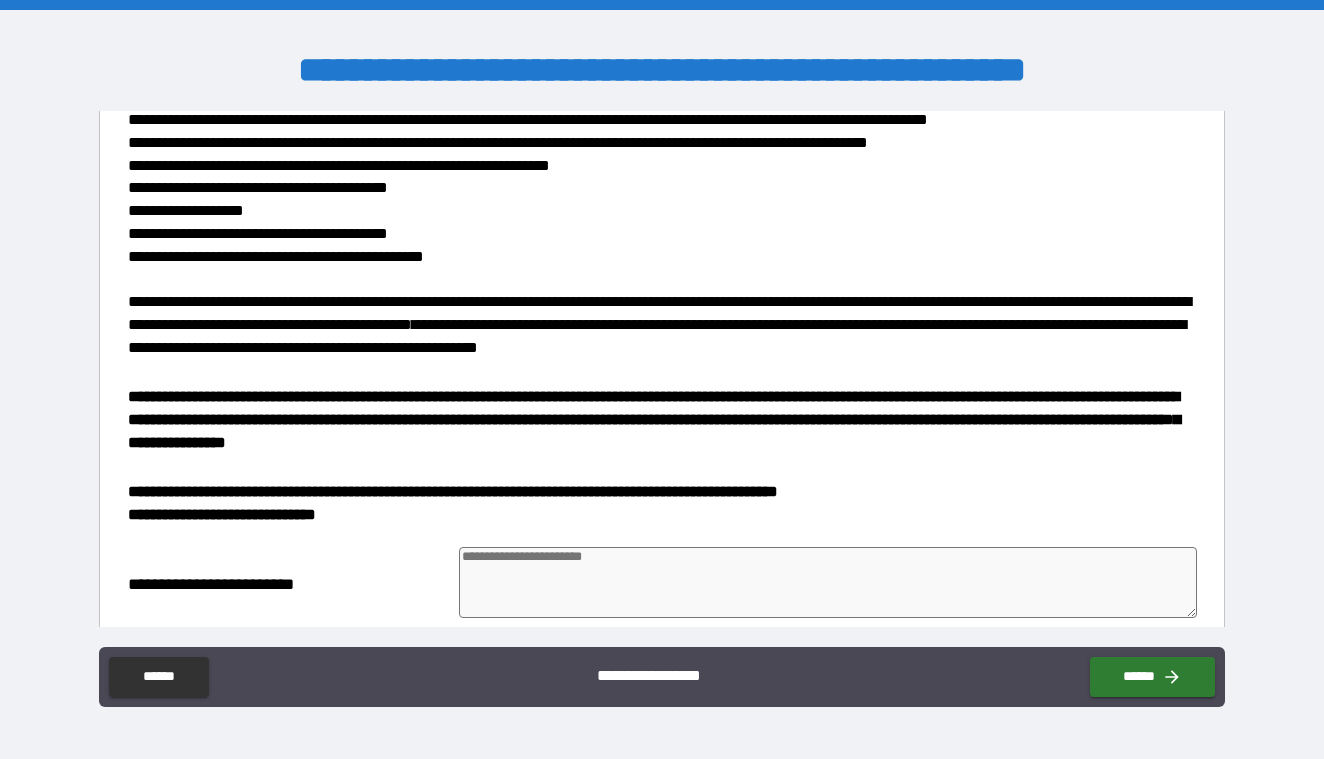 click on "**********" at bounding box center (654, 419) 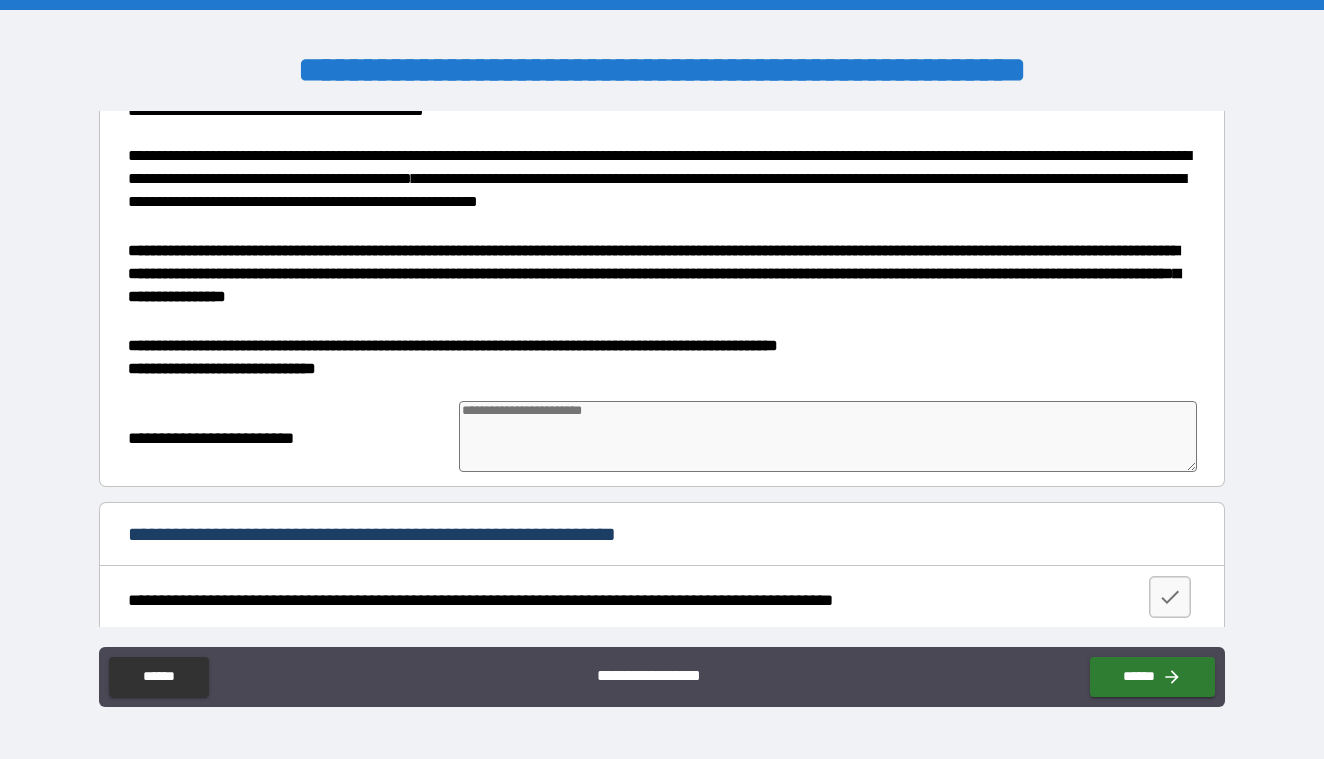 scroll, scrollTop: 568, scrollLeft: 0, axis: vertical 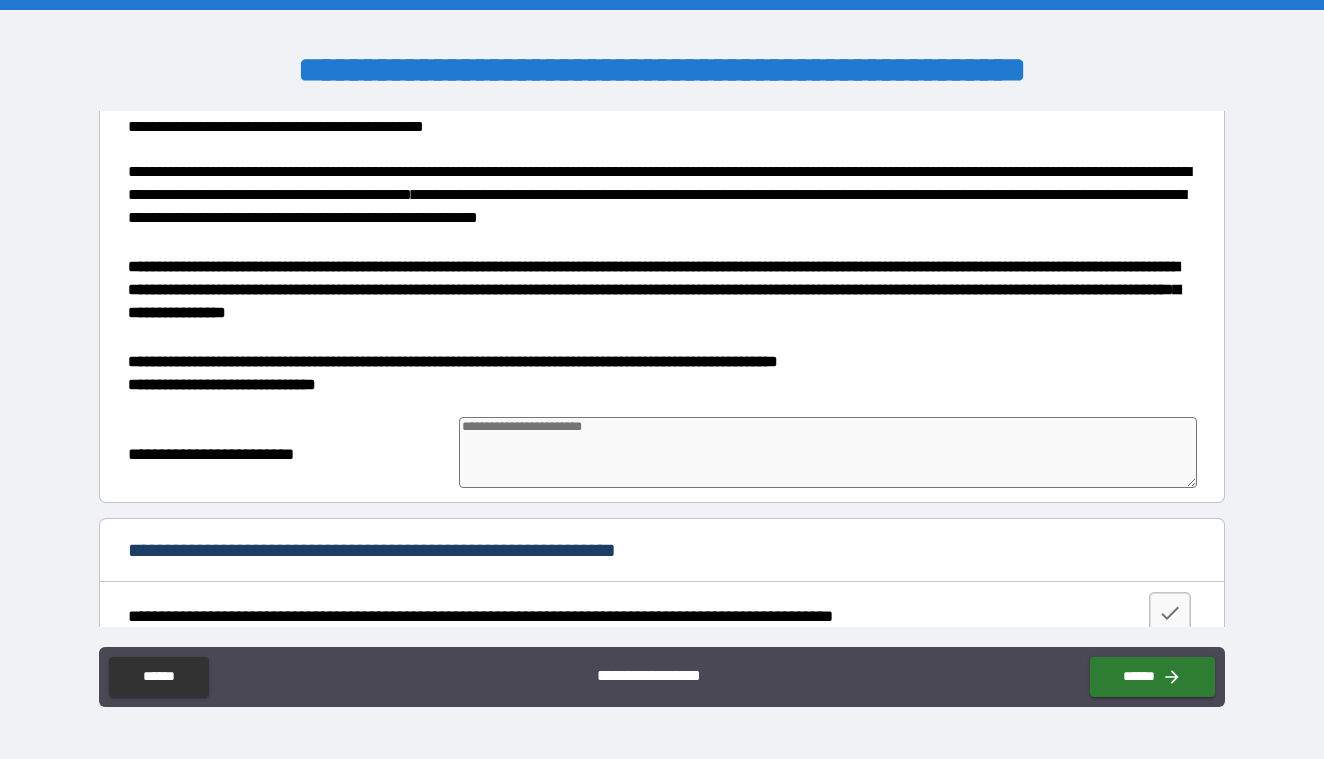 click at bounding box center (827, 452) 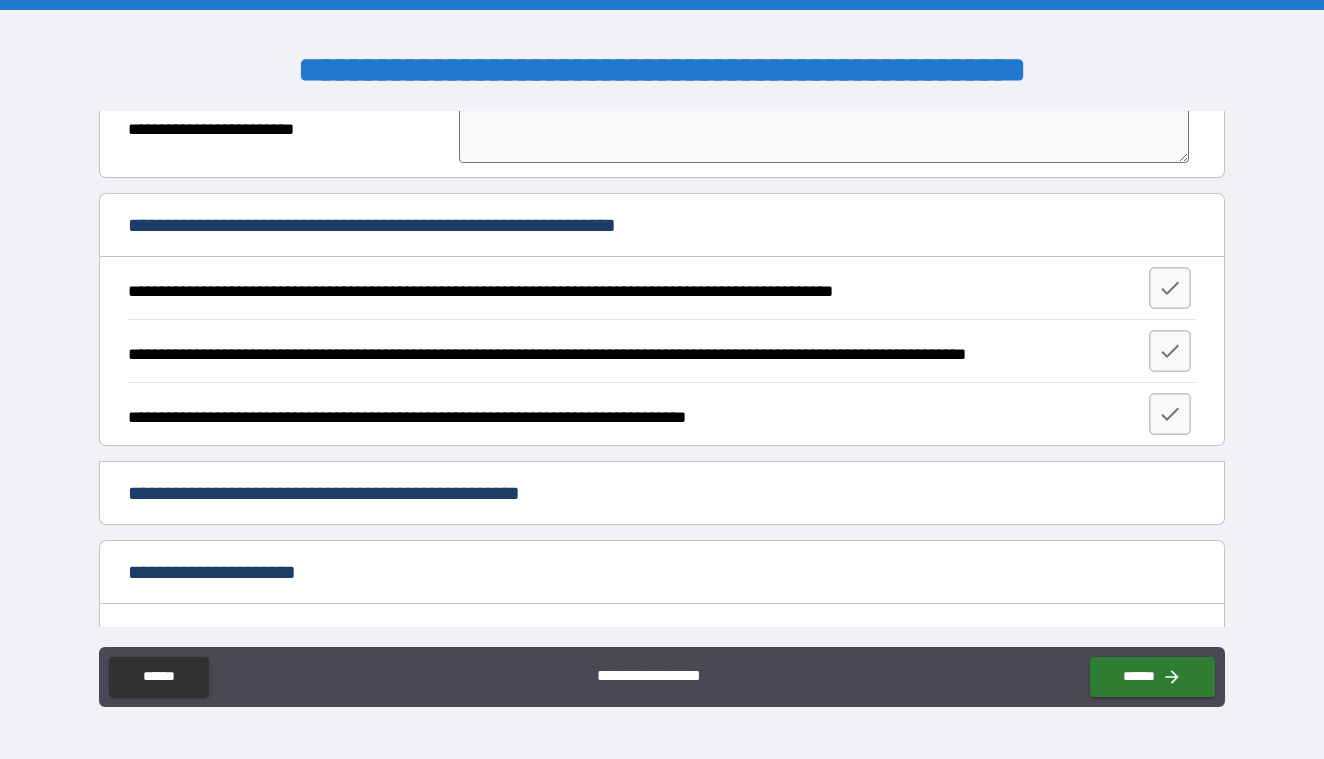 scroll, scrollTop: 896, scrollLeft: 0, axis: vertical 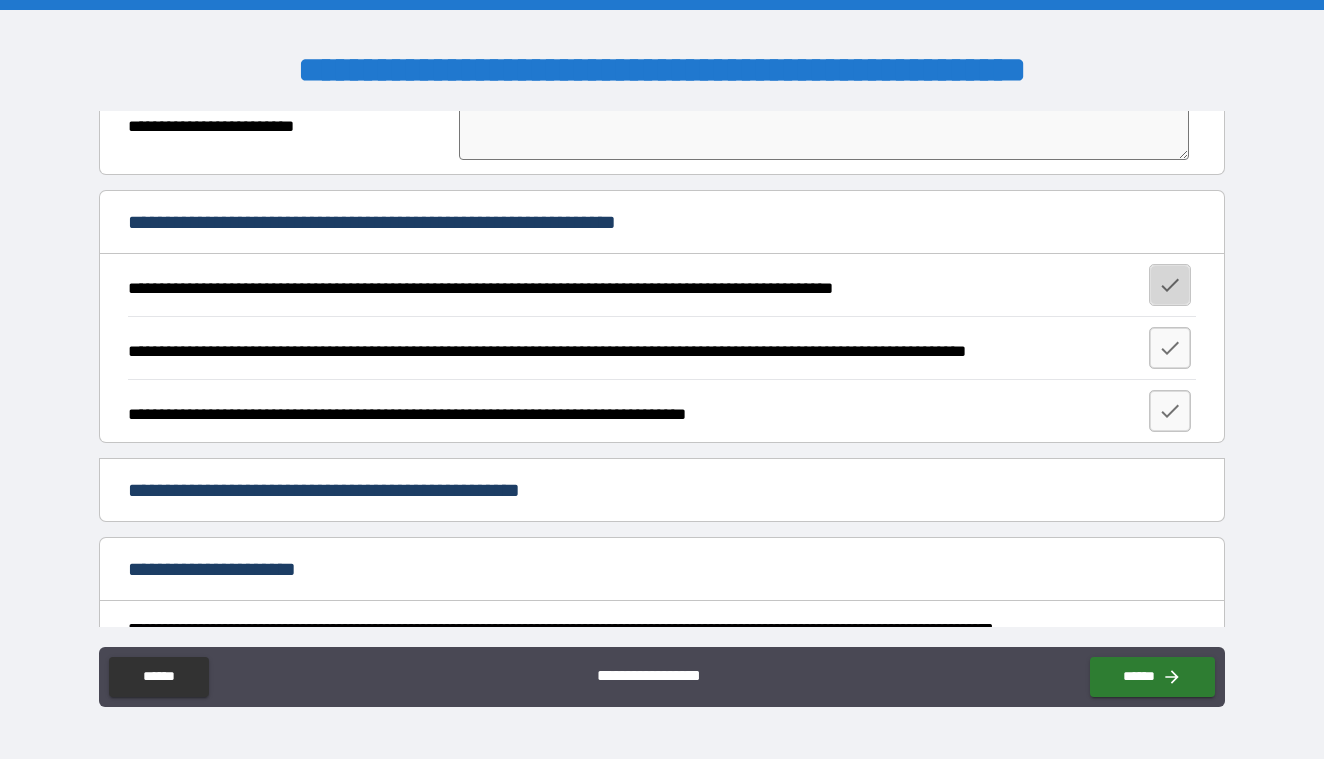 click at bounding box center [1170, 285] 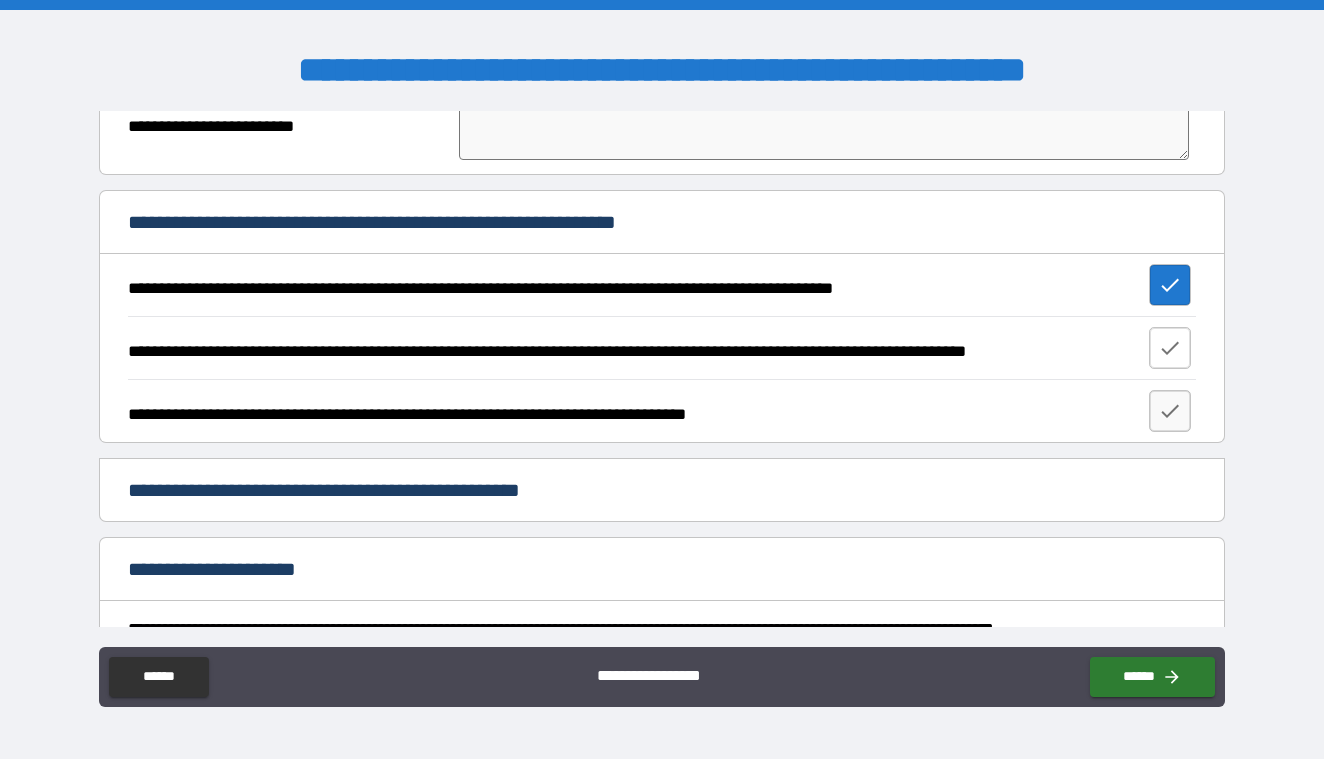 click 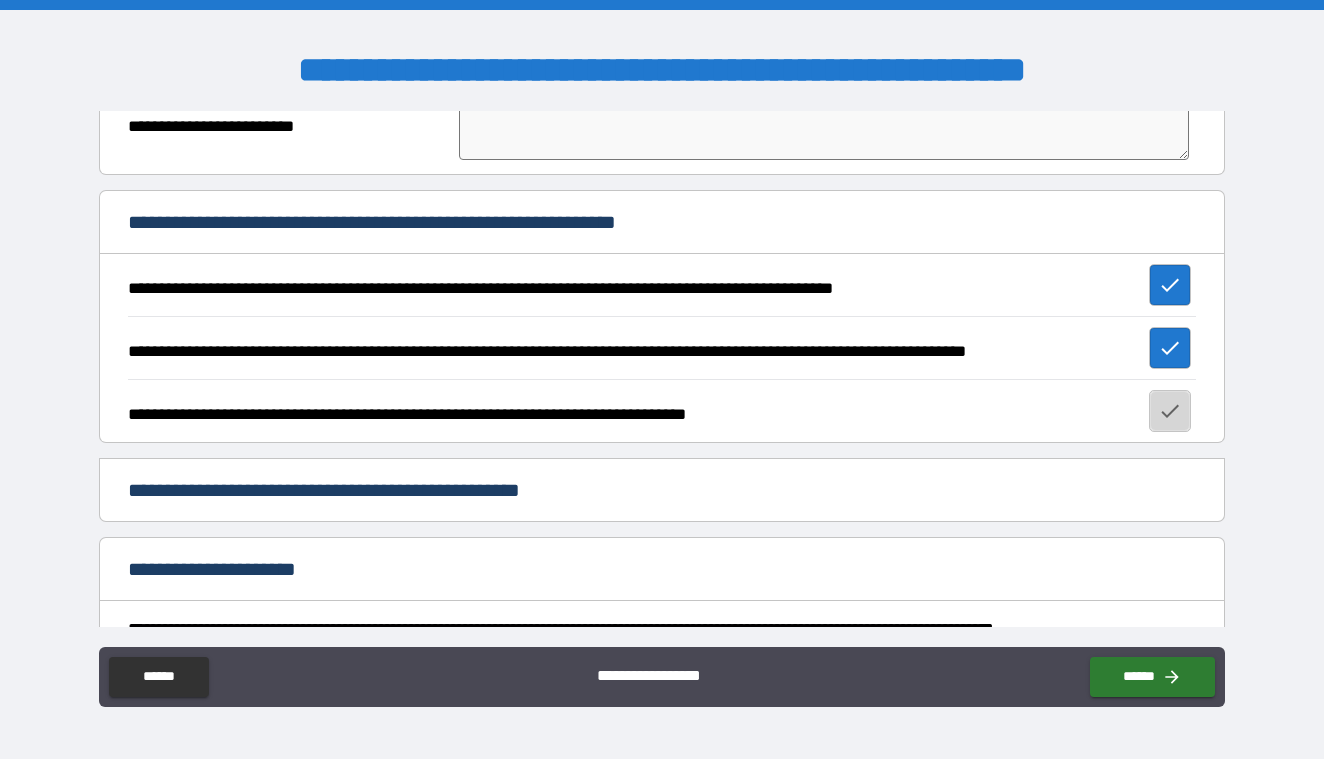 click 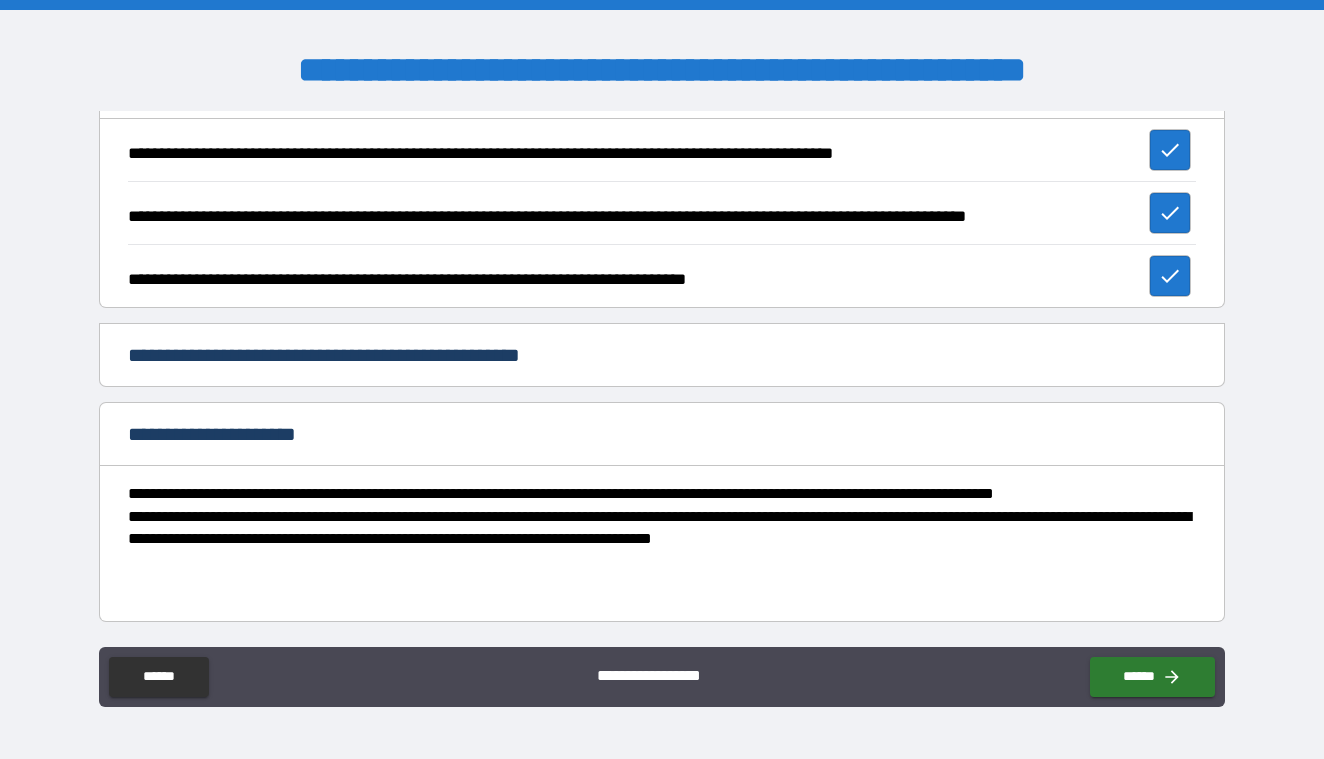 scroll, scrollTop: 1056, scrollLeft: 0, axis: vertical 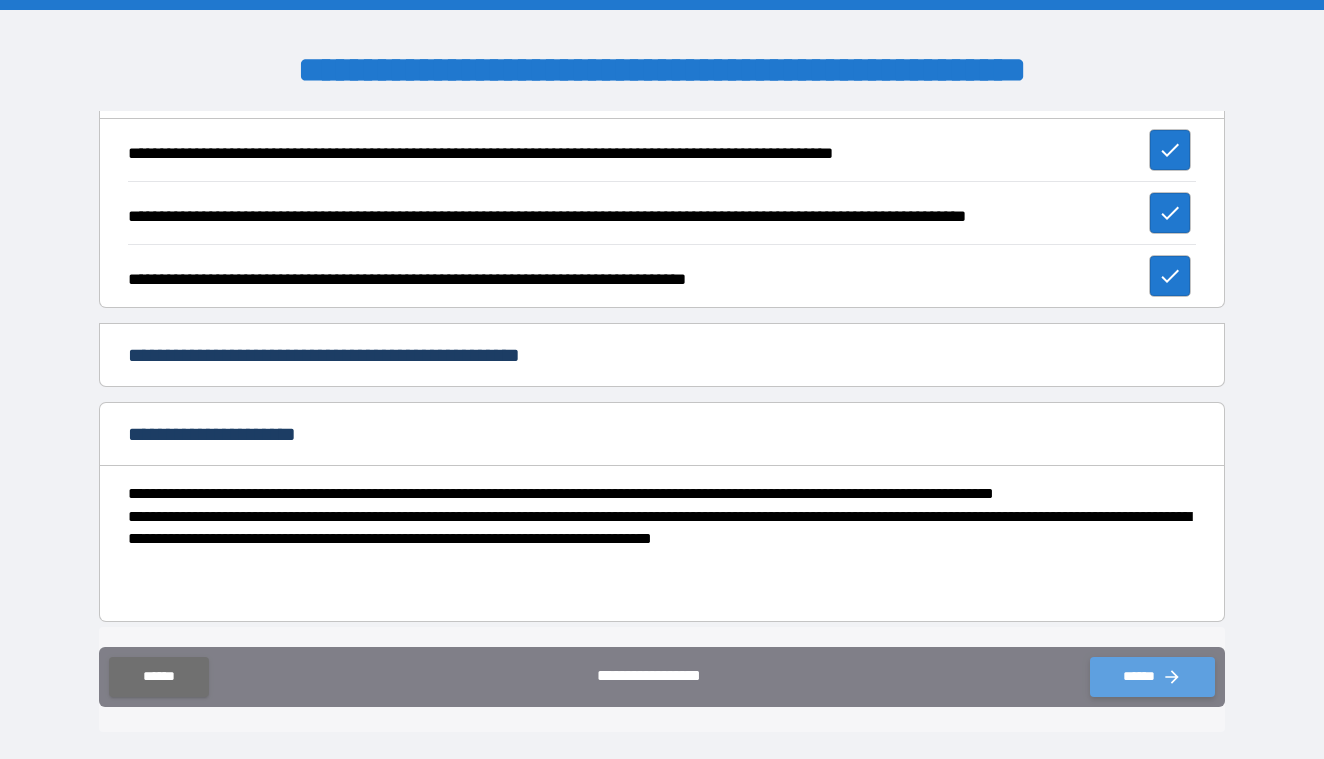 click on "******" at bounding box center [1152, 677] 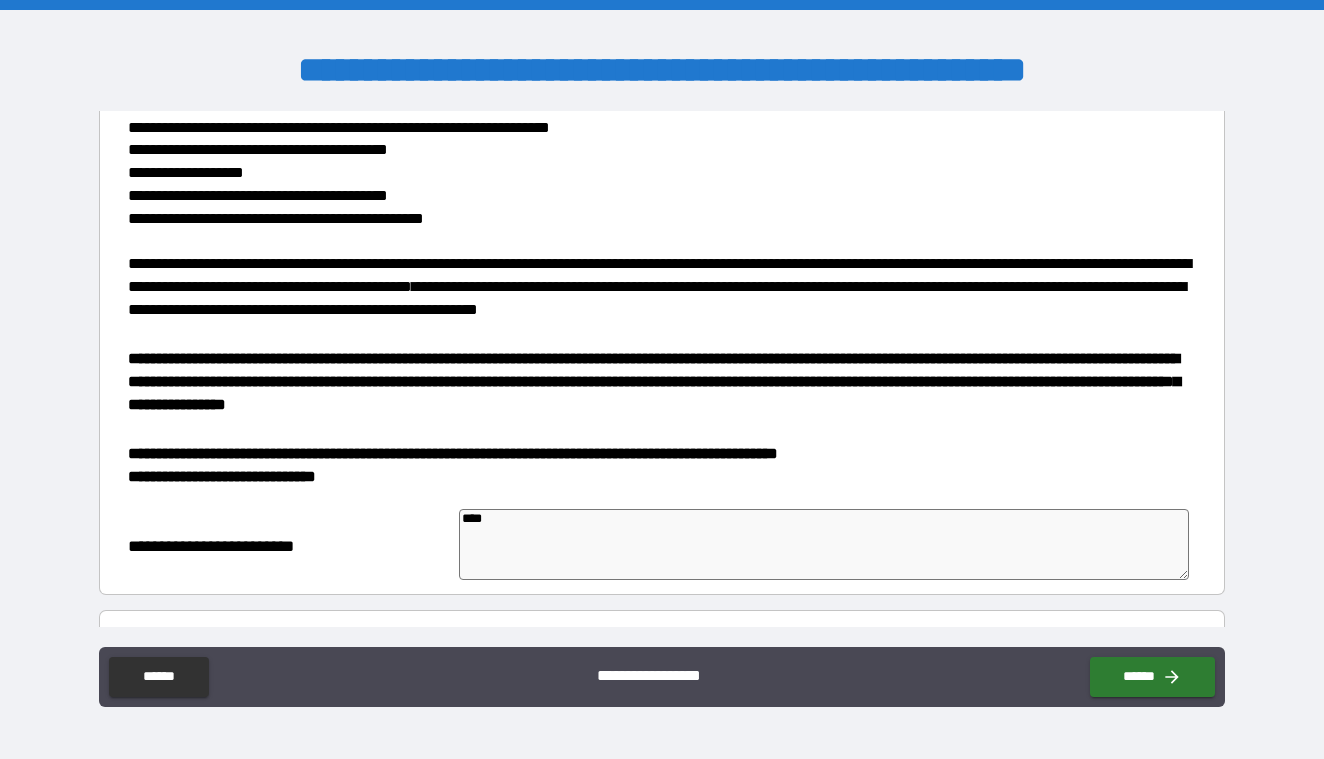 scroll, scrollTop: 453, scrollLeft: 0, axis: vertical 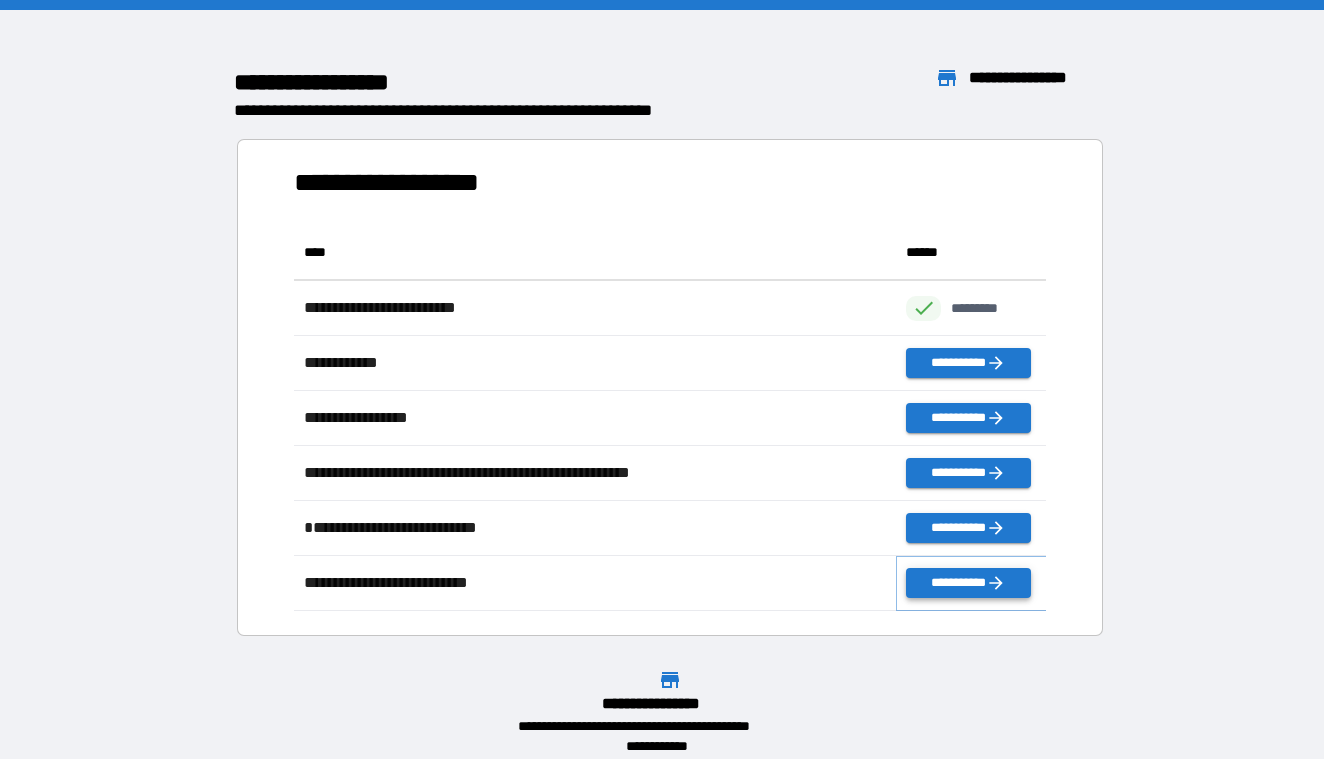 click on "**********" at bounding box center [968, 583] 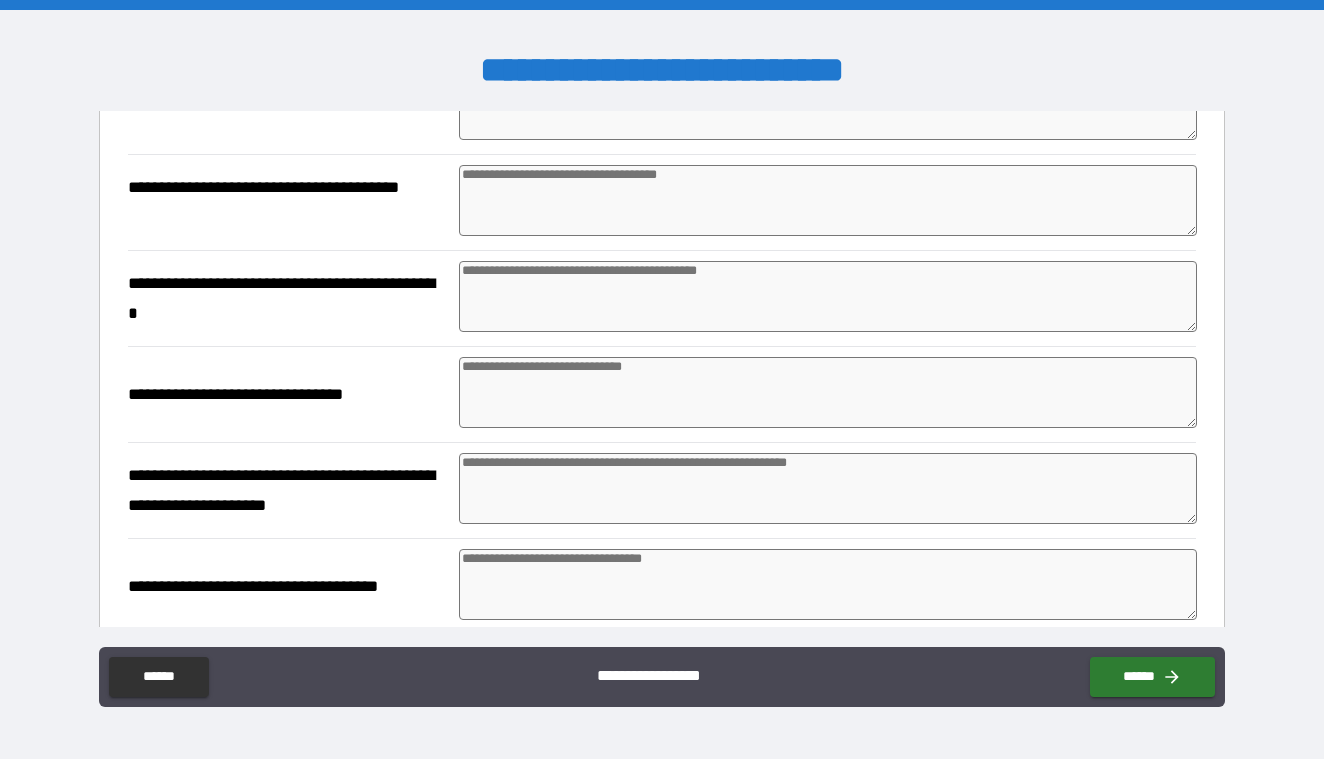 scroll, scrollTop: 2196, scrollLeft: 0, axis: vertical 